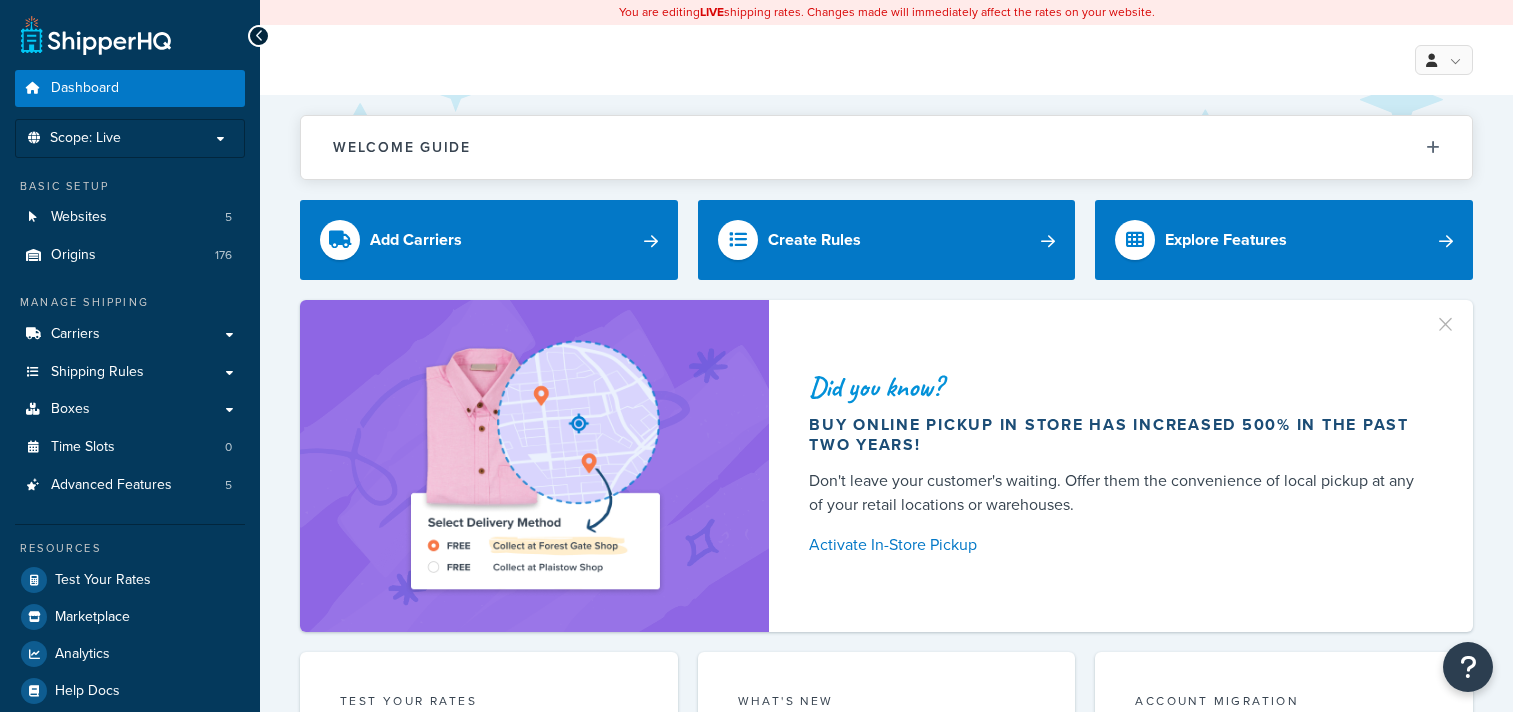 scroll, scrollTop: 0, scrollLeft: 0, axis: both 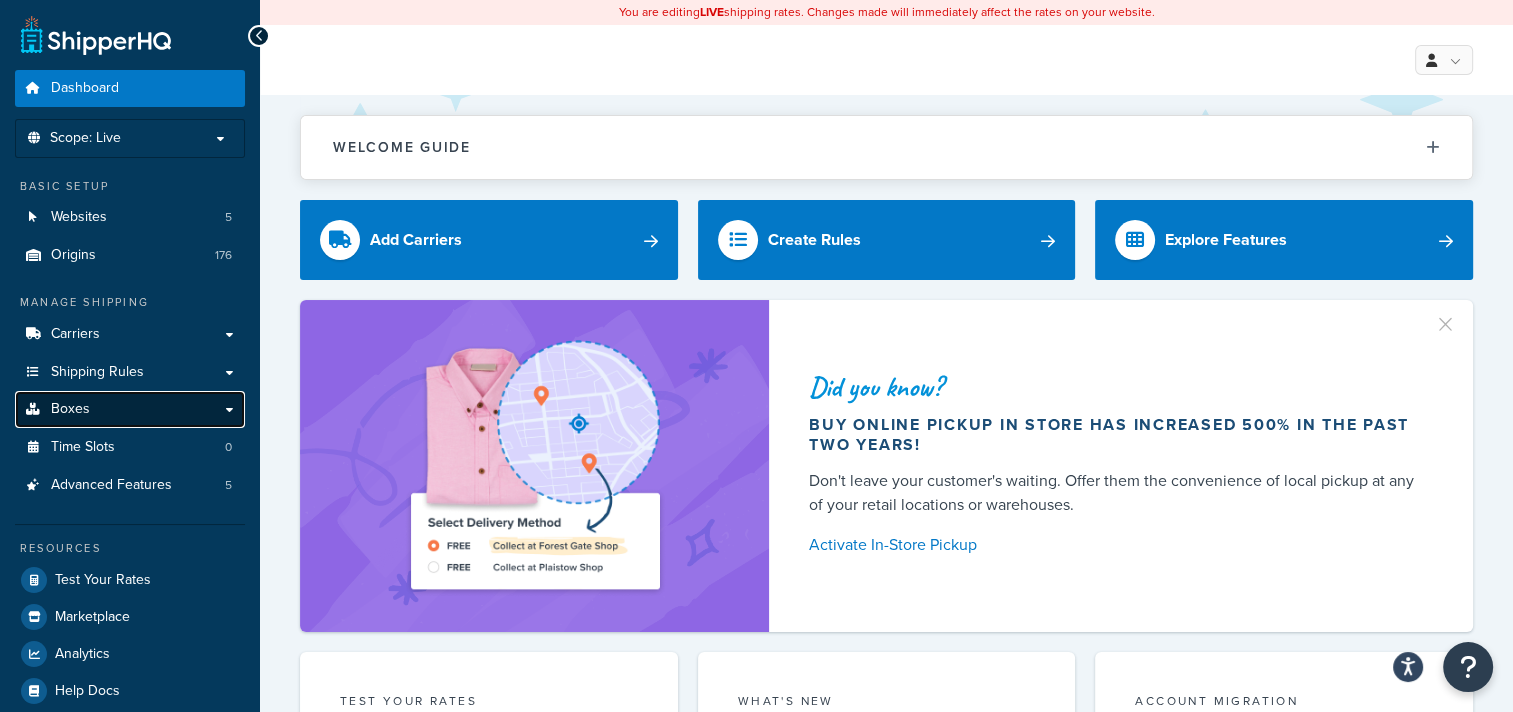 click on "Boxes" at bounding box center (70, 409) 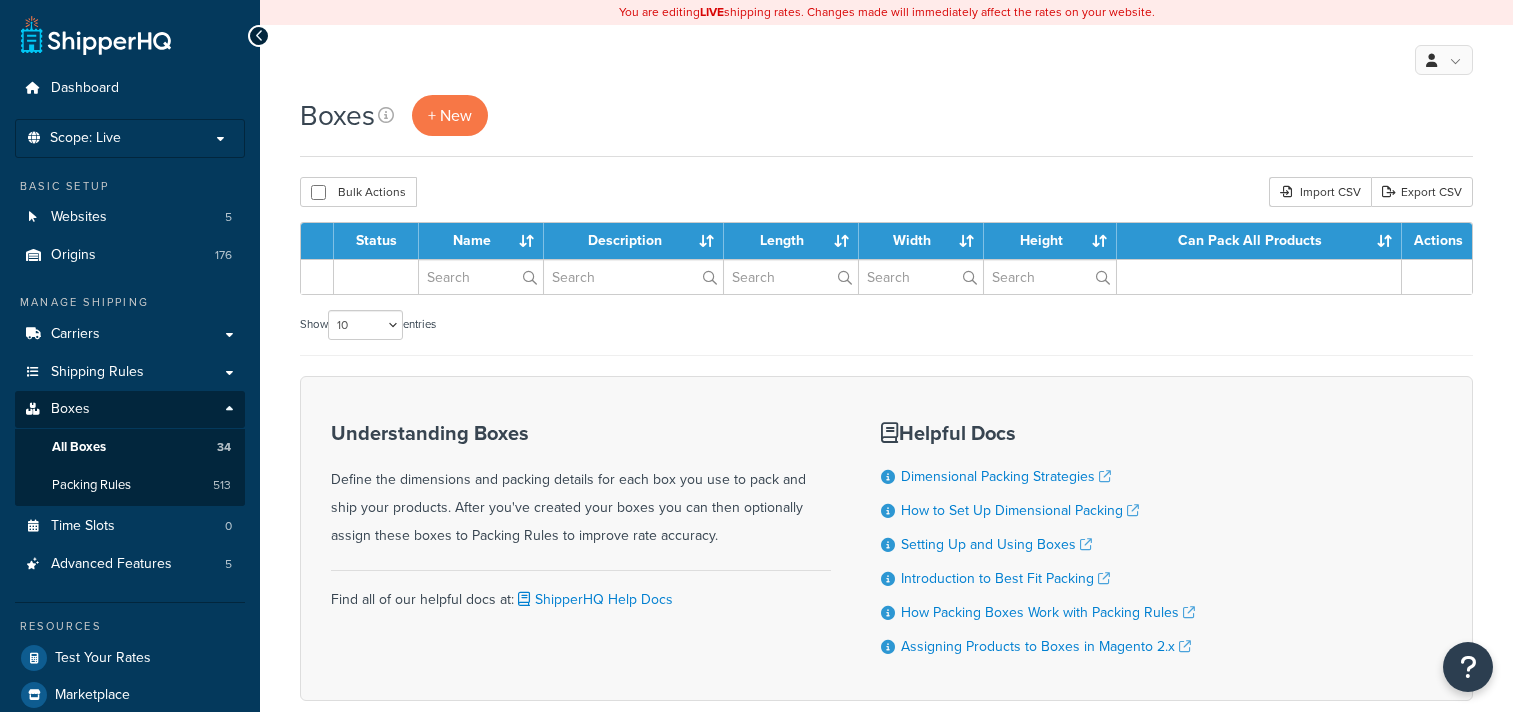 scroll, scrollTop: 0, scrollLeft: 0, axis: both 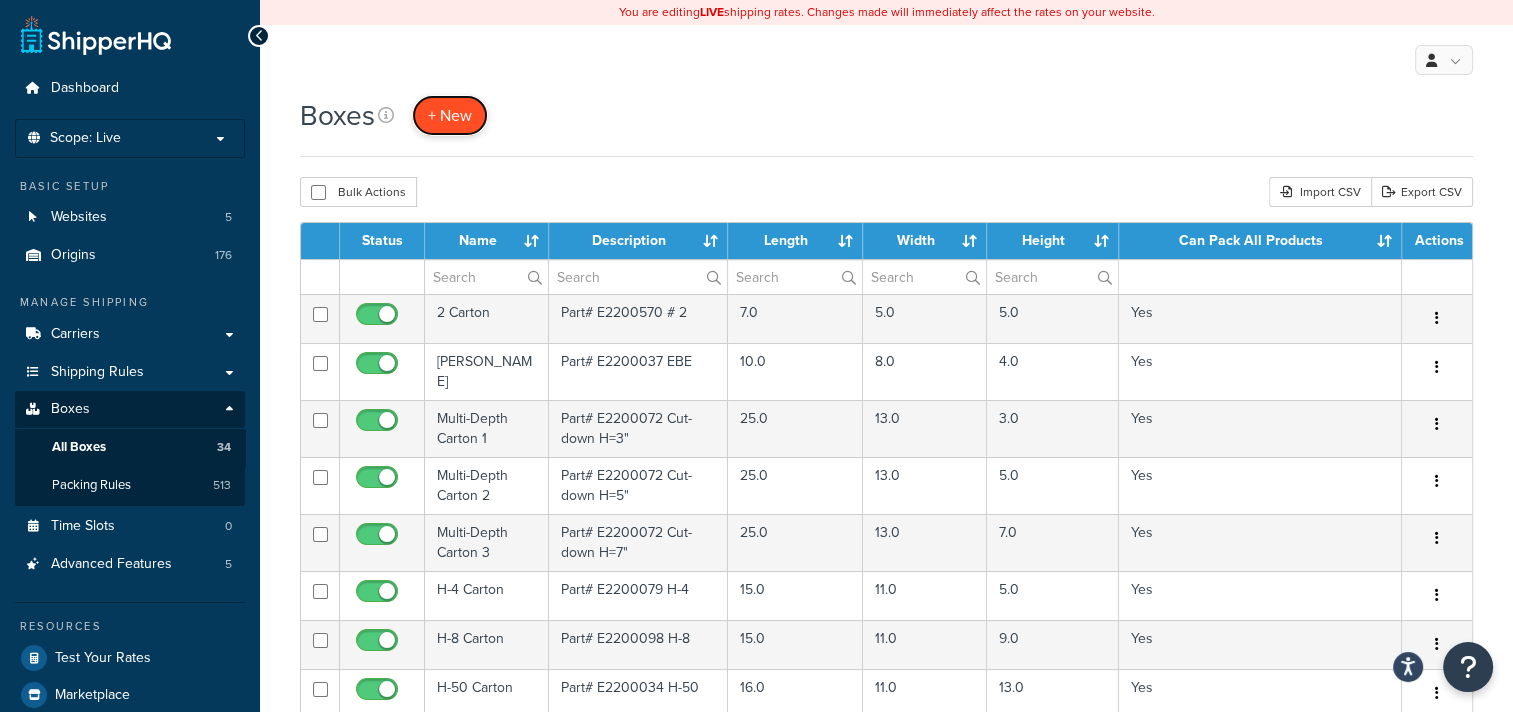 click on "+ New" at bounding box center (450, 115) 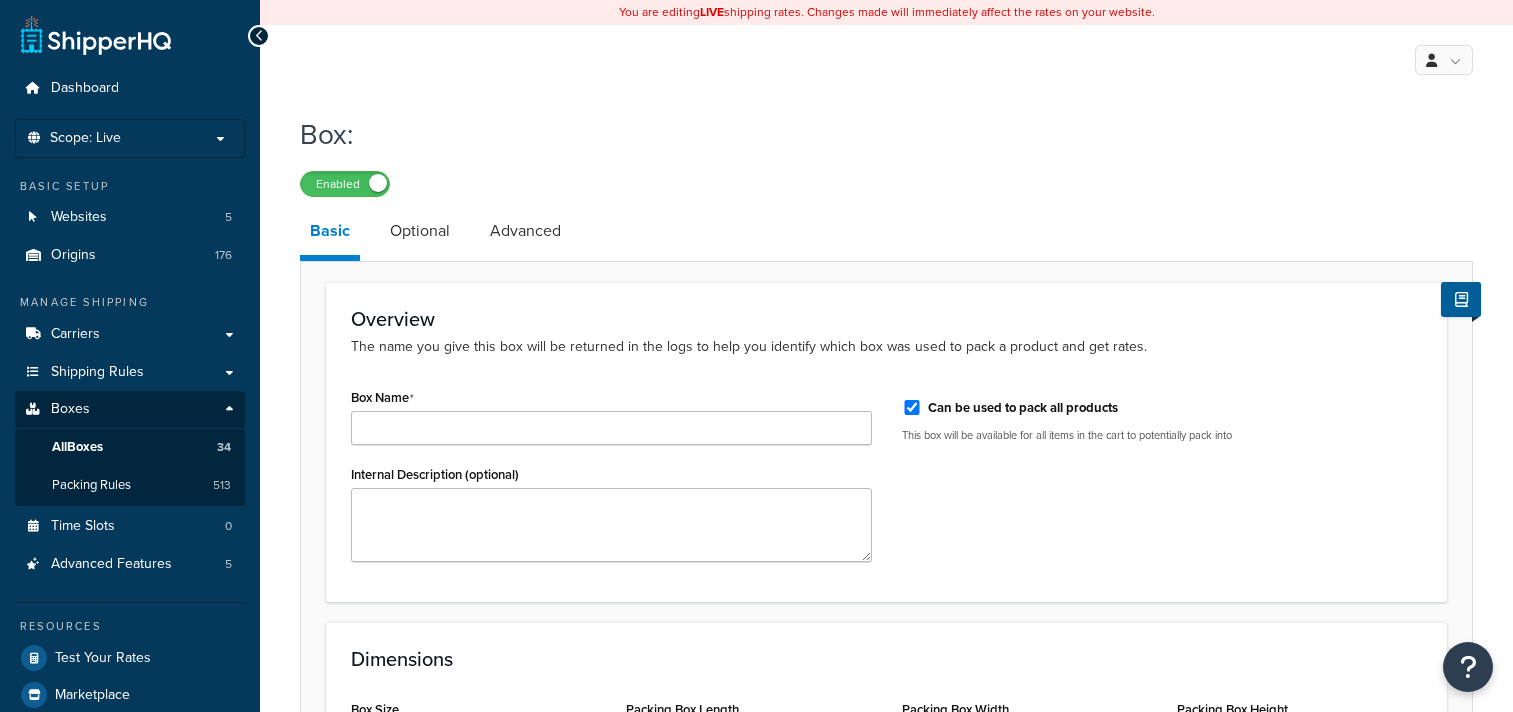 scroll, scrollTop: 0, scrollLeft: 0, axis: both 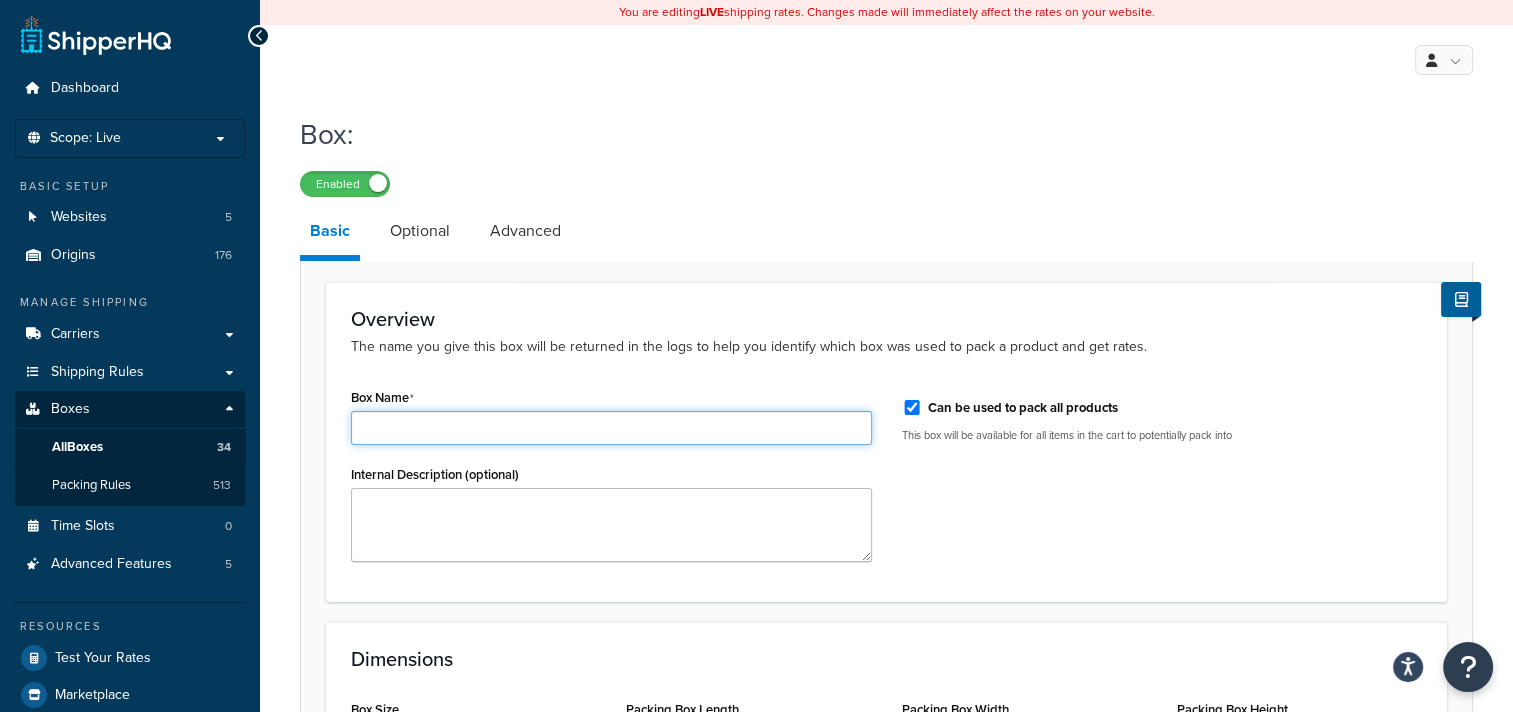 click on "Box Name" at bounding box center [611, 428] 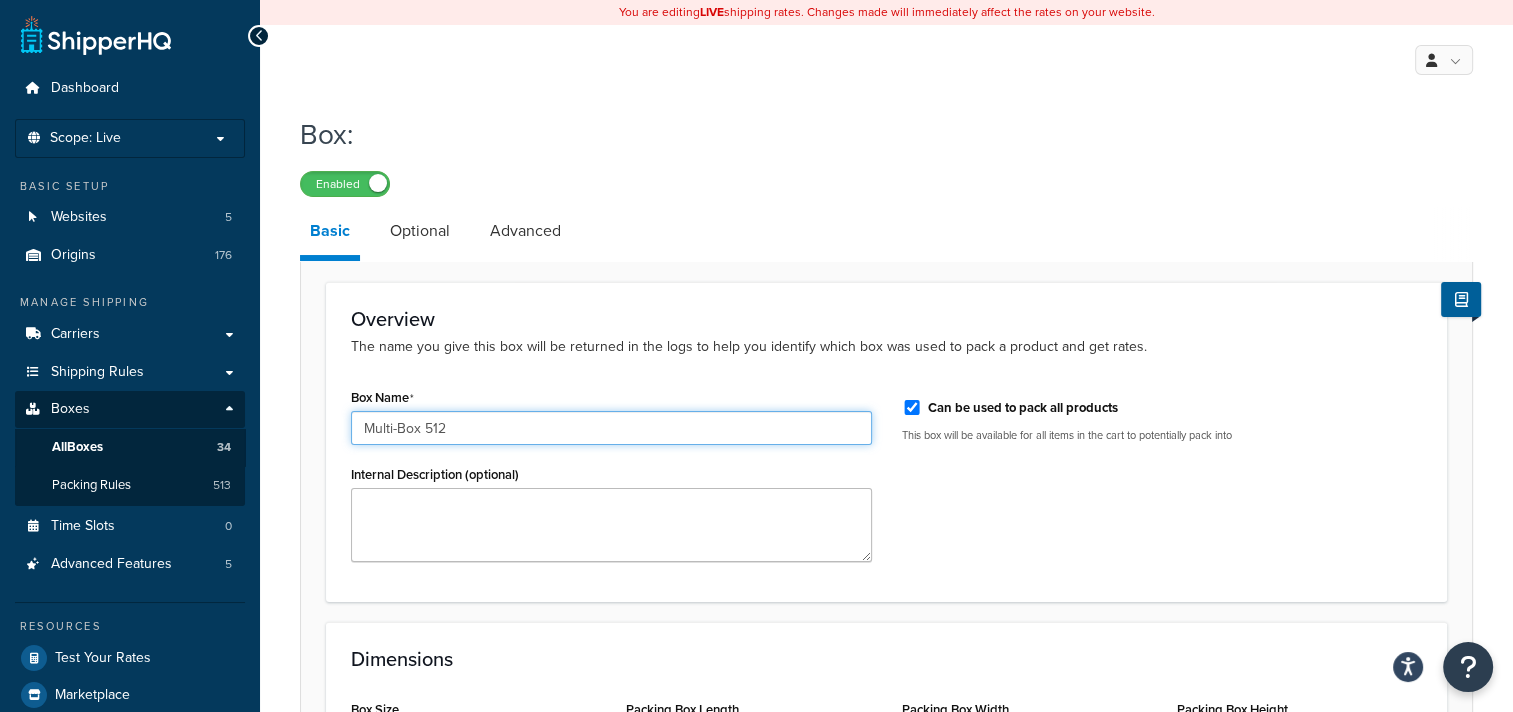 type on "Multi-Box 512" 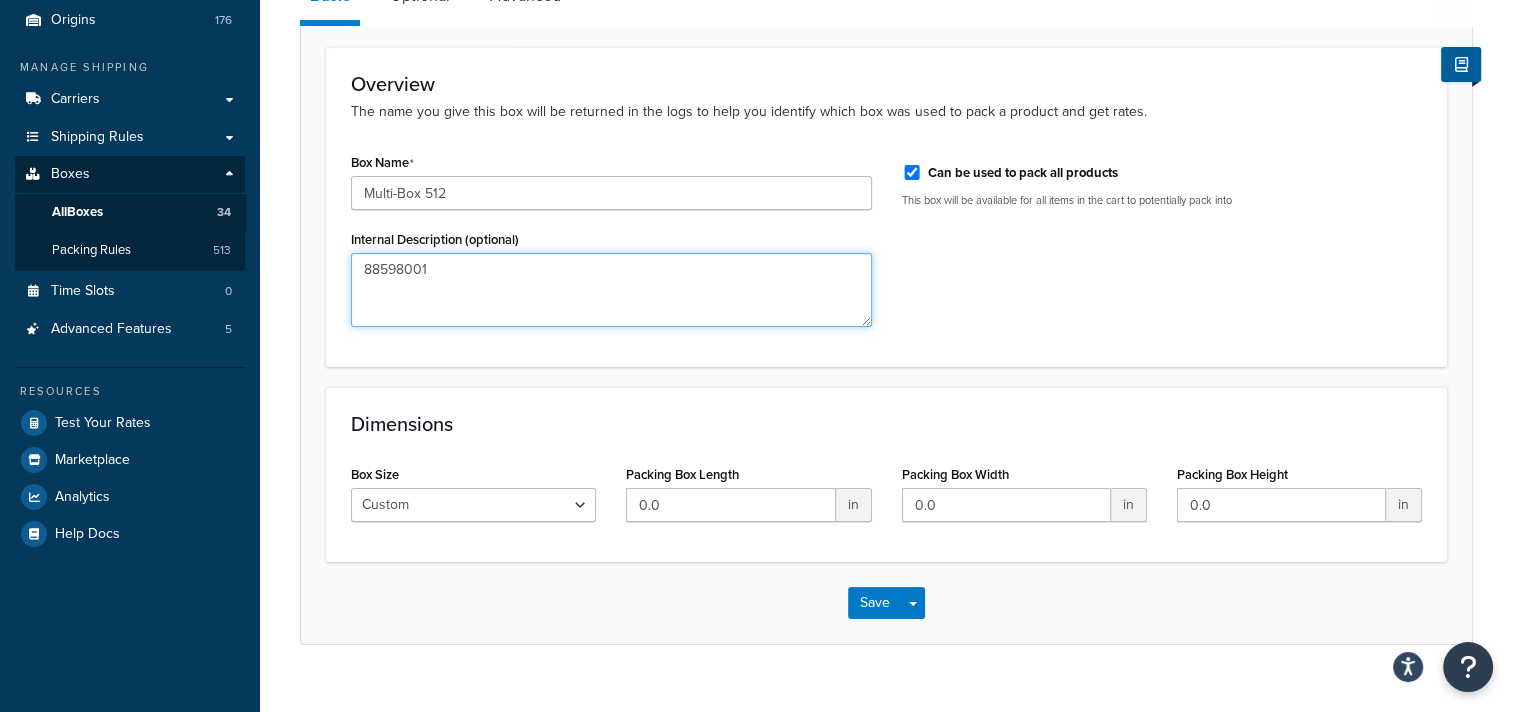 scroll, scrollTop: 268, scrollLeft: 0, axis: vertical 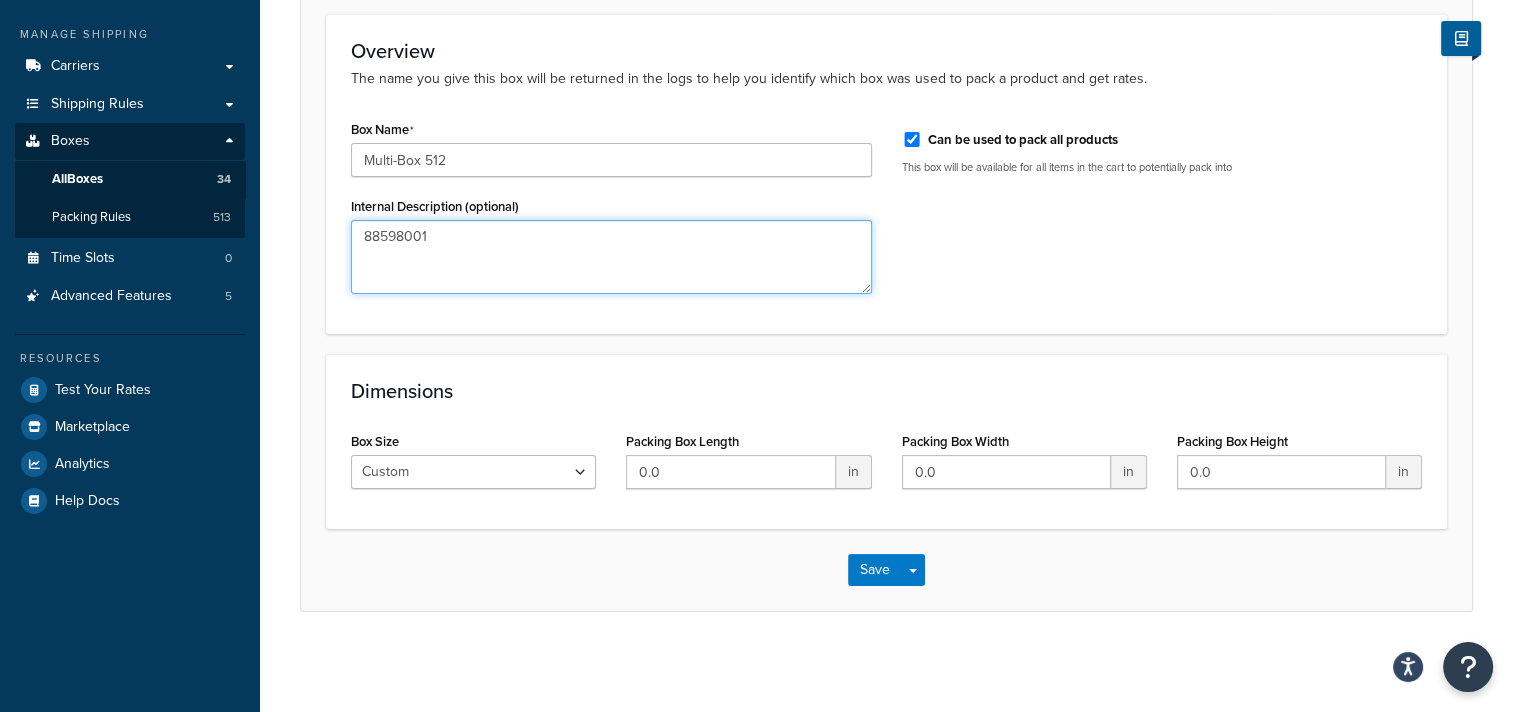 type on "88598001" 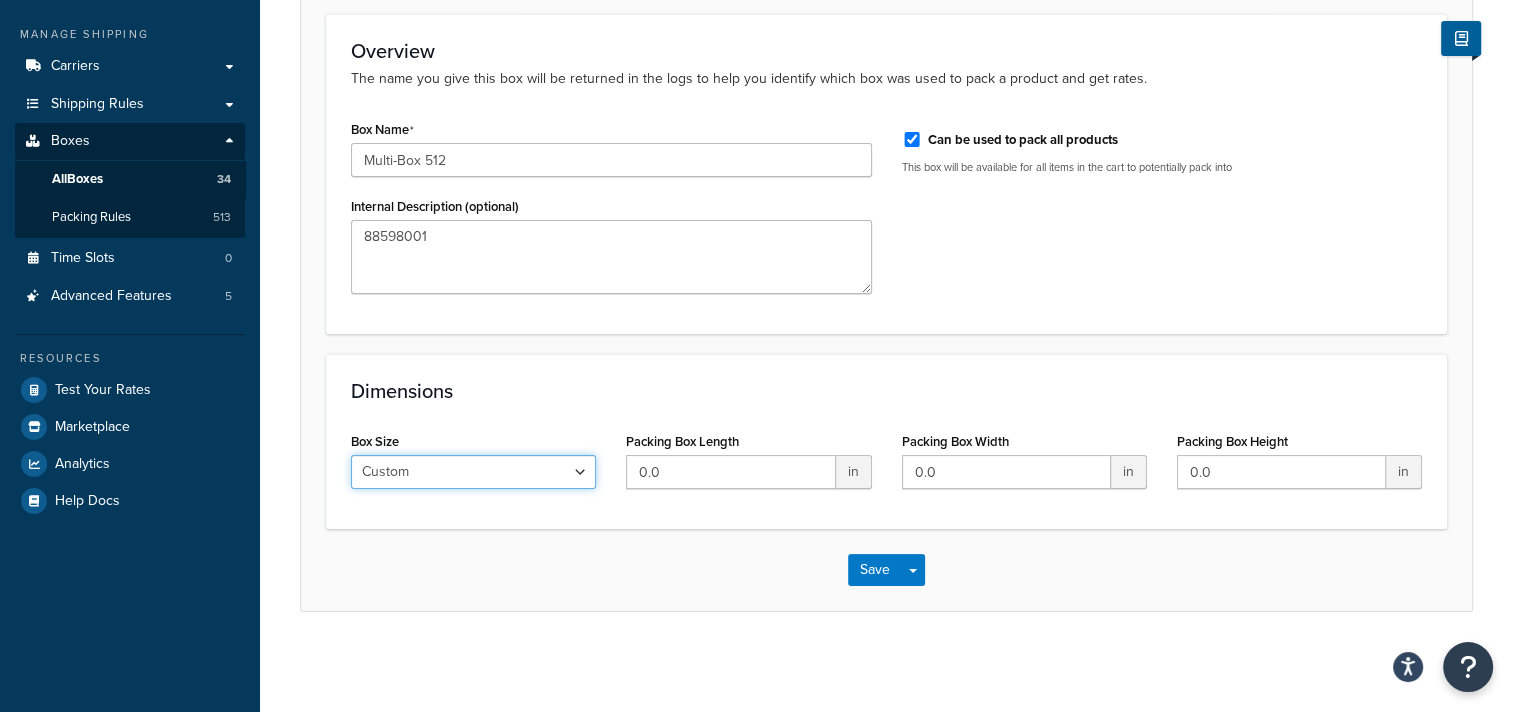 click on "Custom  USPS Small Flat Box  USPS Medium Flat Box  USPS Large Flat Box  USPS Flat Envelope  Small Flat Rate Envelope  Legal Flat Rate Envelope  Medium Flat Rate Box 2  Large Flat Rate Board Game Box" at bounding box center [473, 472] 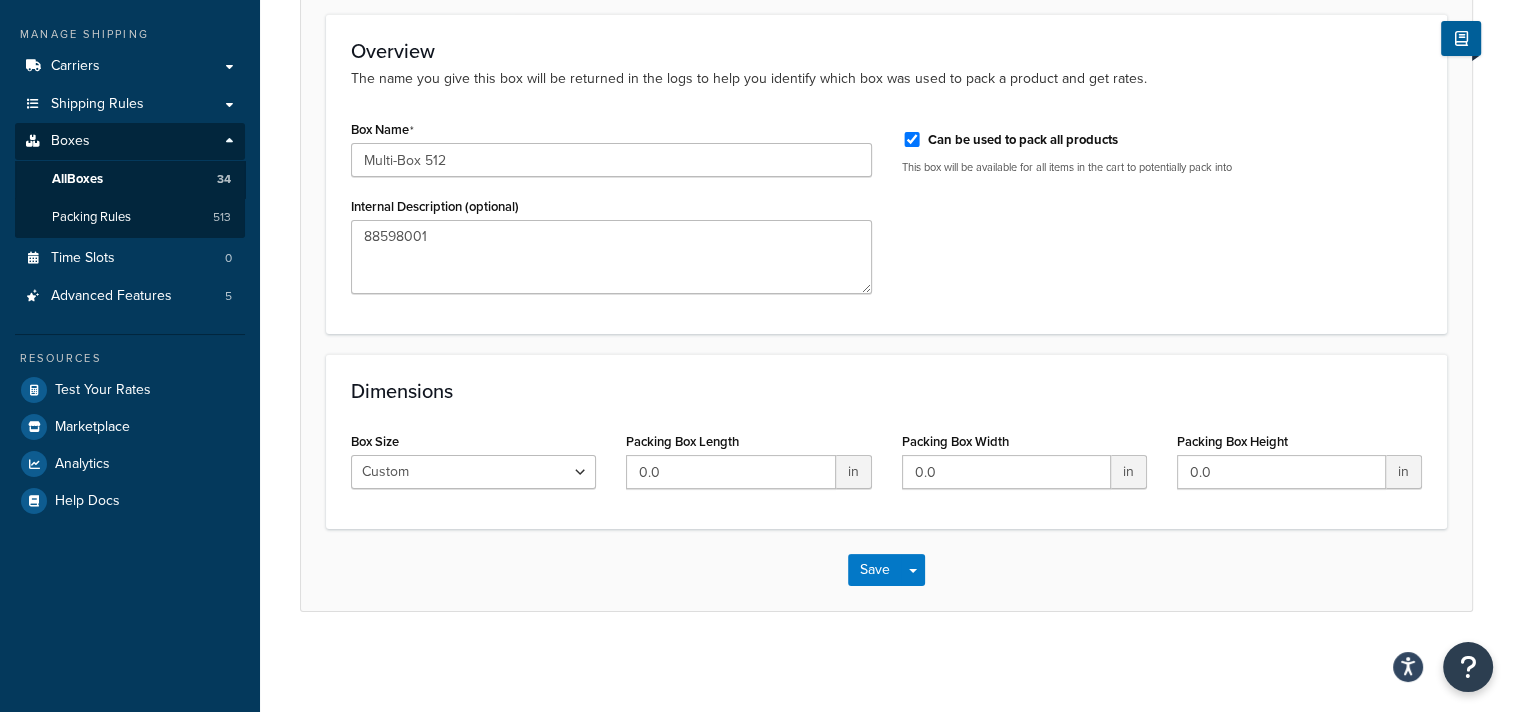 click on "in" at bounding box center [854, 472] 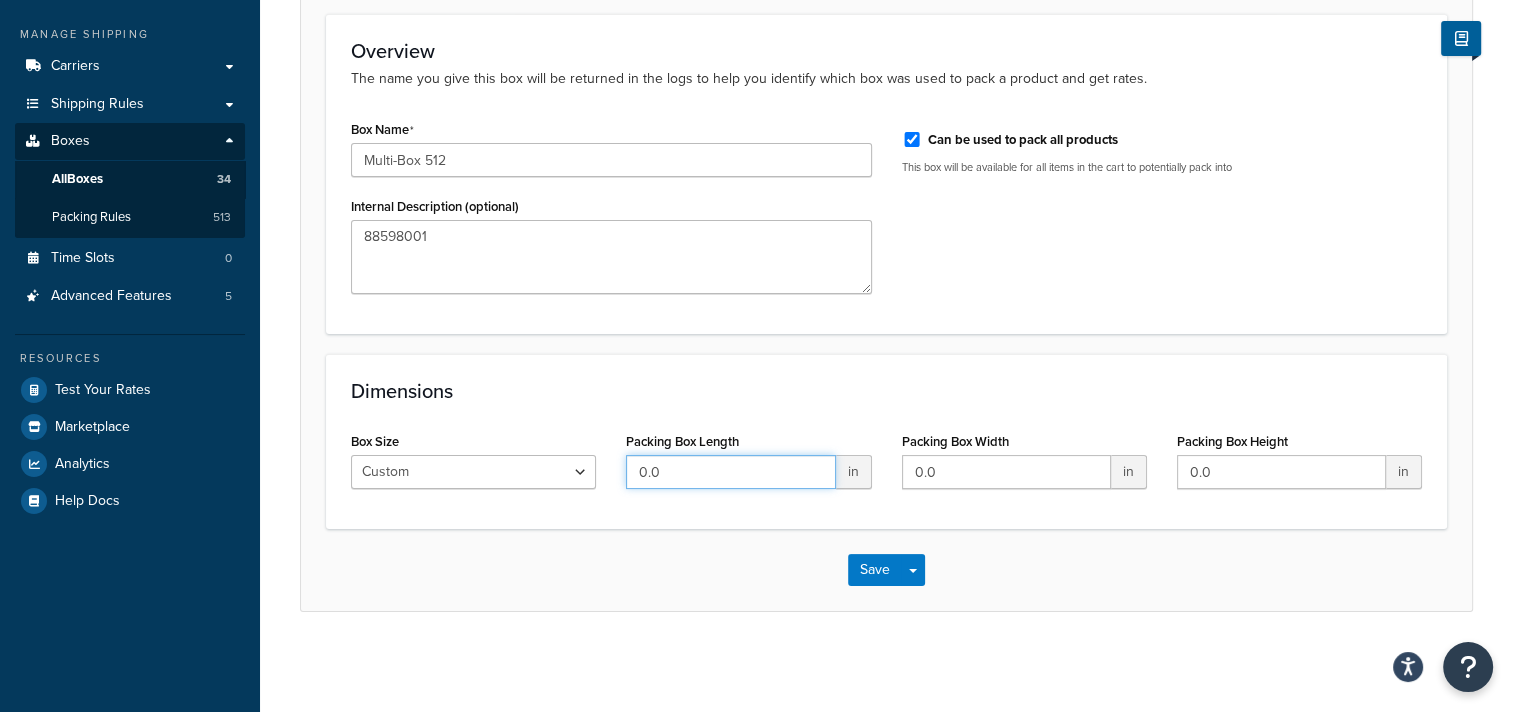 drag, startPoint x: 708, startPoint y: 475, endPoint x: 505, endPoint y: 480, distance: 203.06157 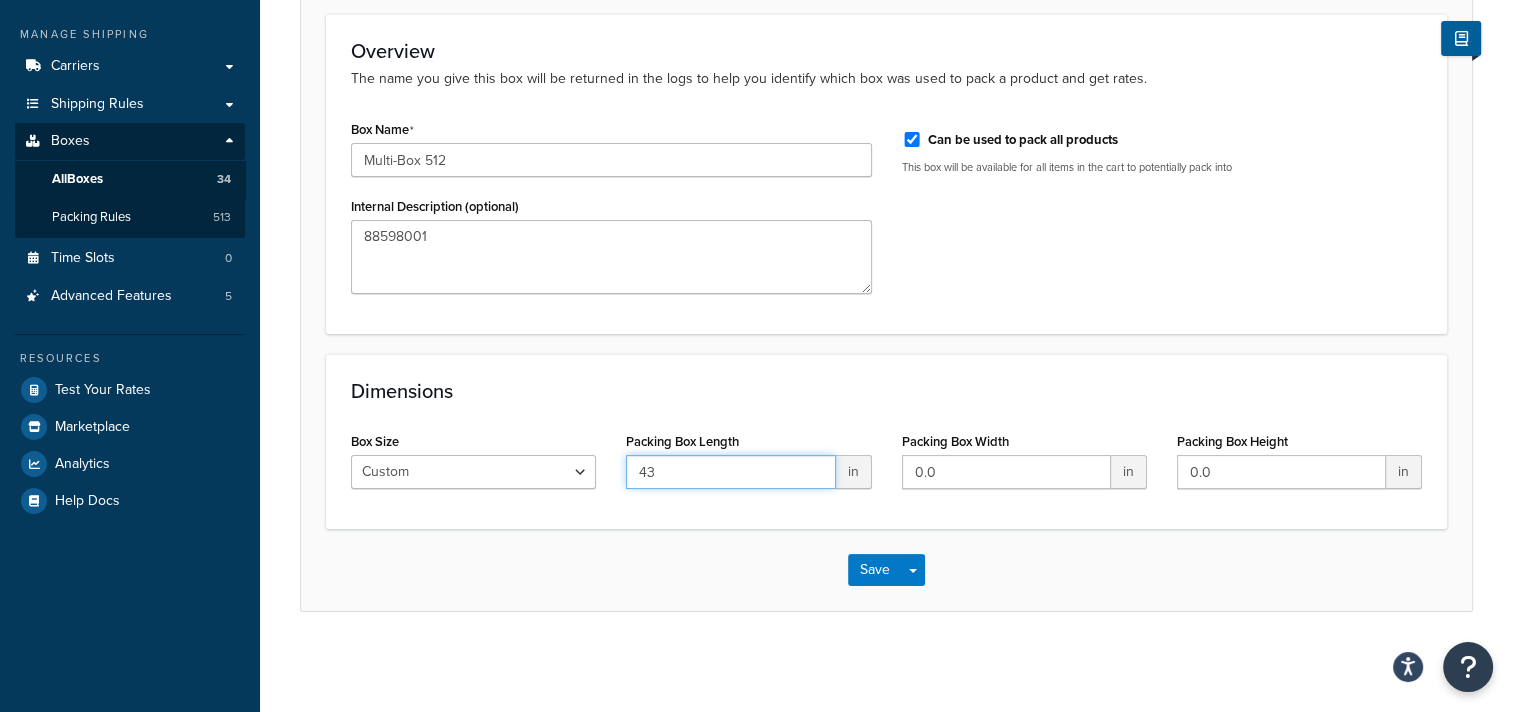 type on "43" 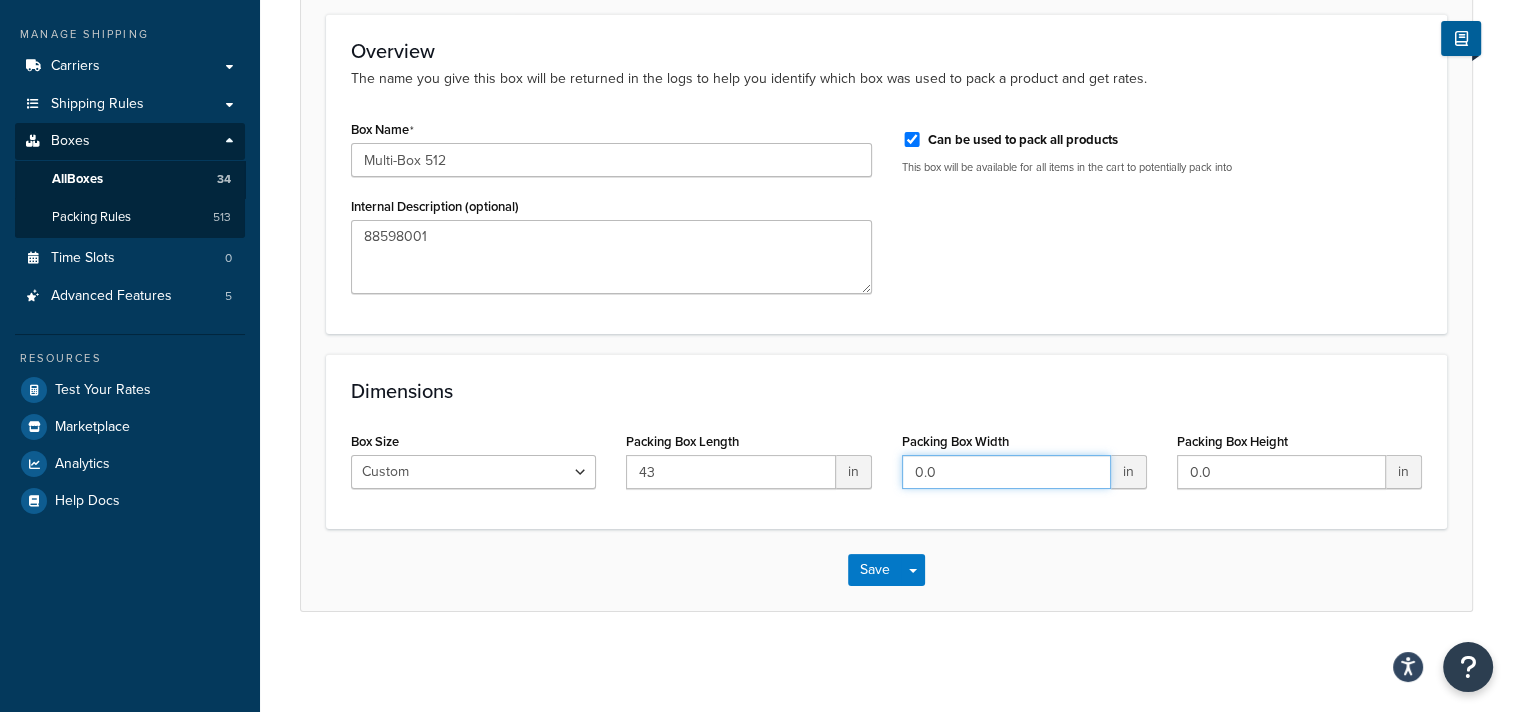 click on "Packing Box Width   0.0 in" at bounding box center [1024, 465] 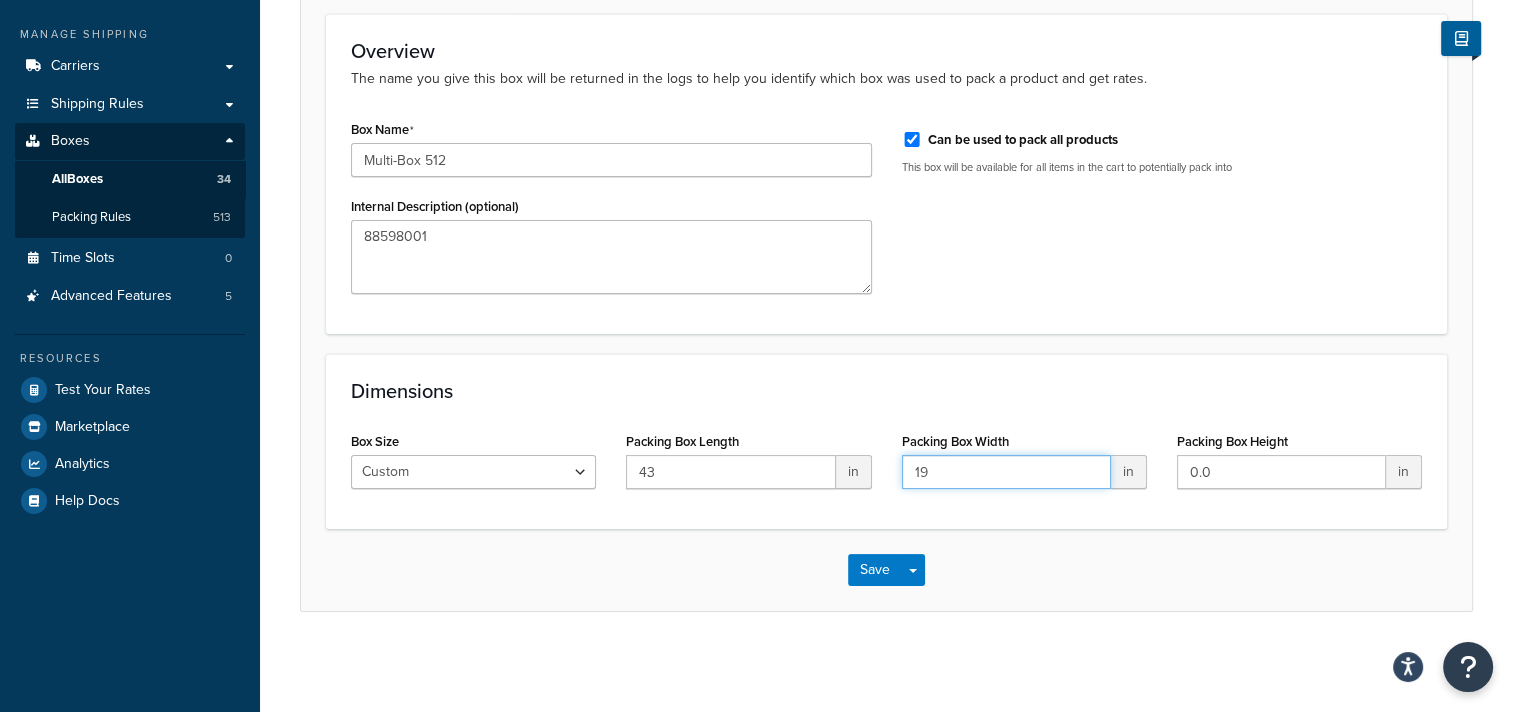 type on "19" 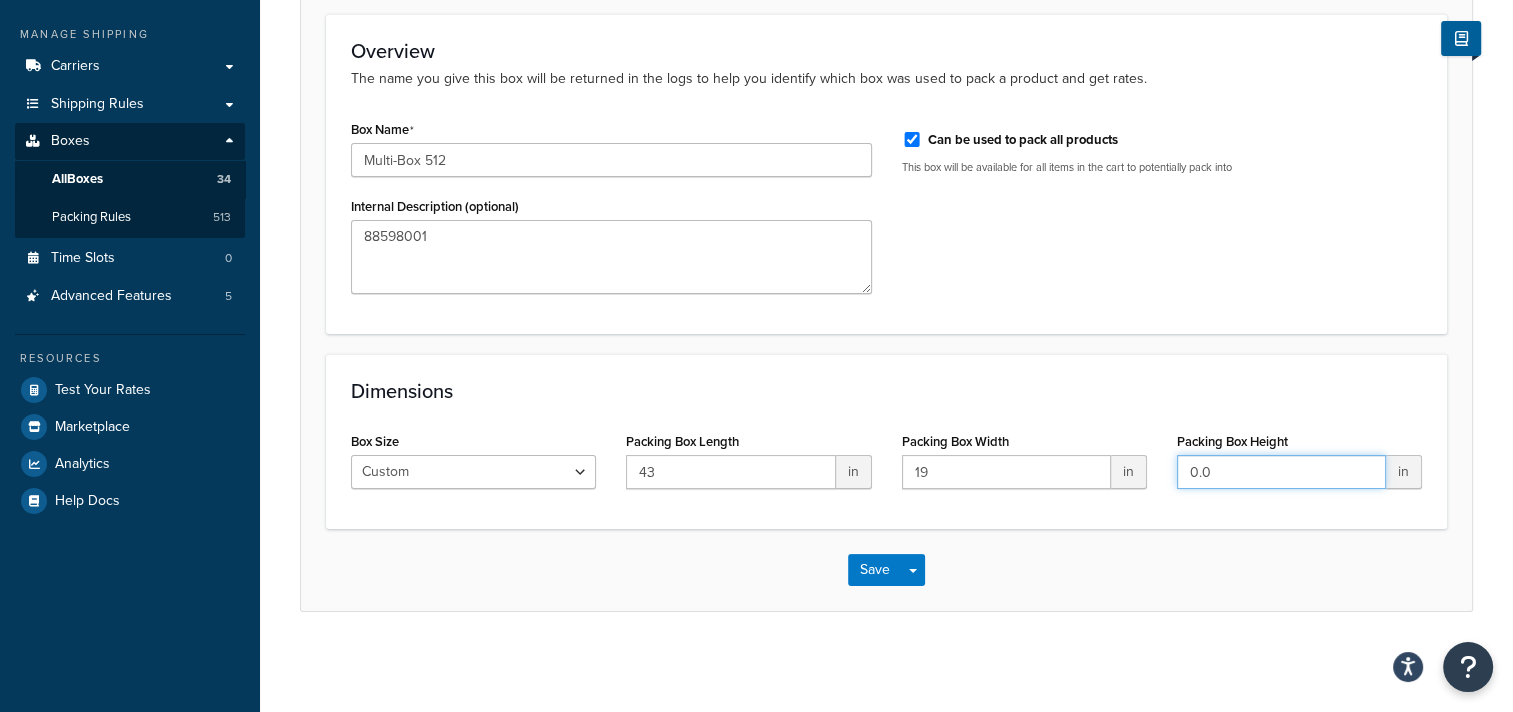 drag, startPoint x: 1219, startPoint y: 479, endPoint x: 1108, endPoint y: 473, distance: 111.16204 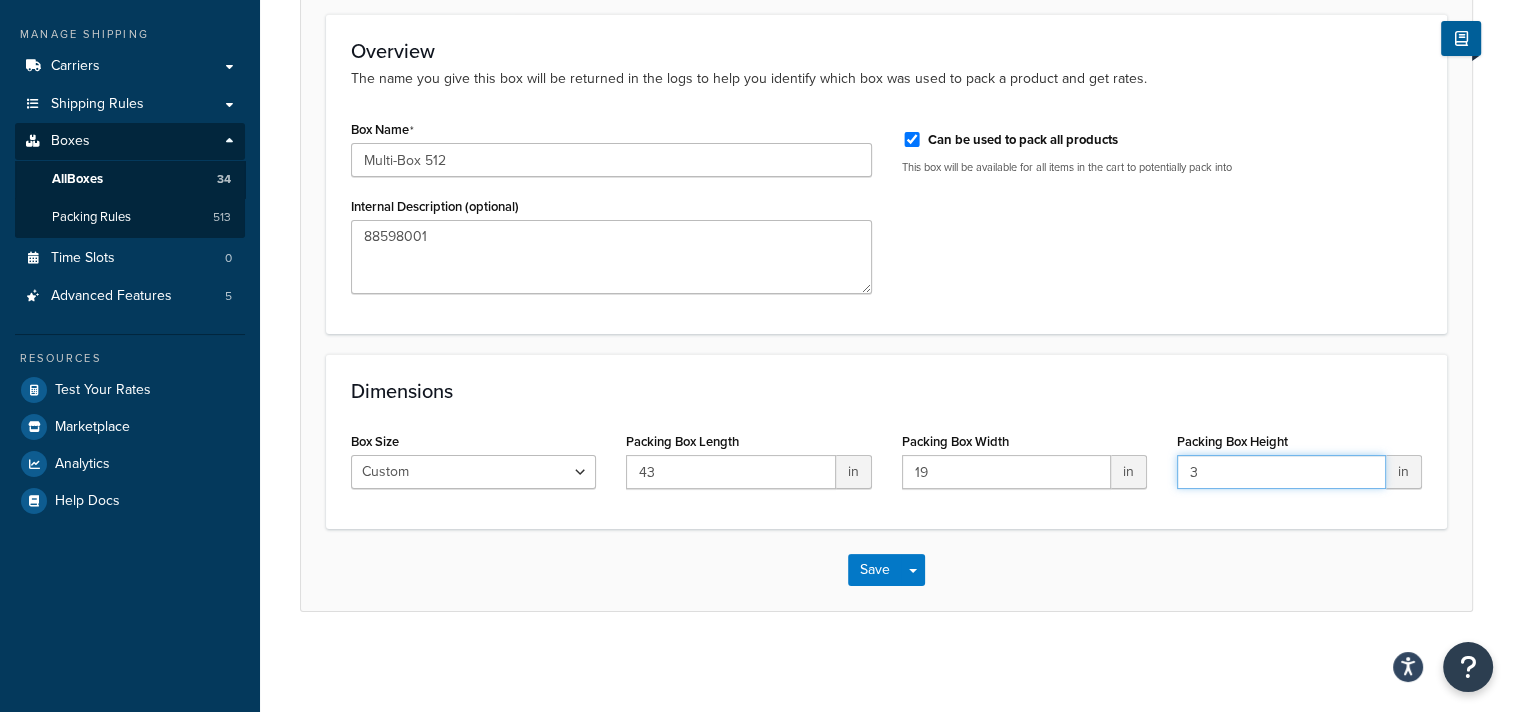 type on "3" 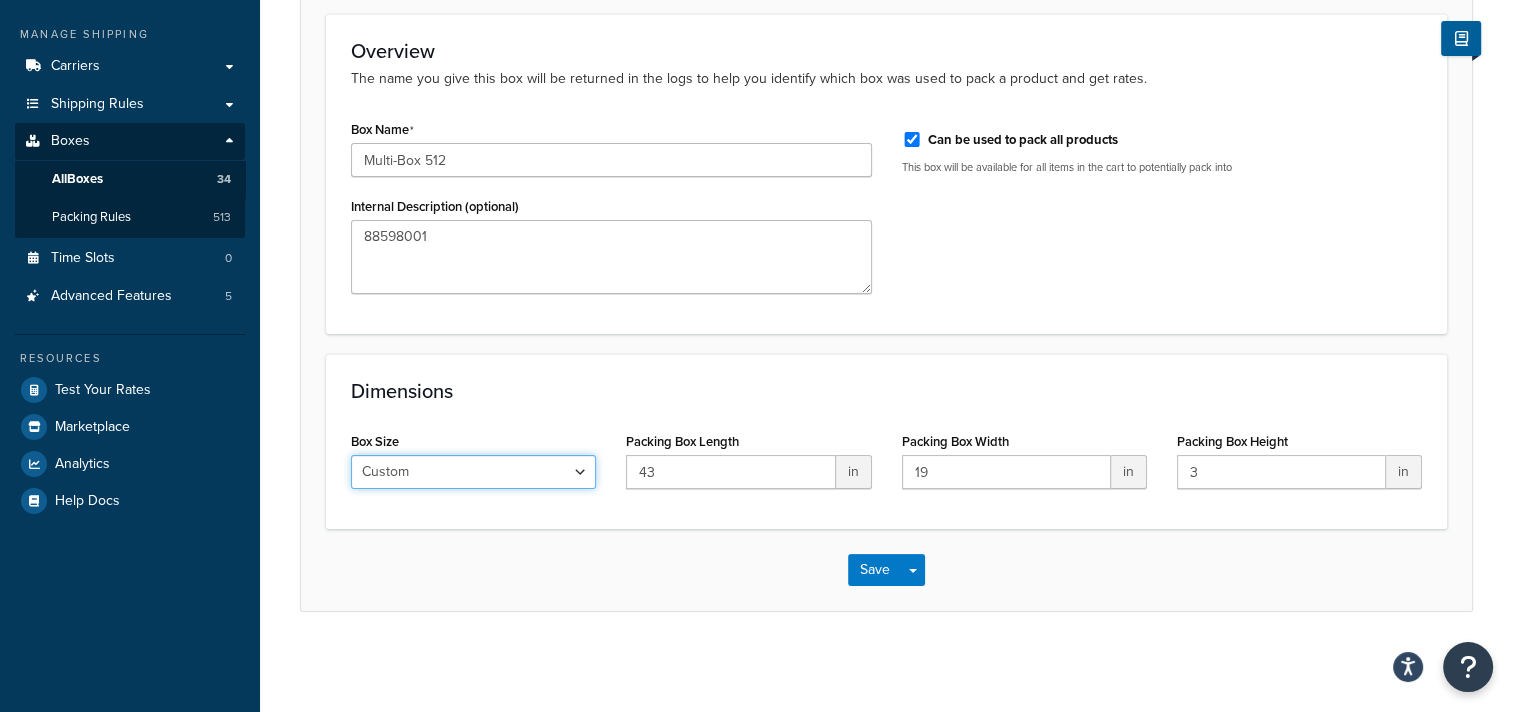 click on "Custom  USPS Small Flat Box  USPS Medium Flat Box  USPS Large Flat Box  USPS Flat Envelope  Small Flat Rate Envelope  Legal Flat Rate Envelope  Medium Flat Rate Box 2  Large Flat Rate Board Game Box" at bounding box center (473, 472) 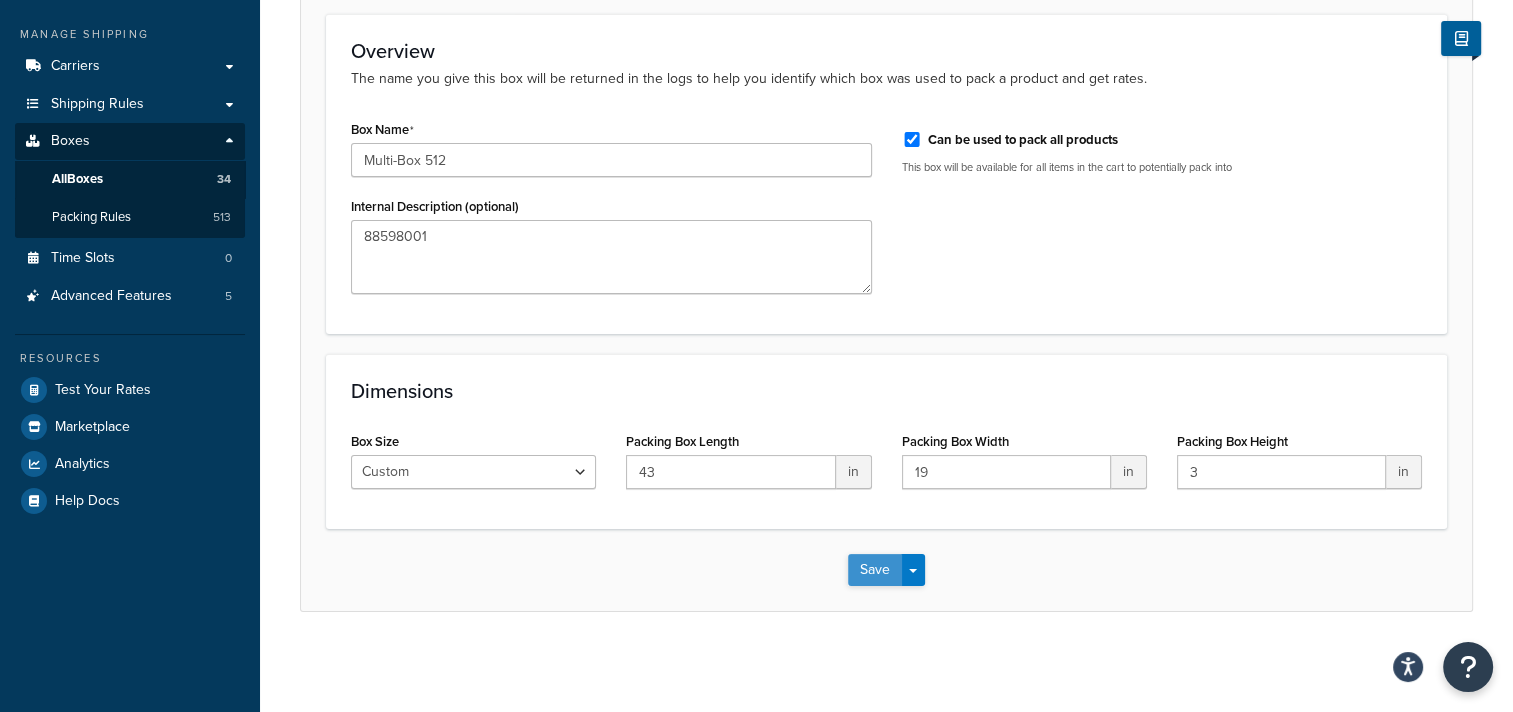click on "Save" at bounding box center [875, 570] 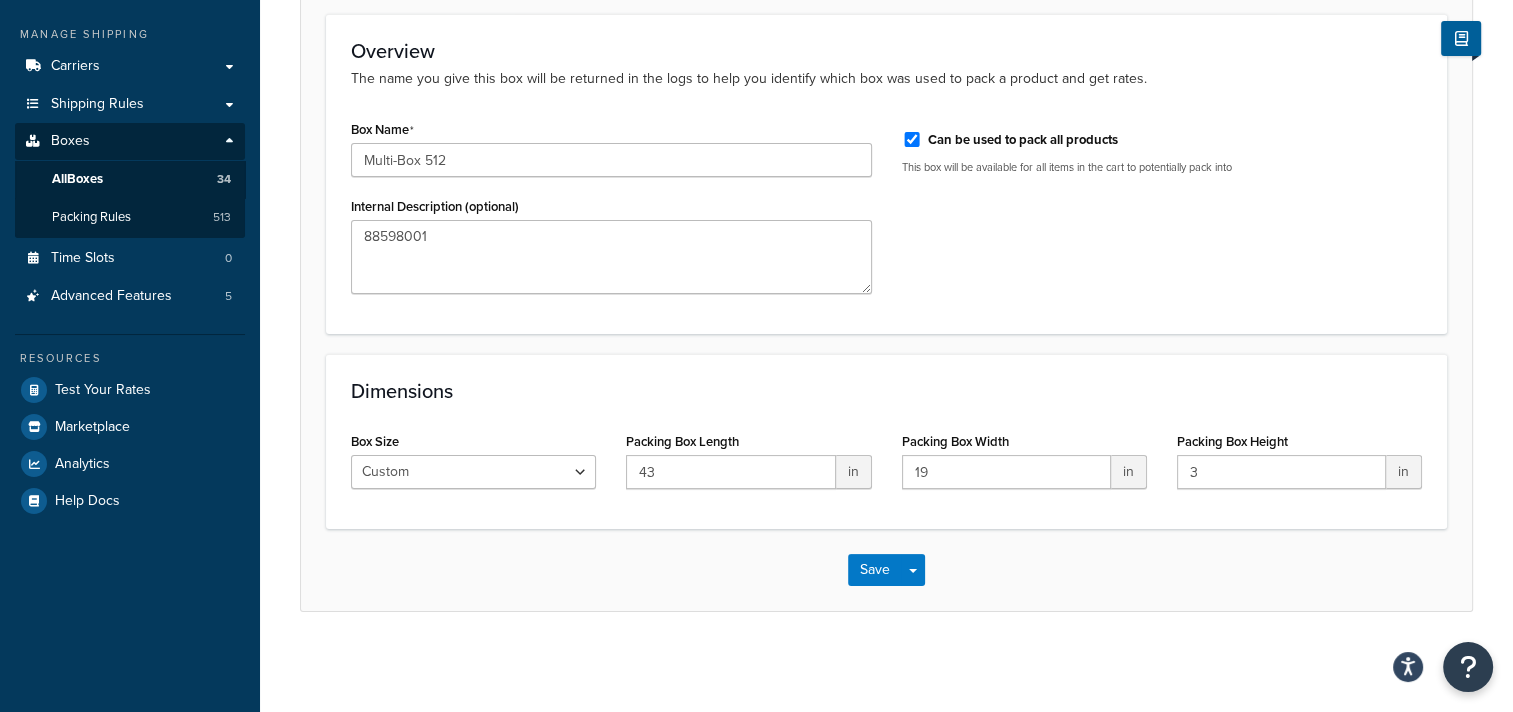 scroll, scrollTop: 0, scrollLeft: 0, axis: both 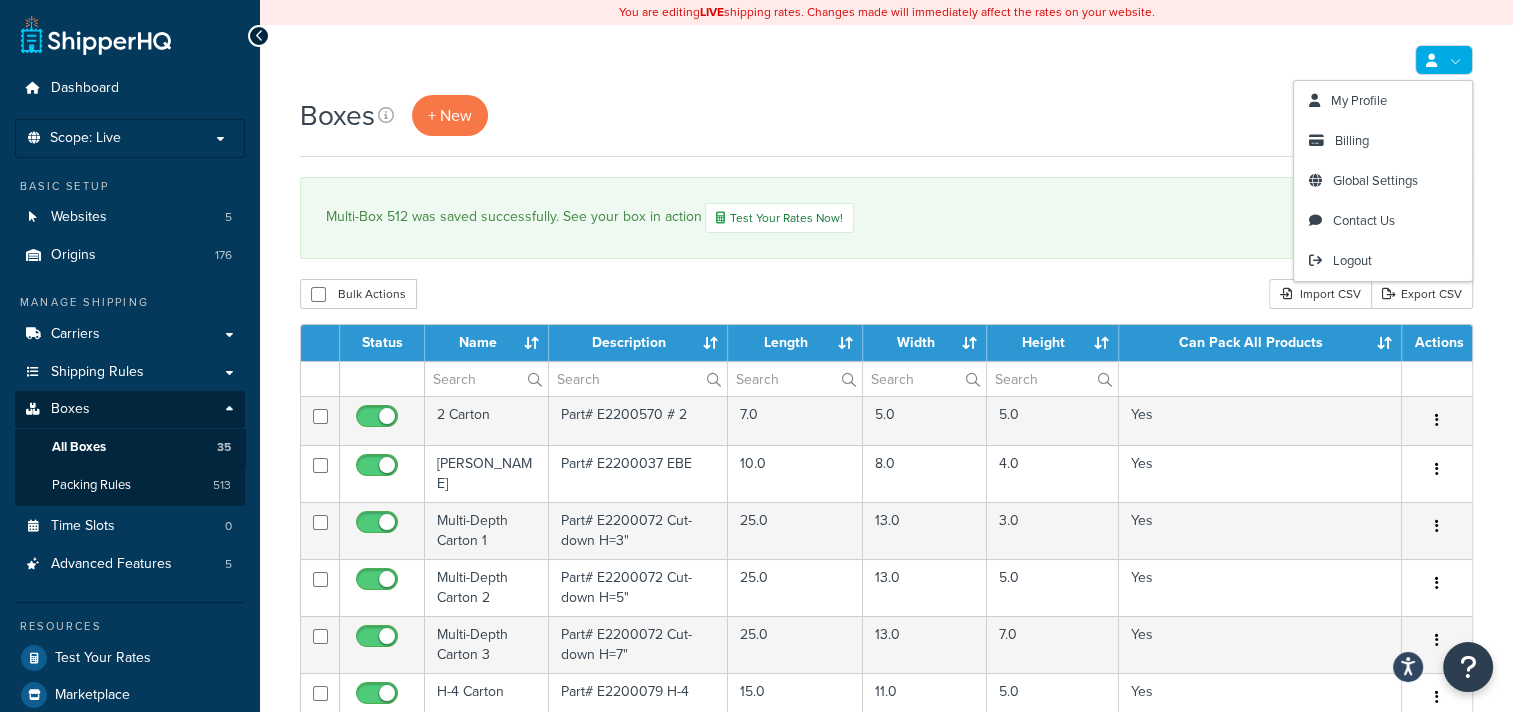 click on "Multi-Box 512 was saved successfully. See your box in action   Test Your Rates Now!" at bounding box center [886, 218] 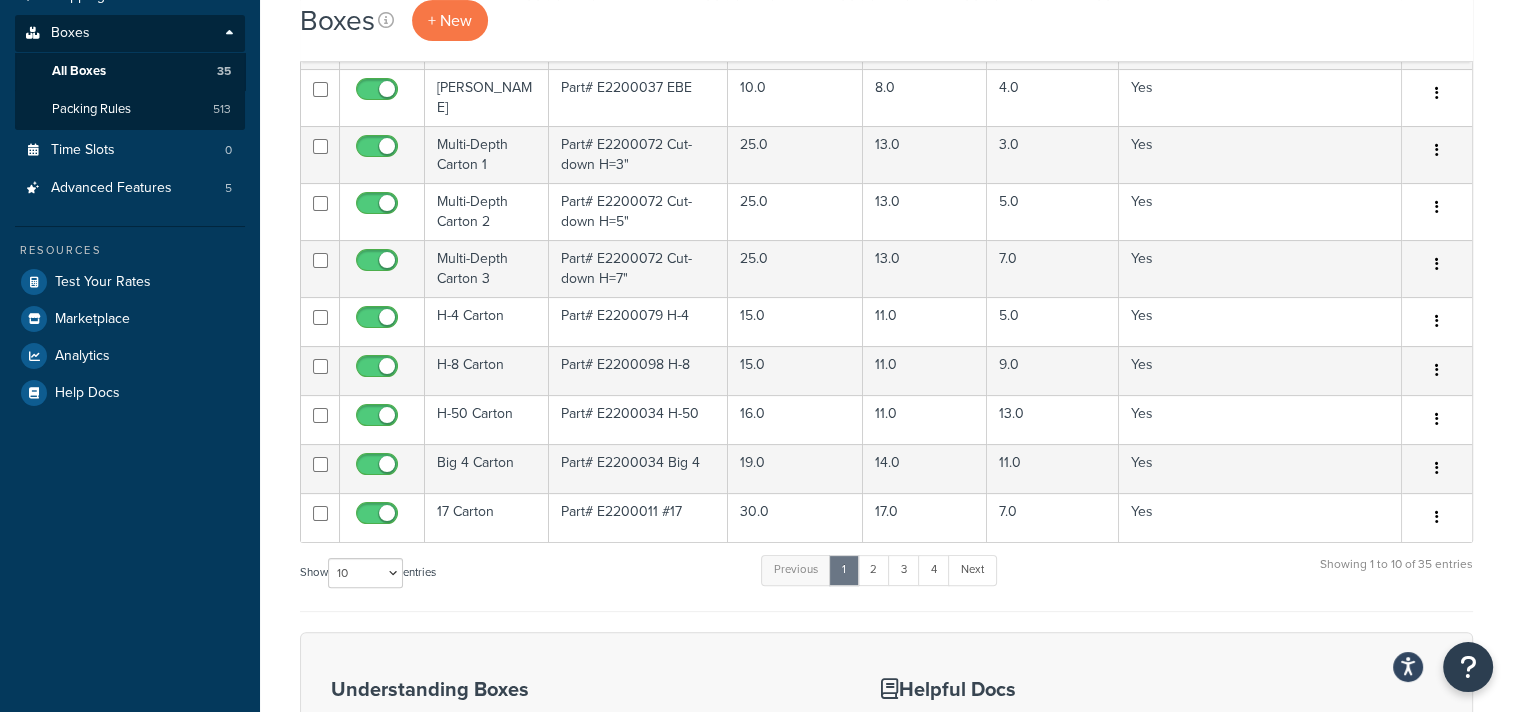 scroll, scrollTop: 500, scrollLeft: 0, axis: vertical 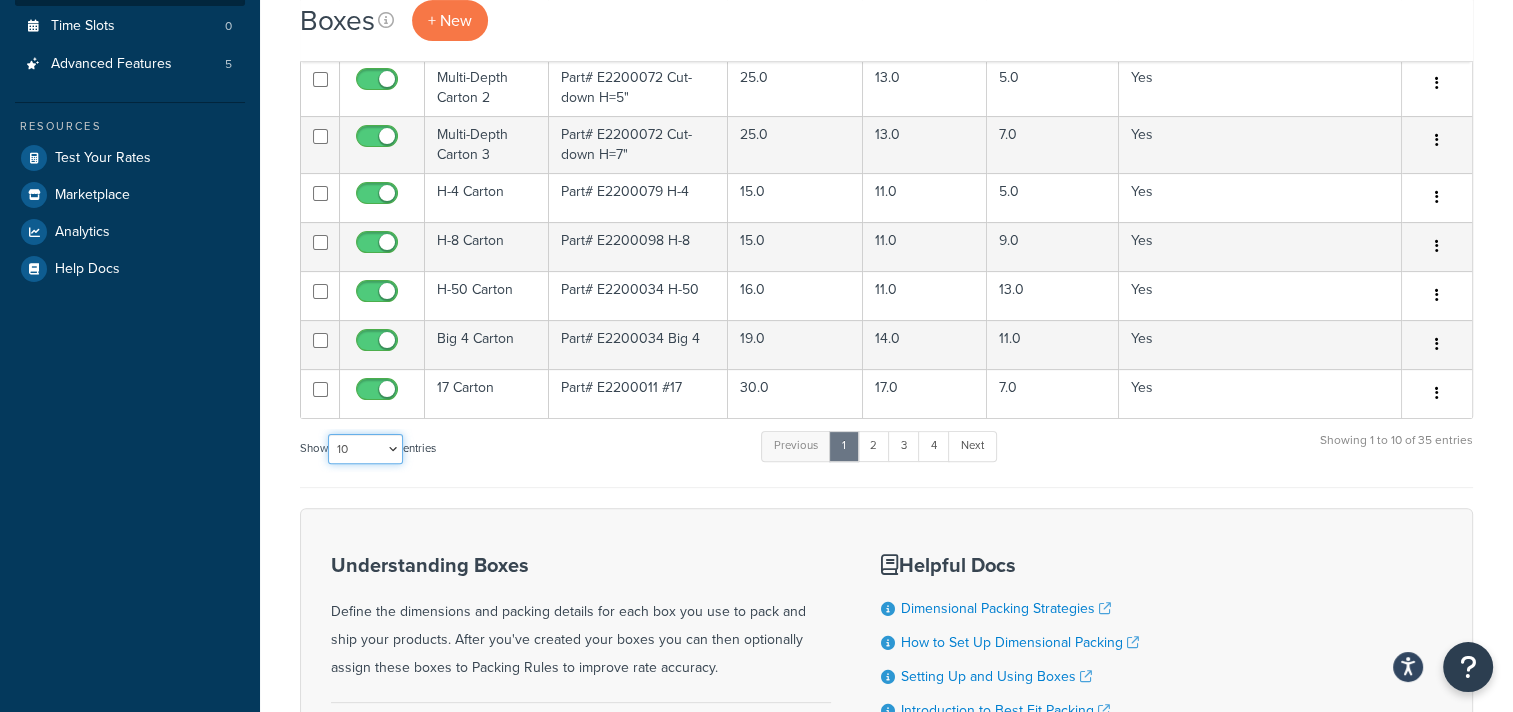 click on "10 15 25 50 100 1000" at bounding box center [365, 449] 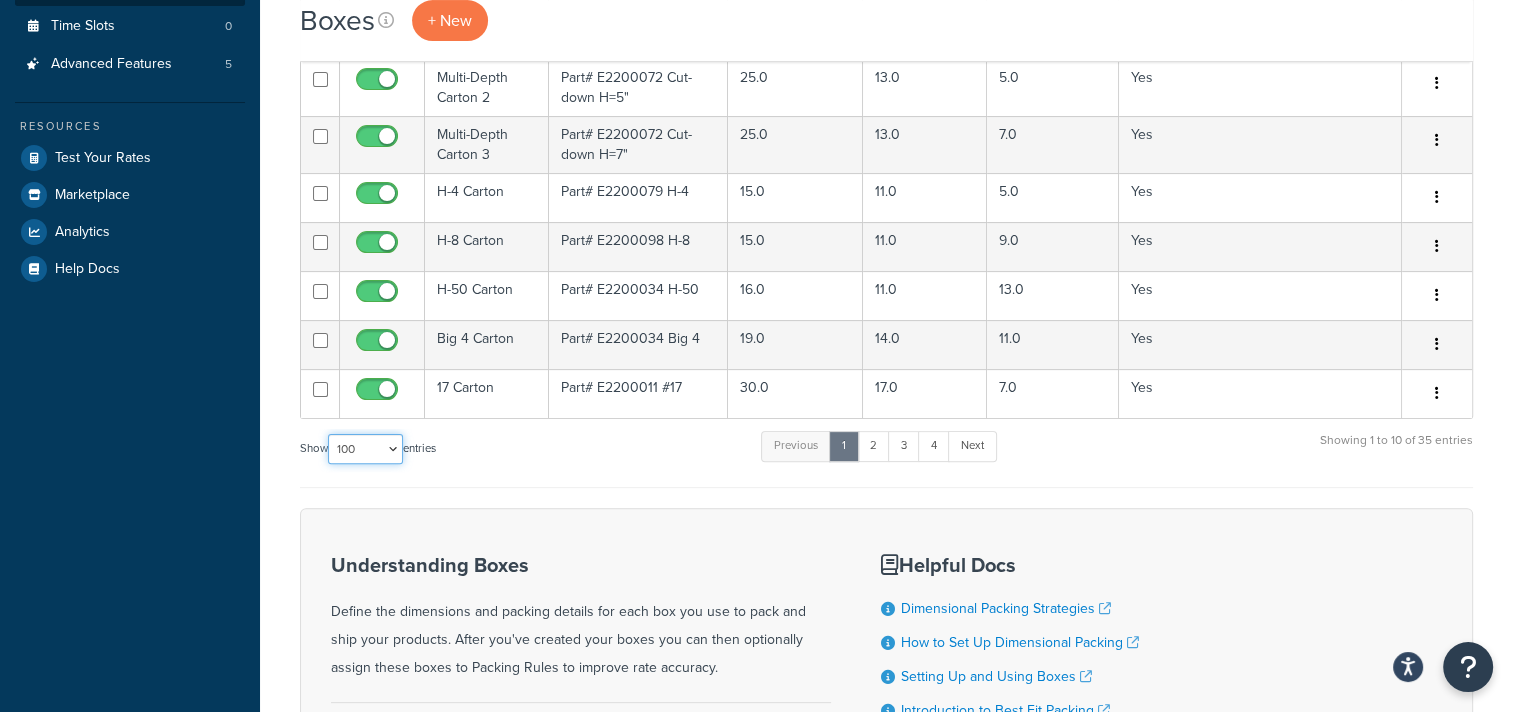 click on "10 15 25 50 100 1000" at bounding box center (365, 449) 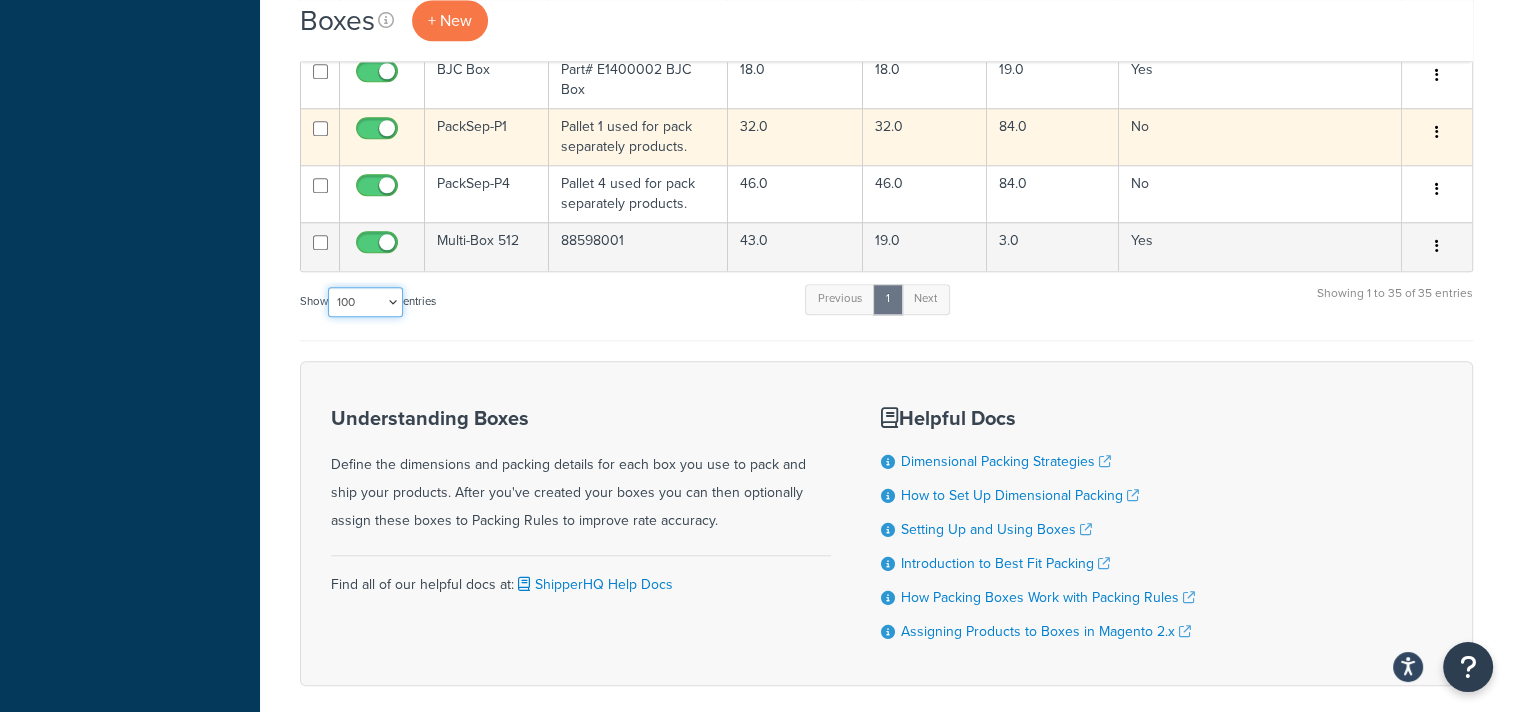 scroll, scrollTop: 1809, scrollLeft: 0, axis: vertical 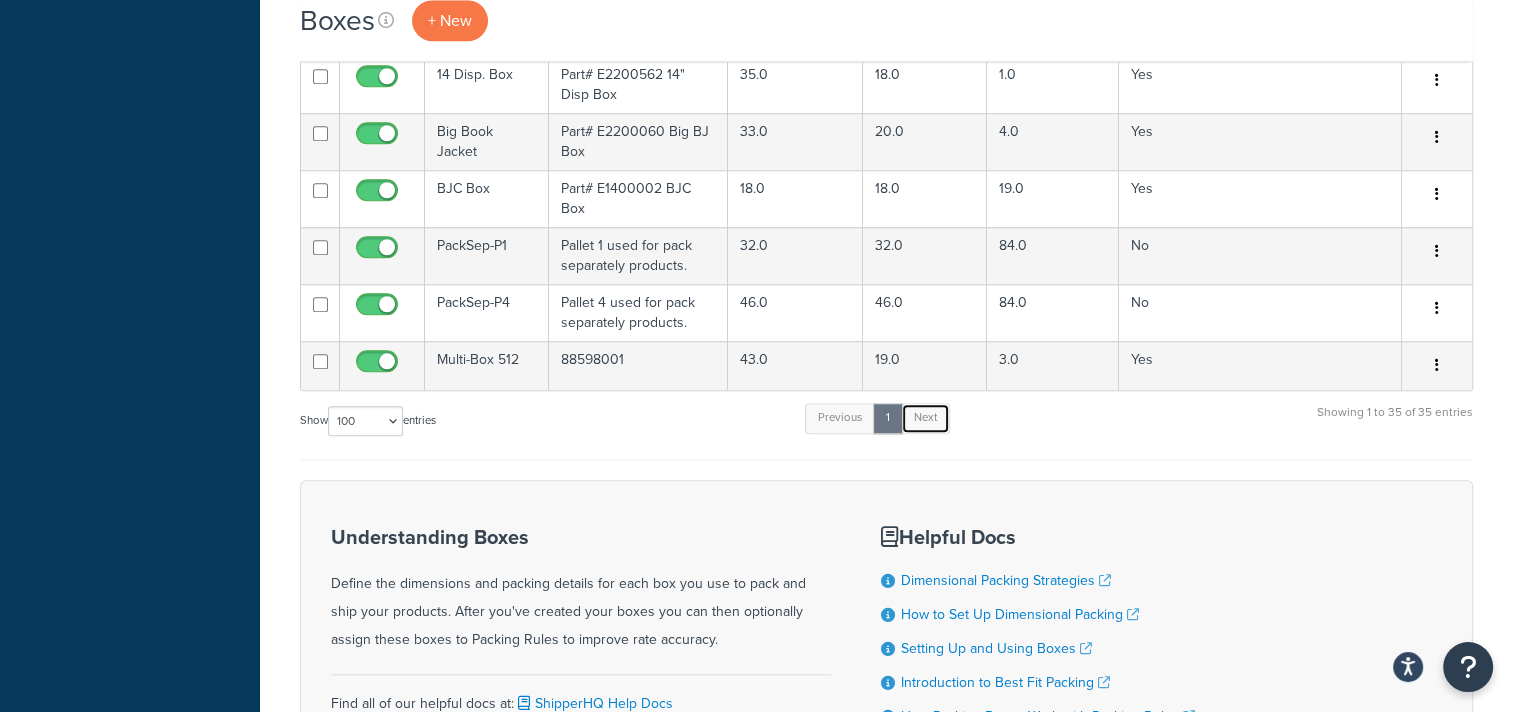 click on "Next" at bounding box center [925, 418] 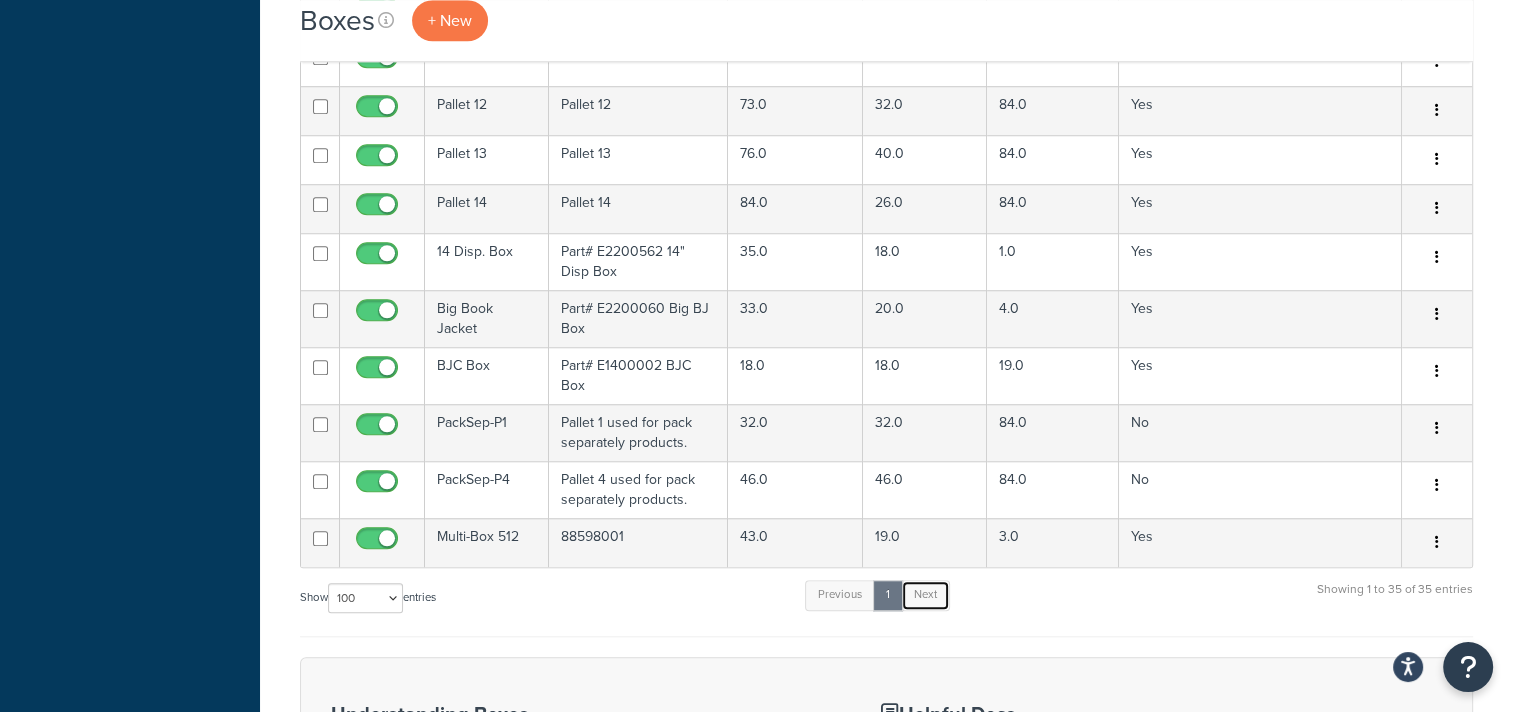 scroll, scrollTop: 1809, scrollLeft: 0, axis: vertical 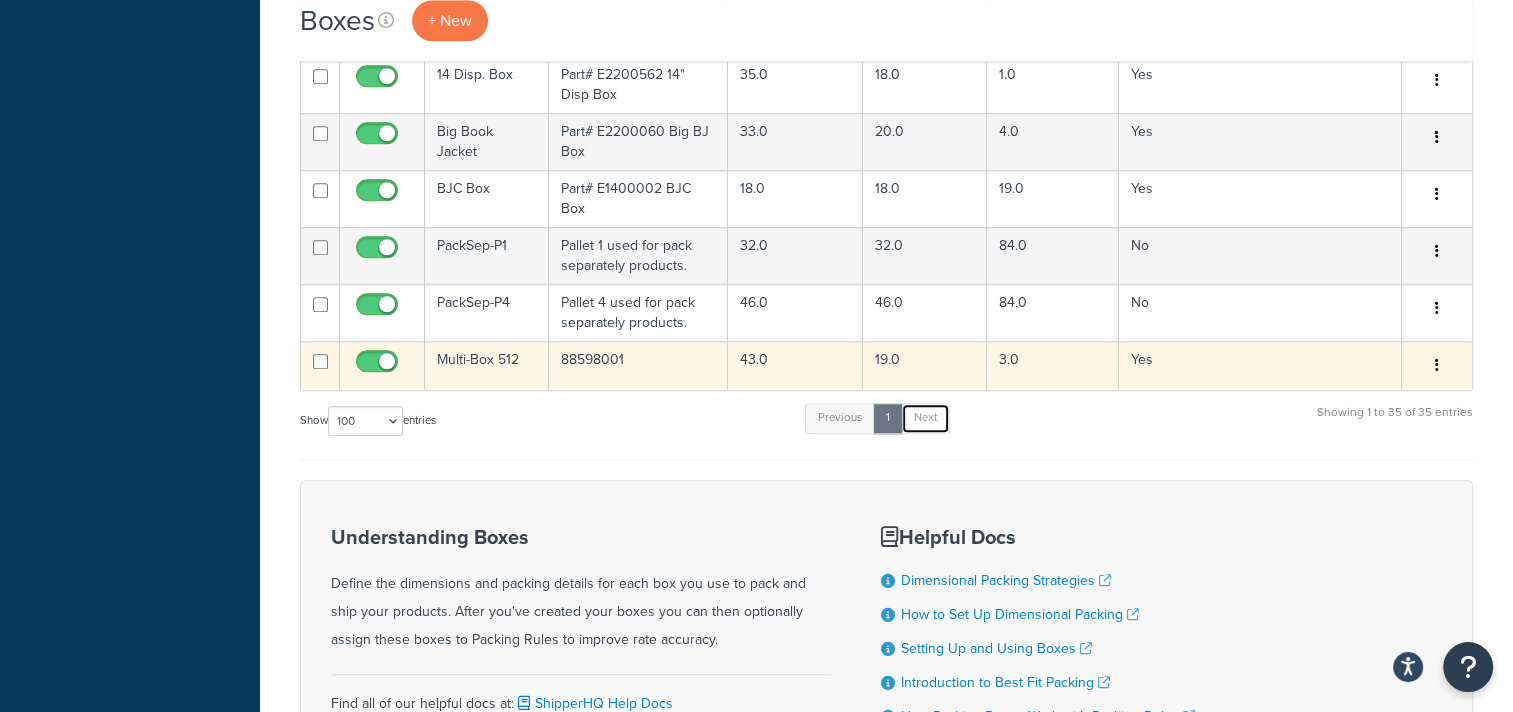 click at bounding box center (320, 361) 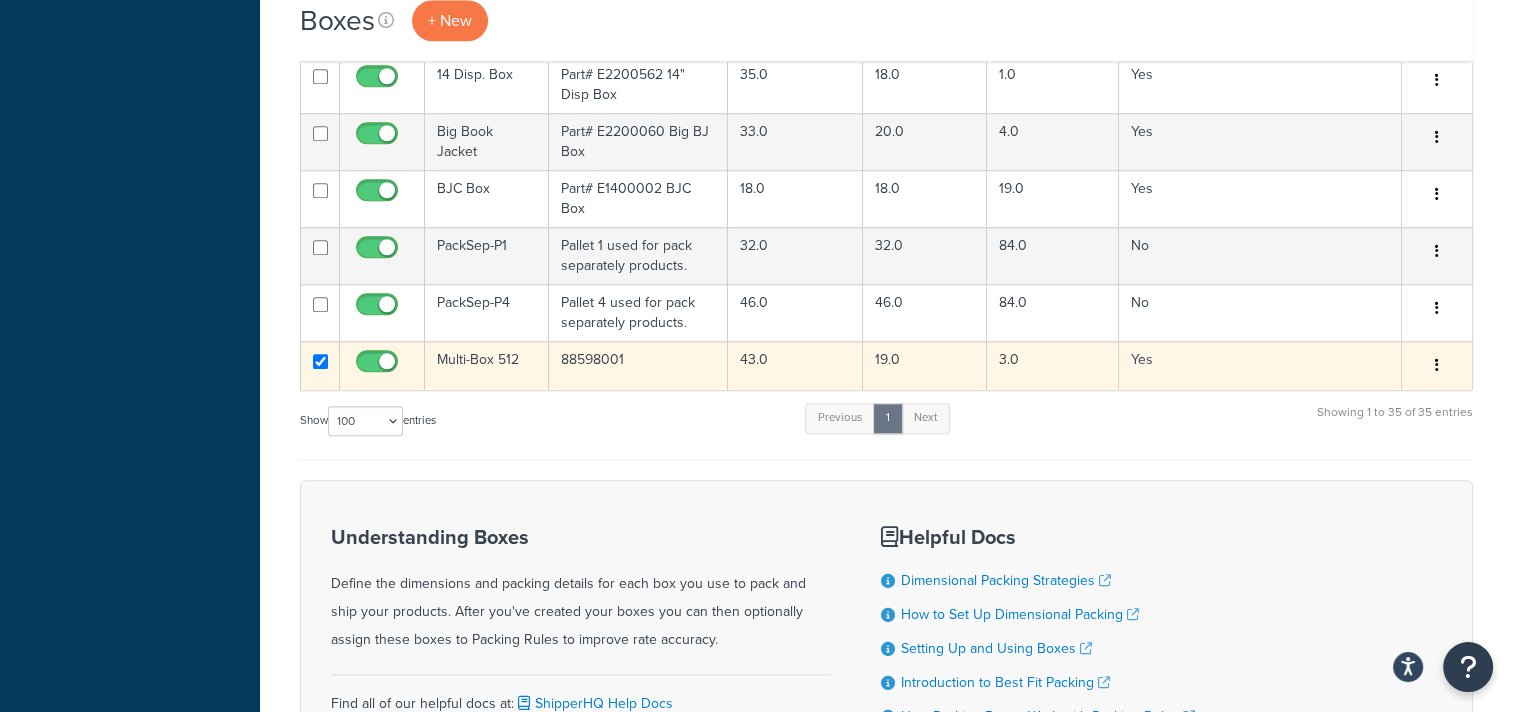 click at bounding box center (1437, 365) 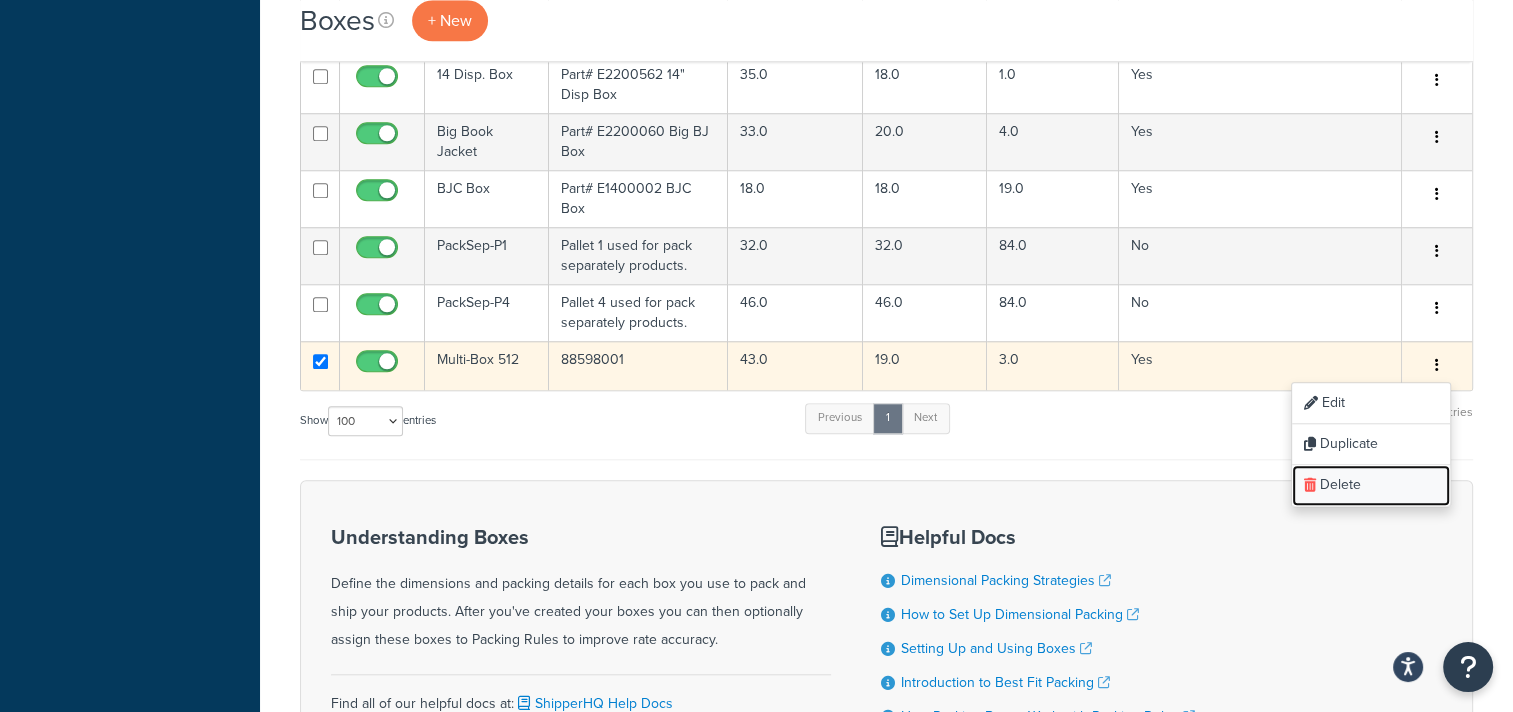 click on "Delete" at bounding box center [1371, 485] 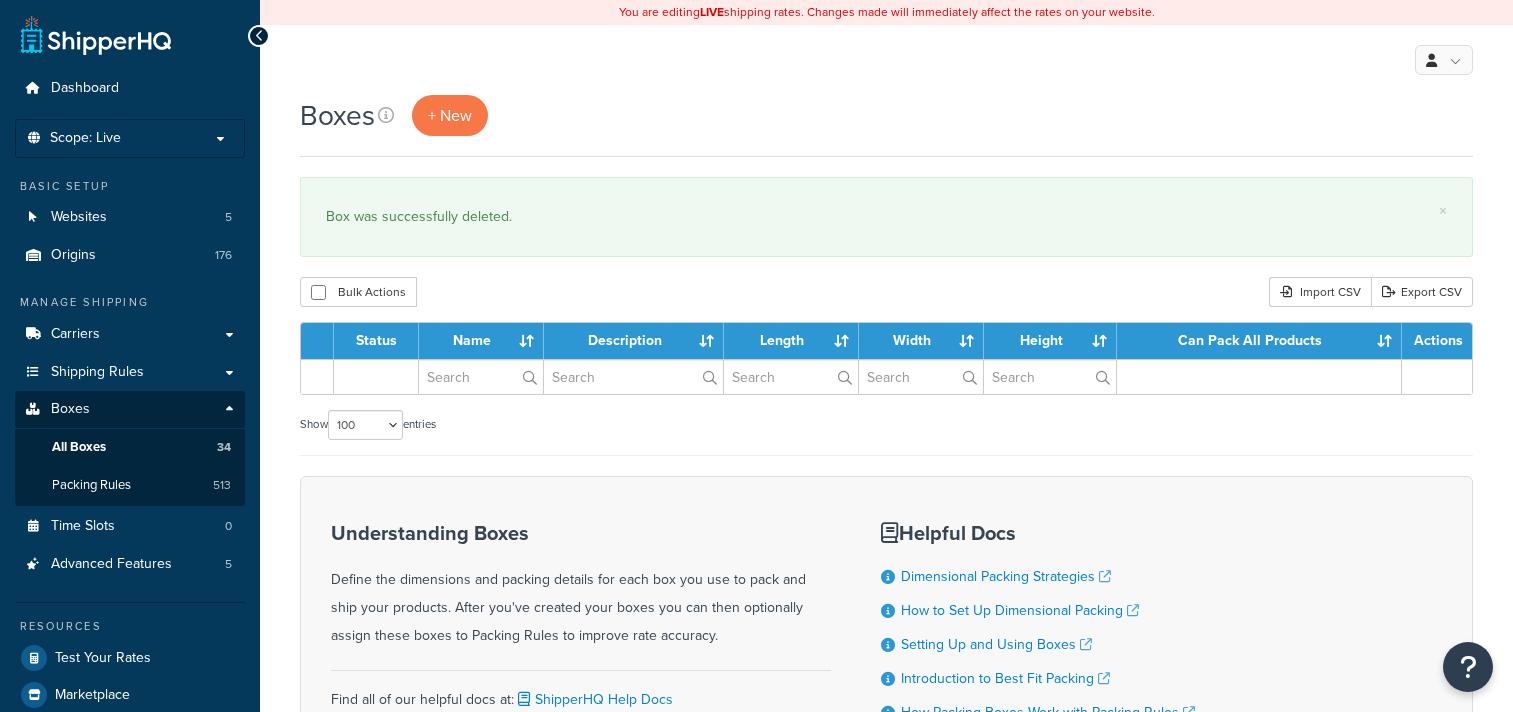 select on "100" 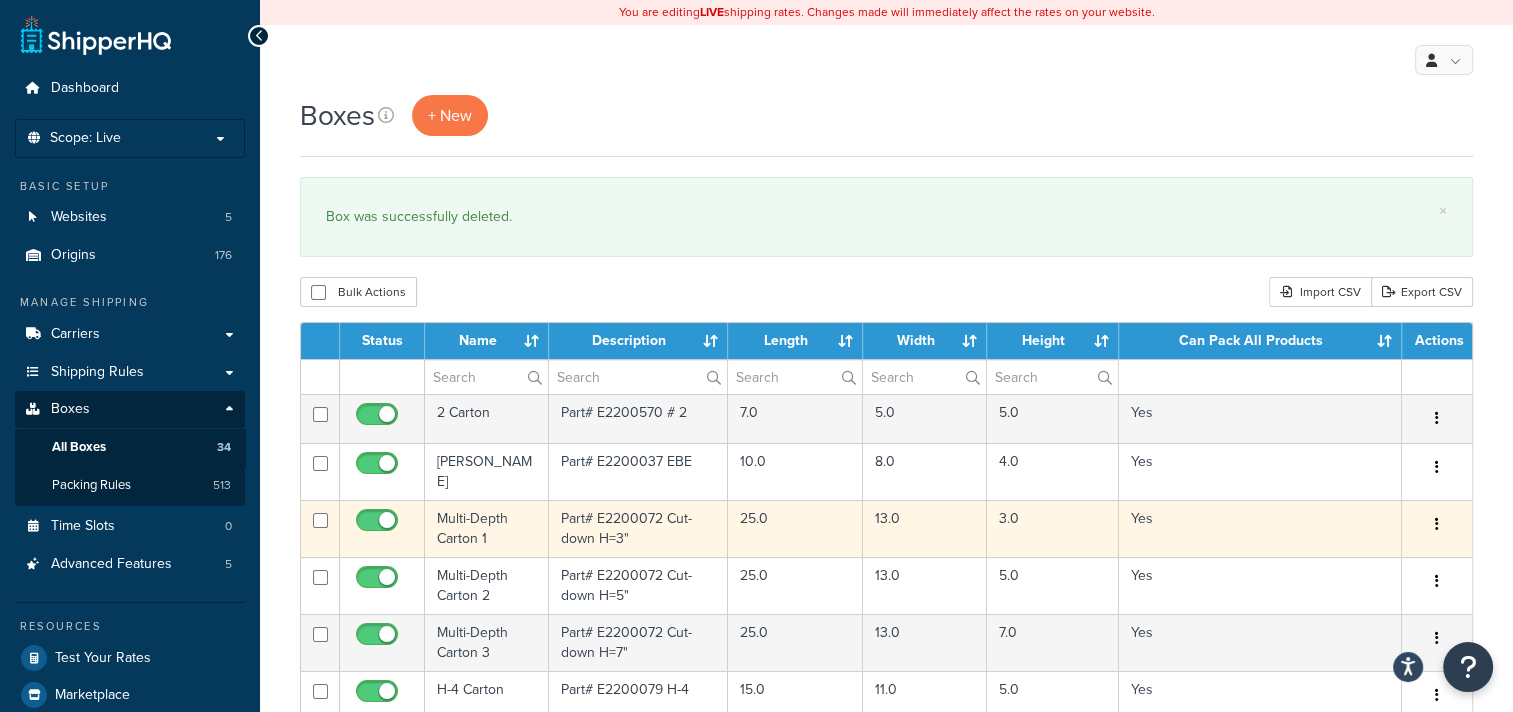 scroll, scrollTop: 0, scrollLeft: 0, axis: both 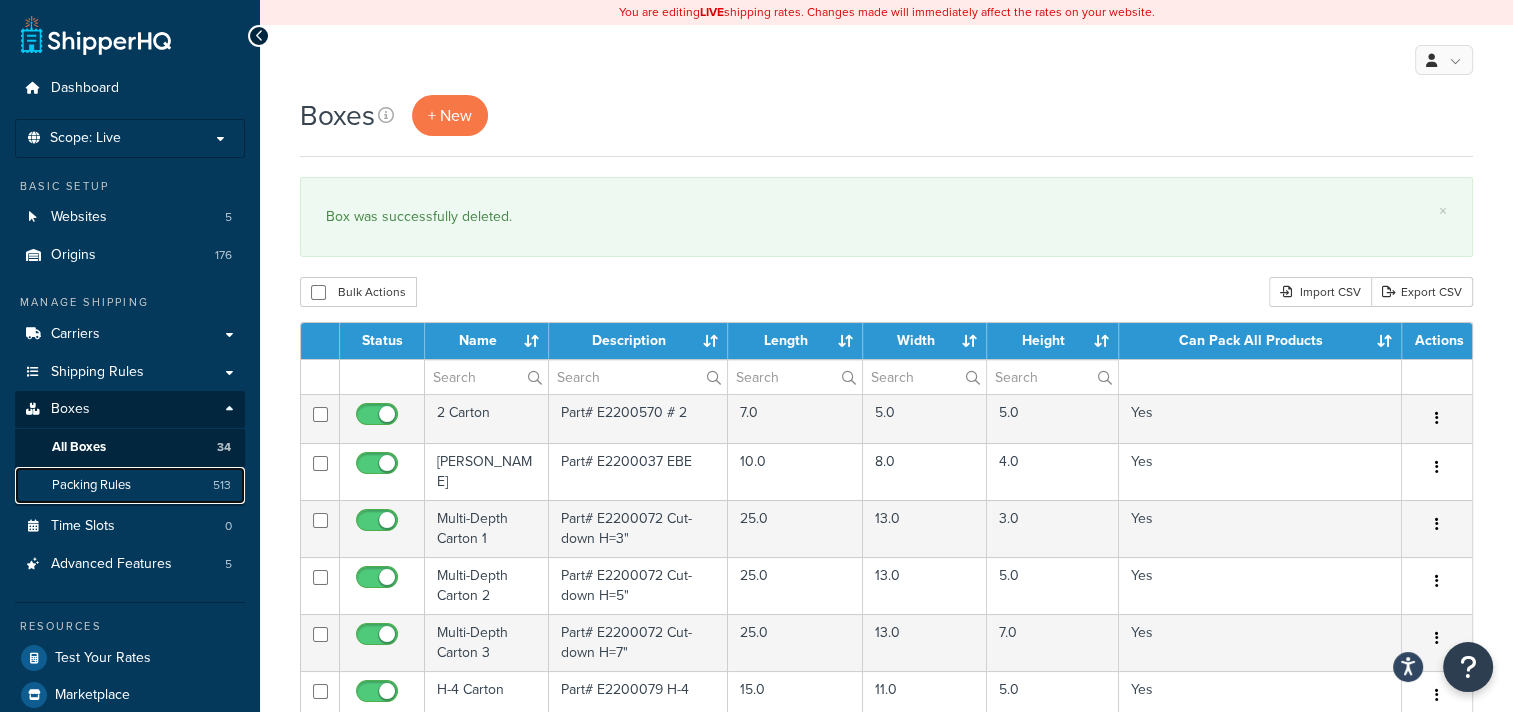 click on "Packing Rules" at bounding box center (91, 485) 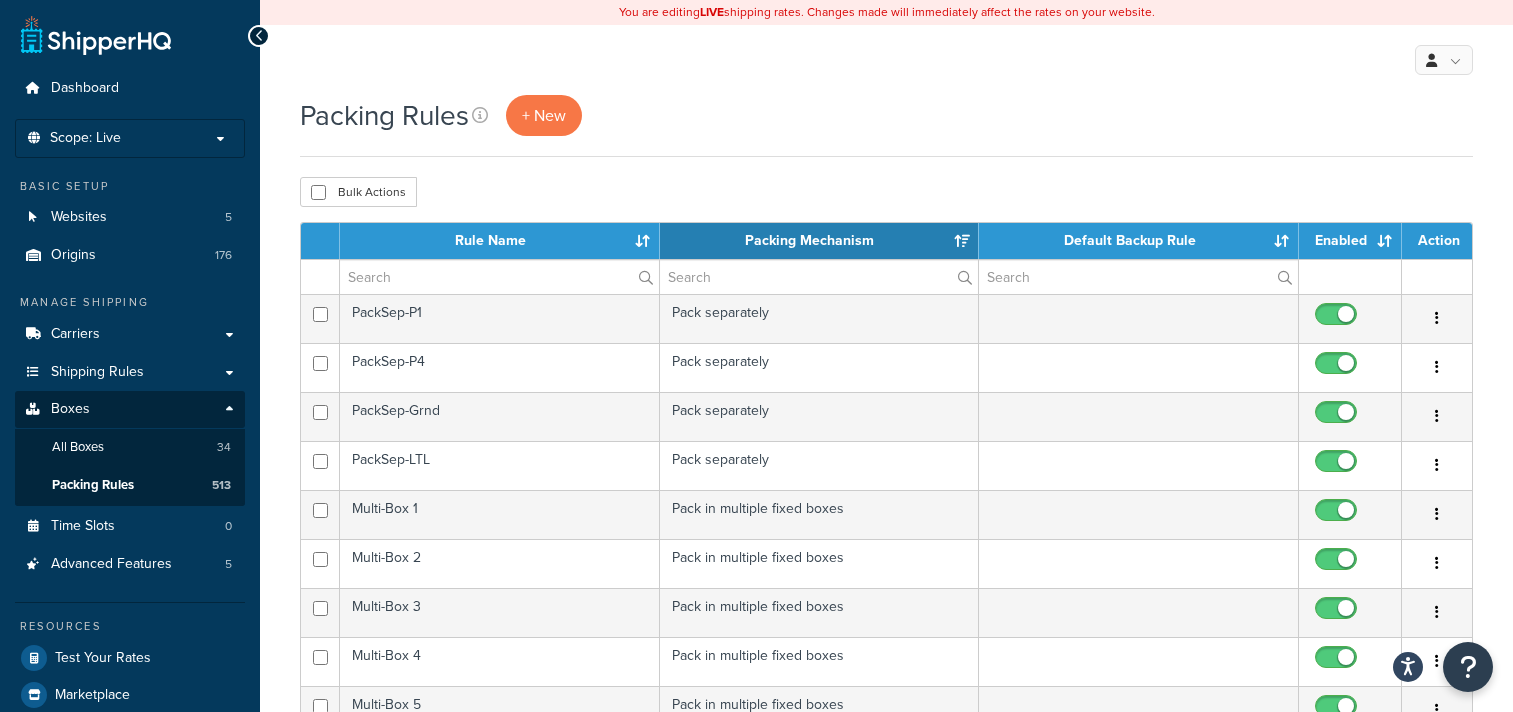 scroll, scrollTop: 0, scrollLeft: 0, axis: both 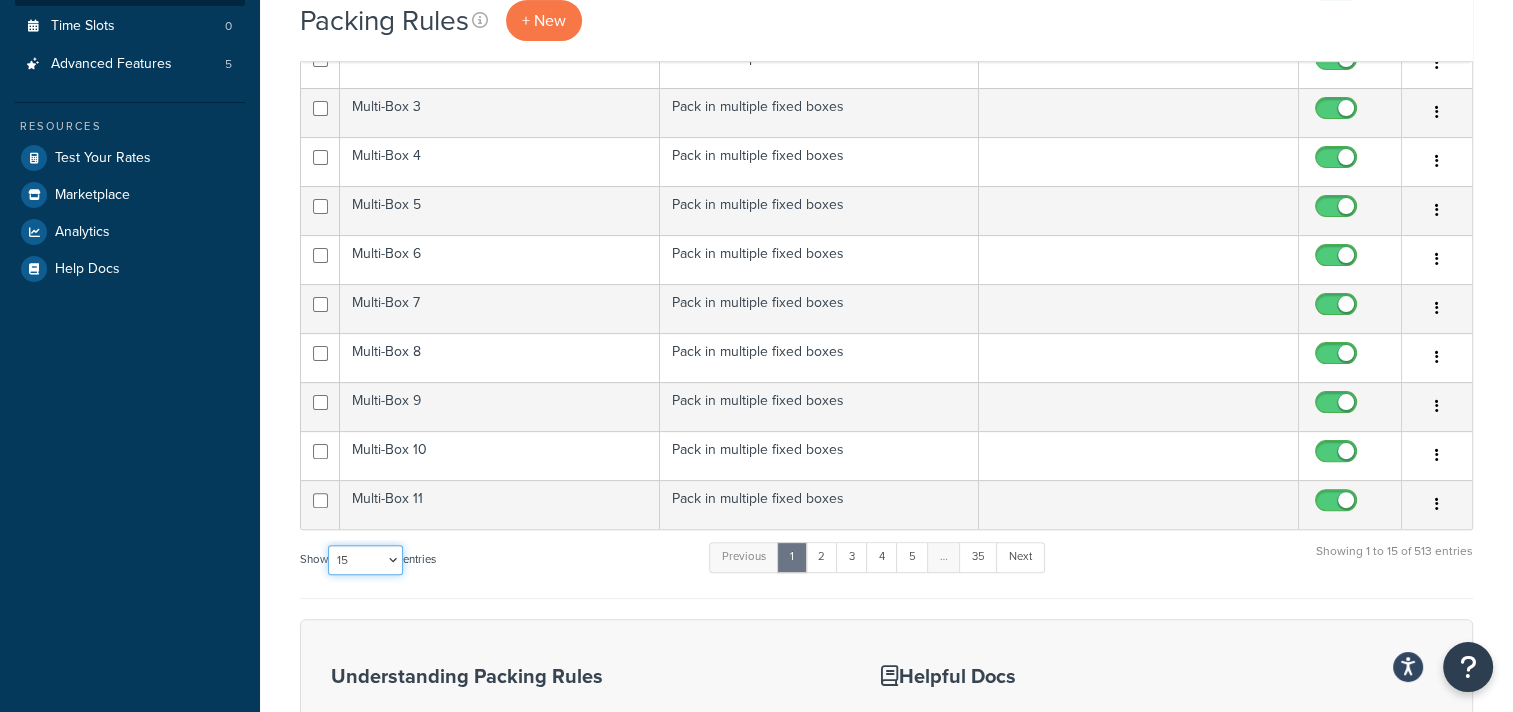 click on "10 15 25 50 100" at bounding box center [365, 560] 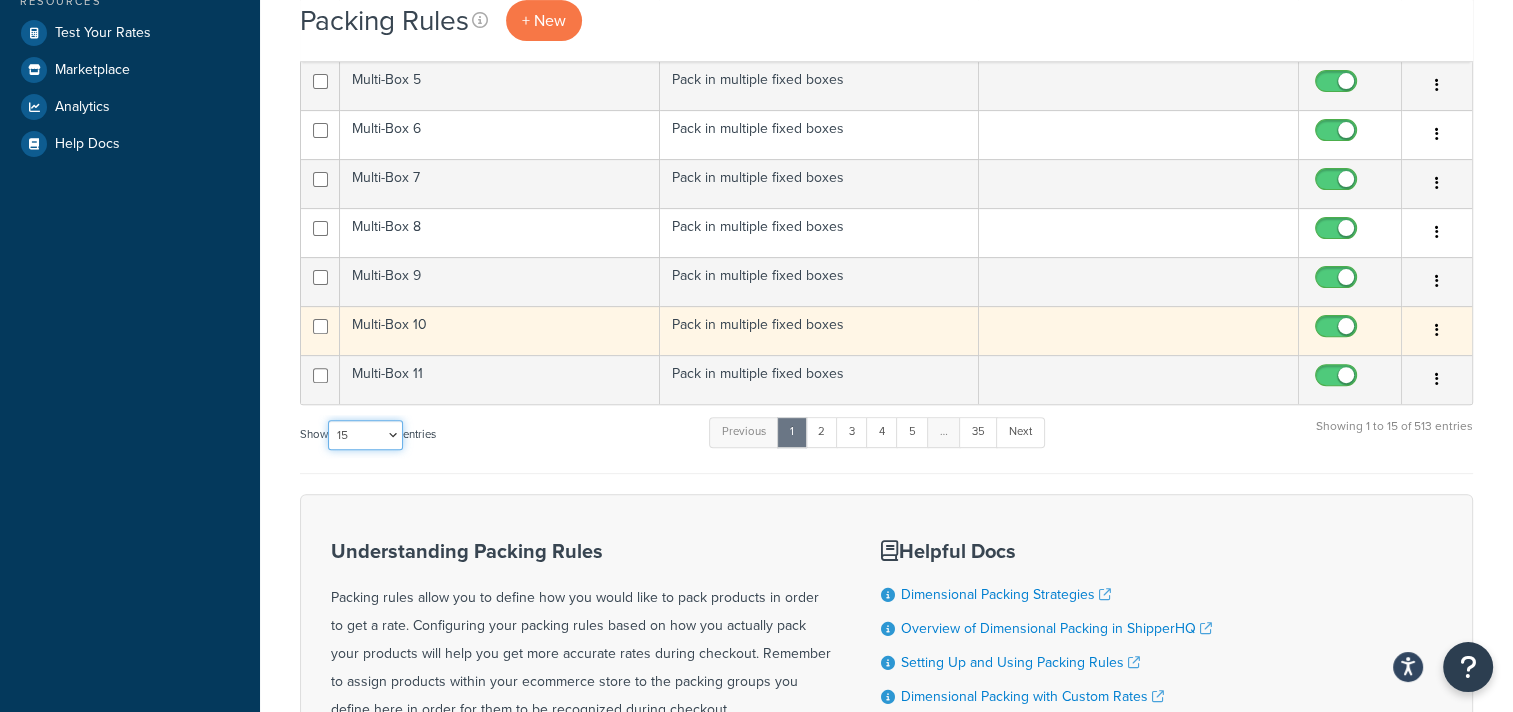 scroll, scrollTop: 600, scrollLeft: 0, axis: vertical 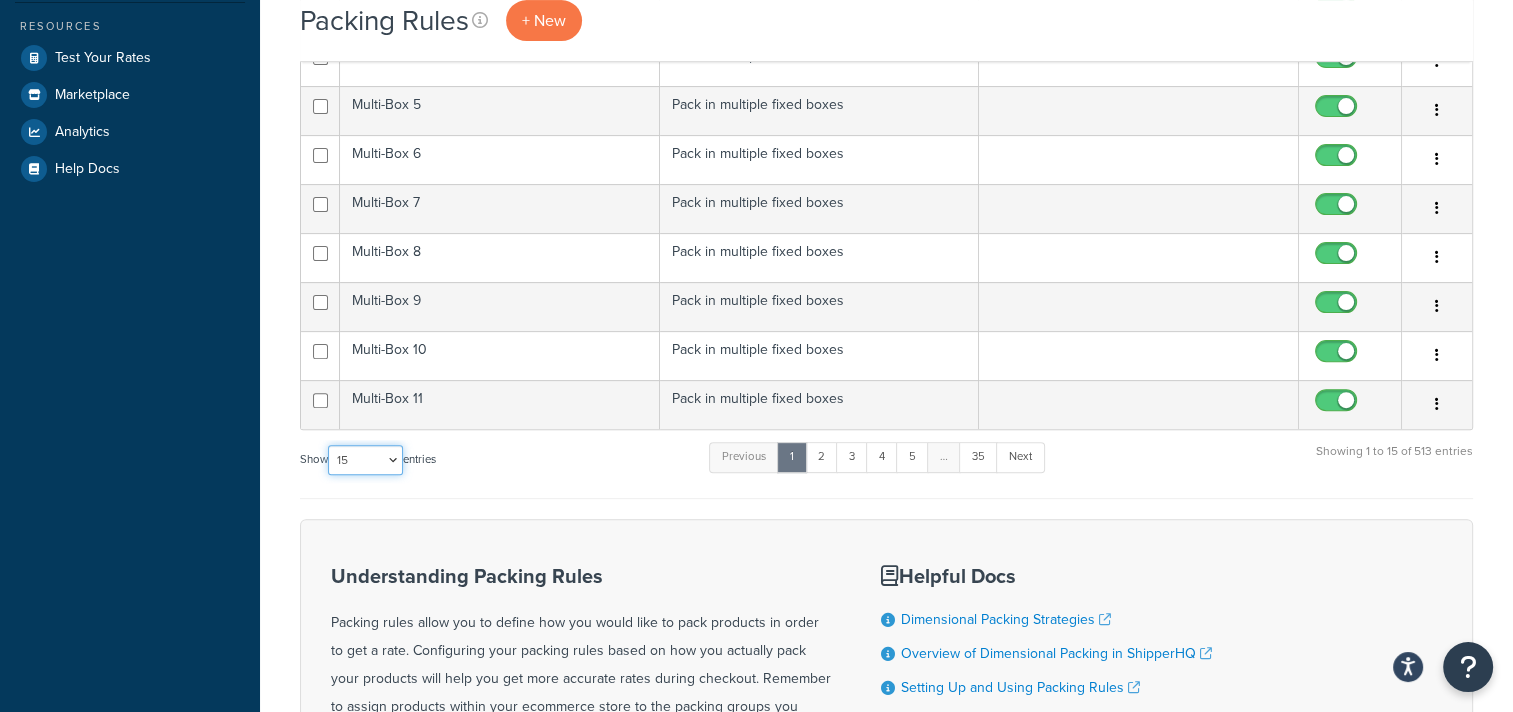 click on "10 15 25 50 100" at bounding box center (365, 460) 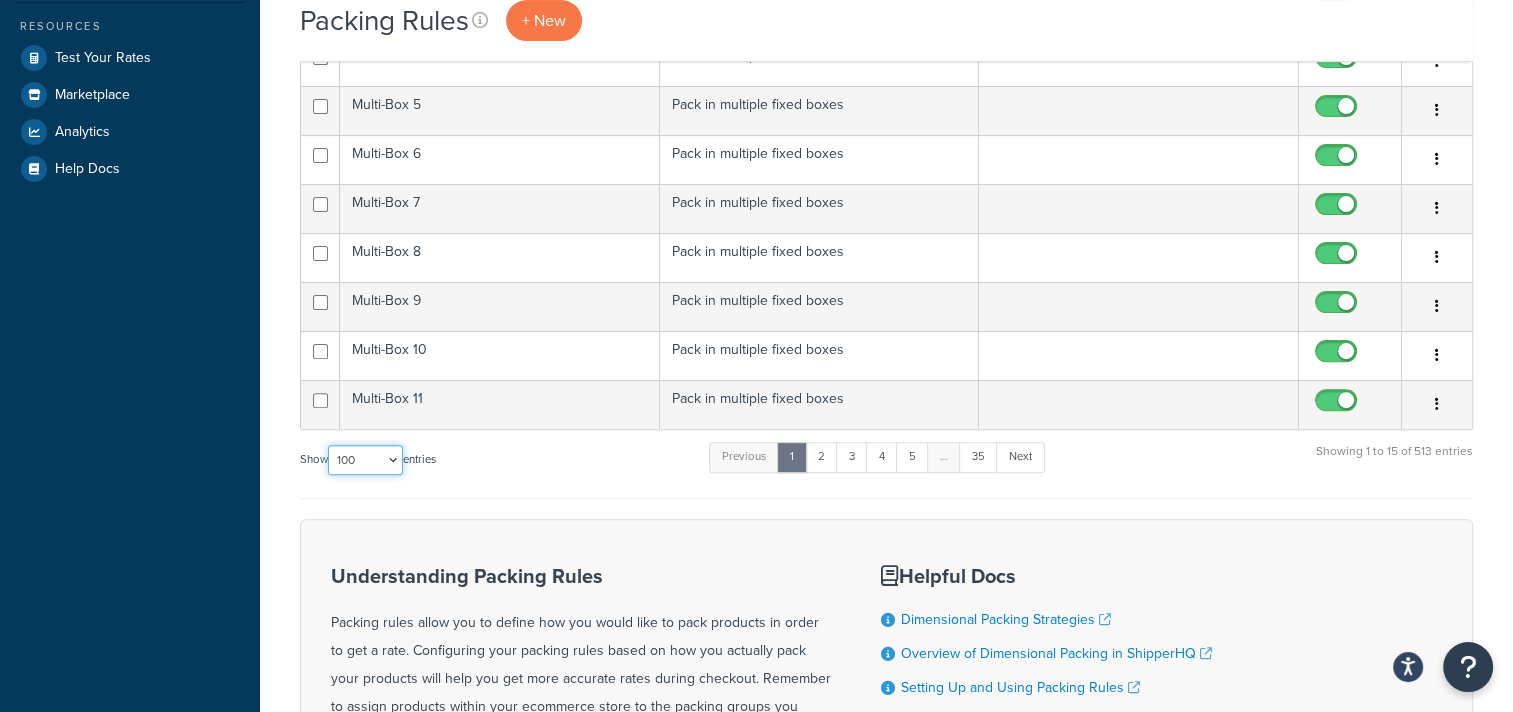 click on "10 15 25 50 100" at bounding box center (365, 460) 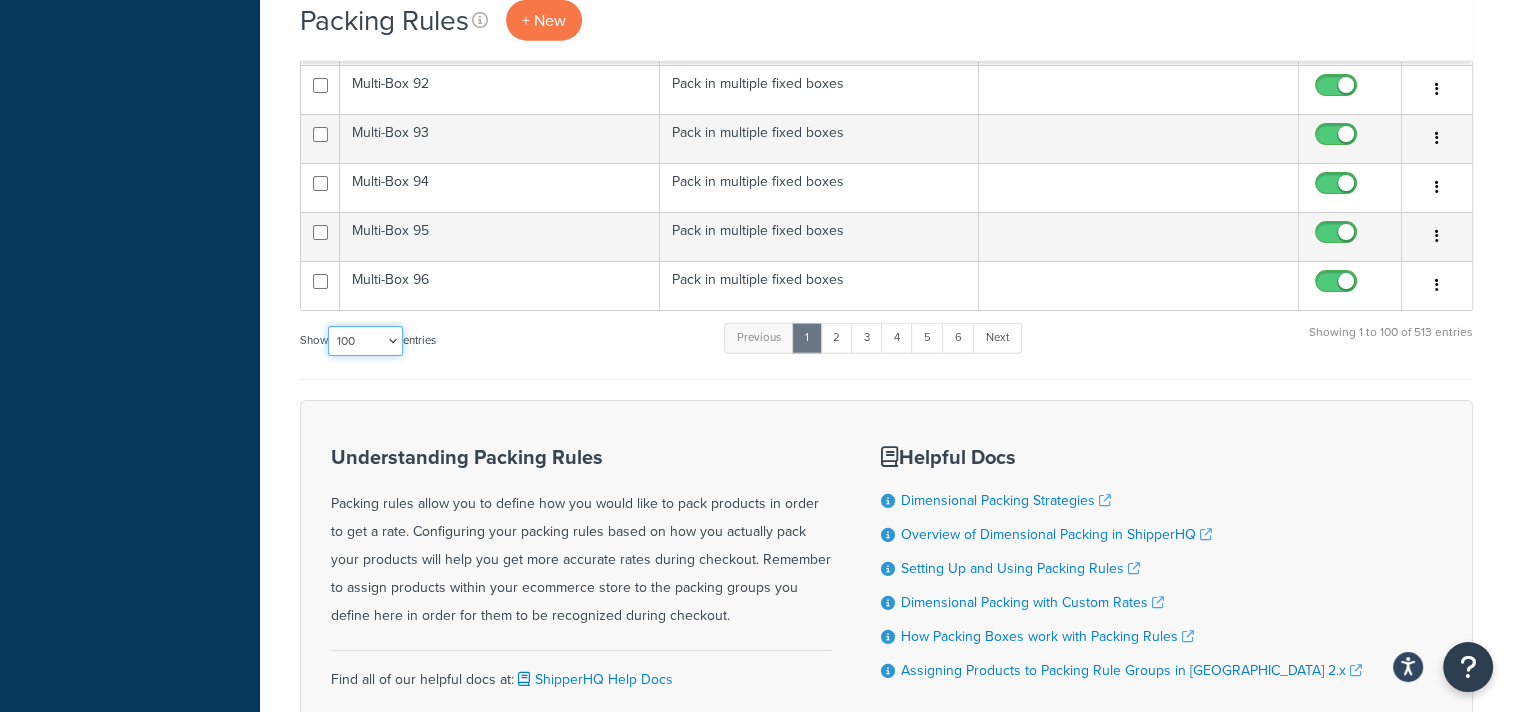 scroll, scrollTop: 5024, scrollLeft: 0, axis: vertical 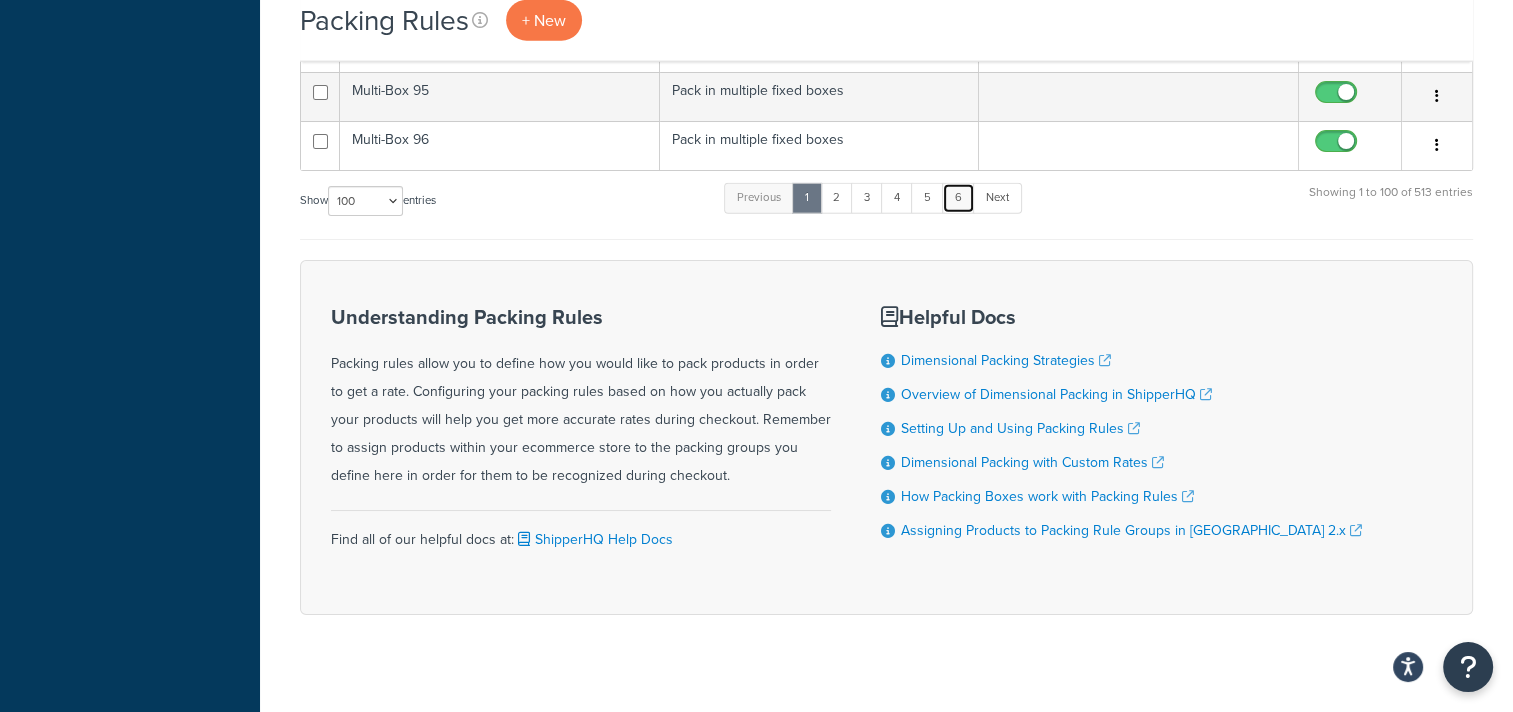 click on "6" at bounding box center [958, 198] 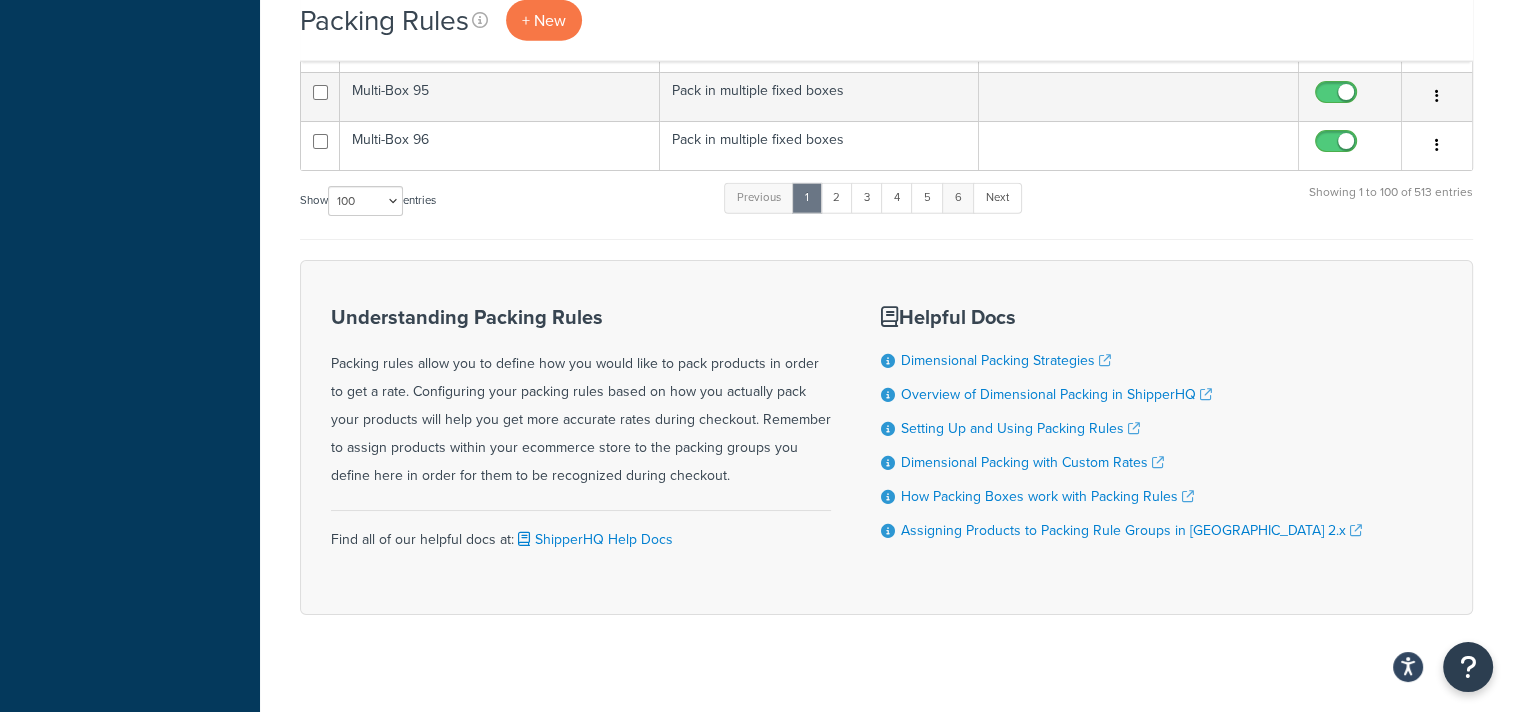 scroll, scrollTop: 779, scrollLeft: 0, axis: vertical 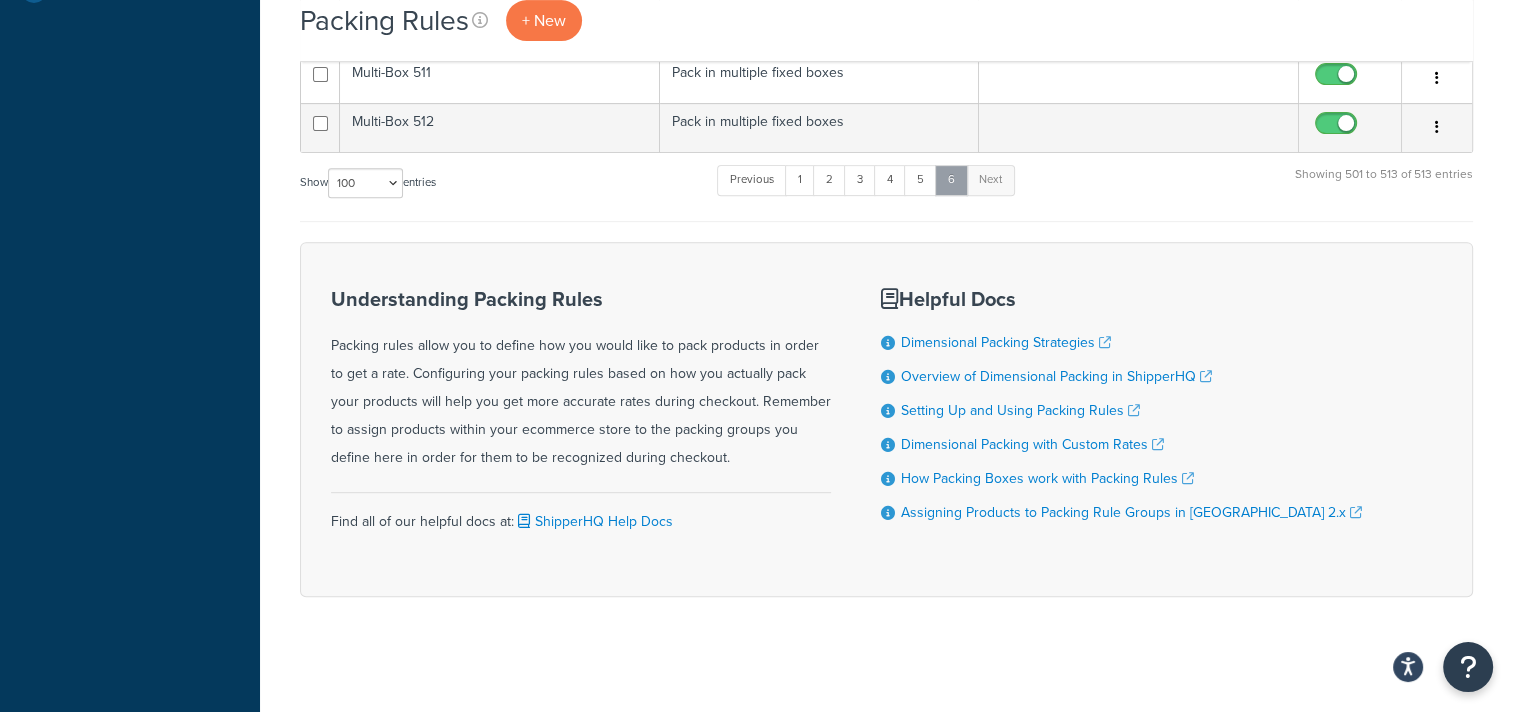 click on "6" at bounding box center (951, 180) 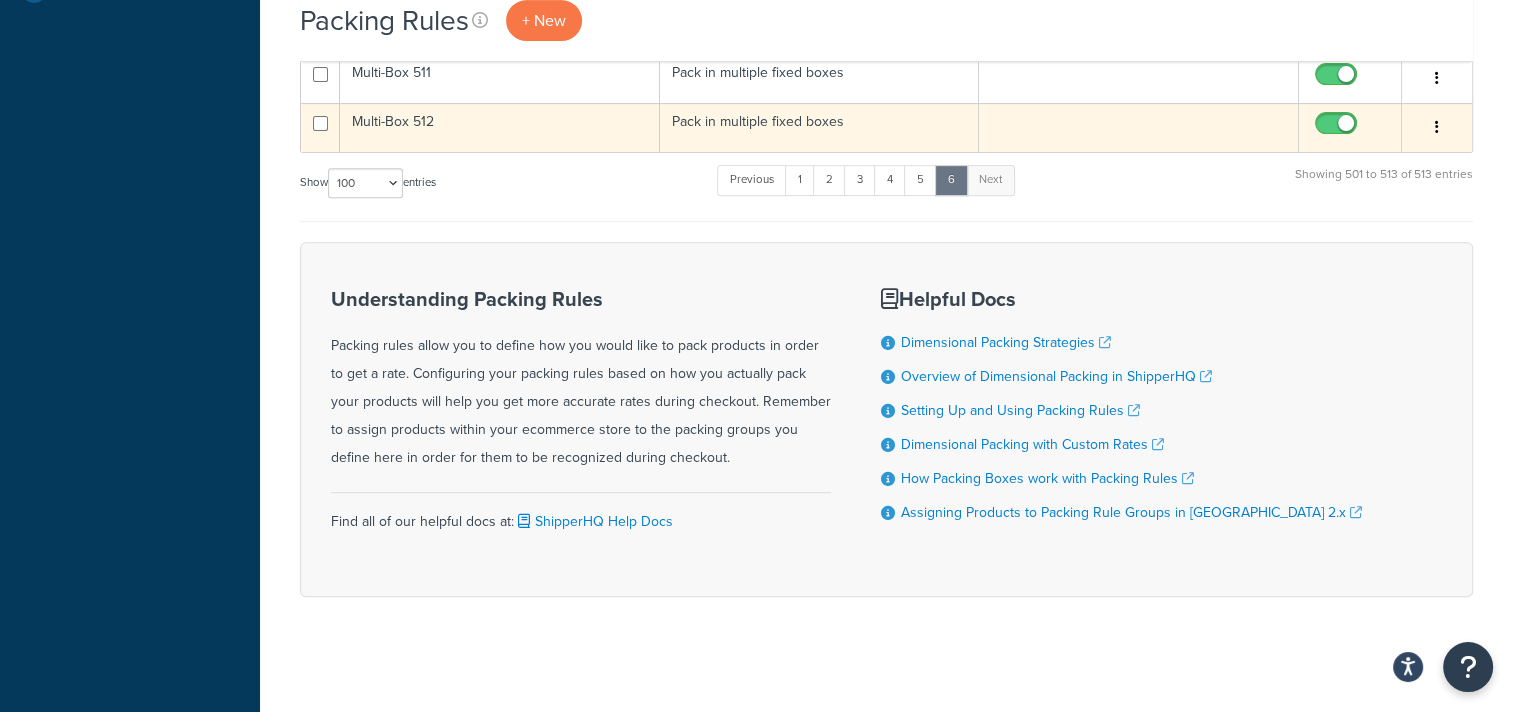 click on "Multi-Box 512" at bounding box center (500, 127) 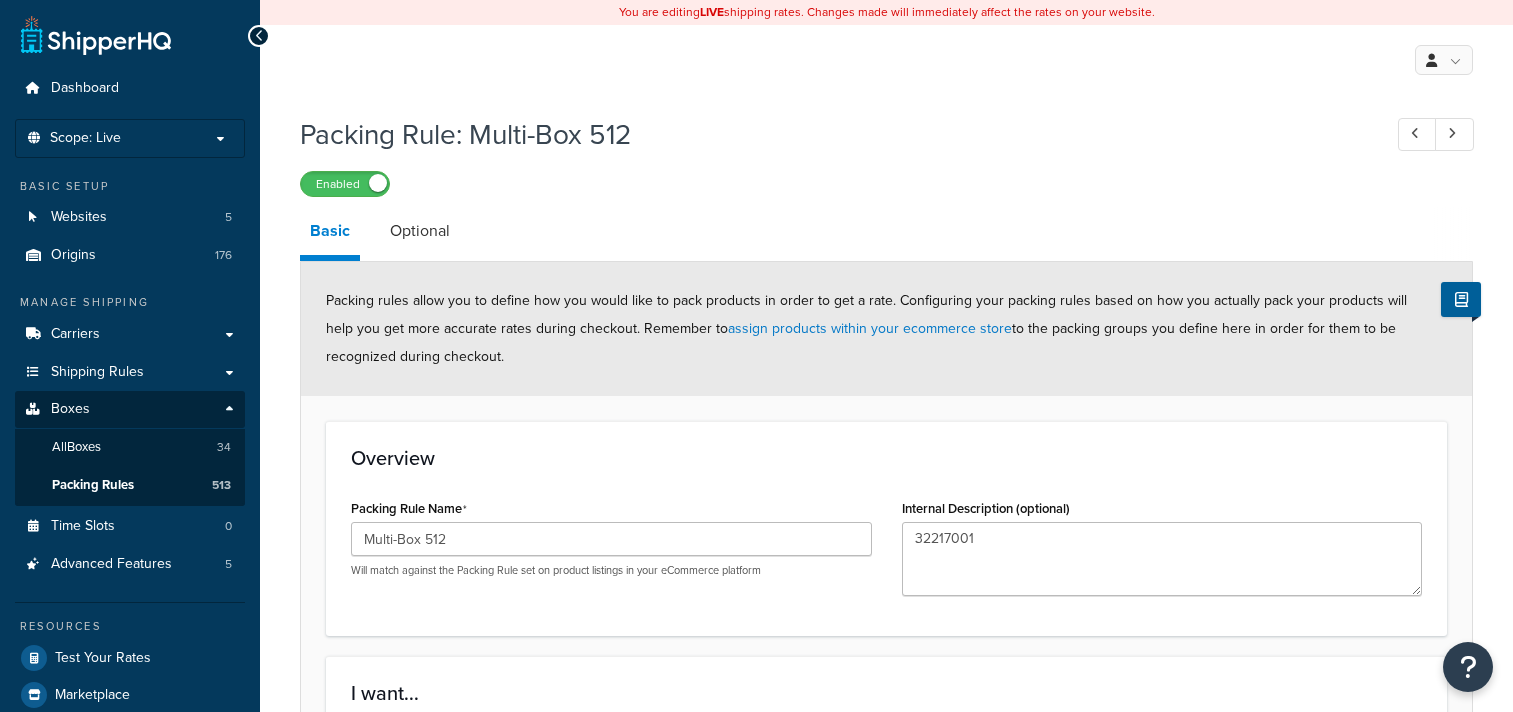 scroll, scrollTop: 0, scrollLeft: 0, axis: both 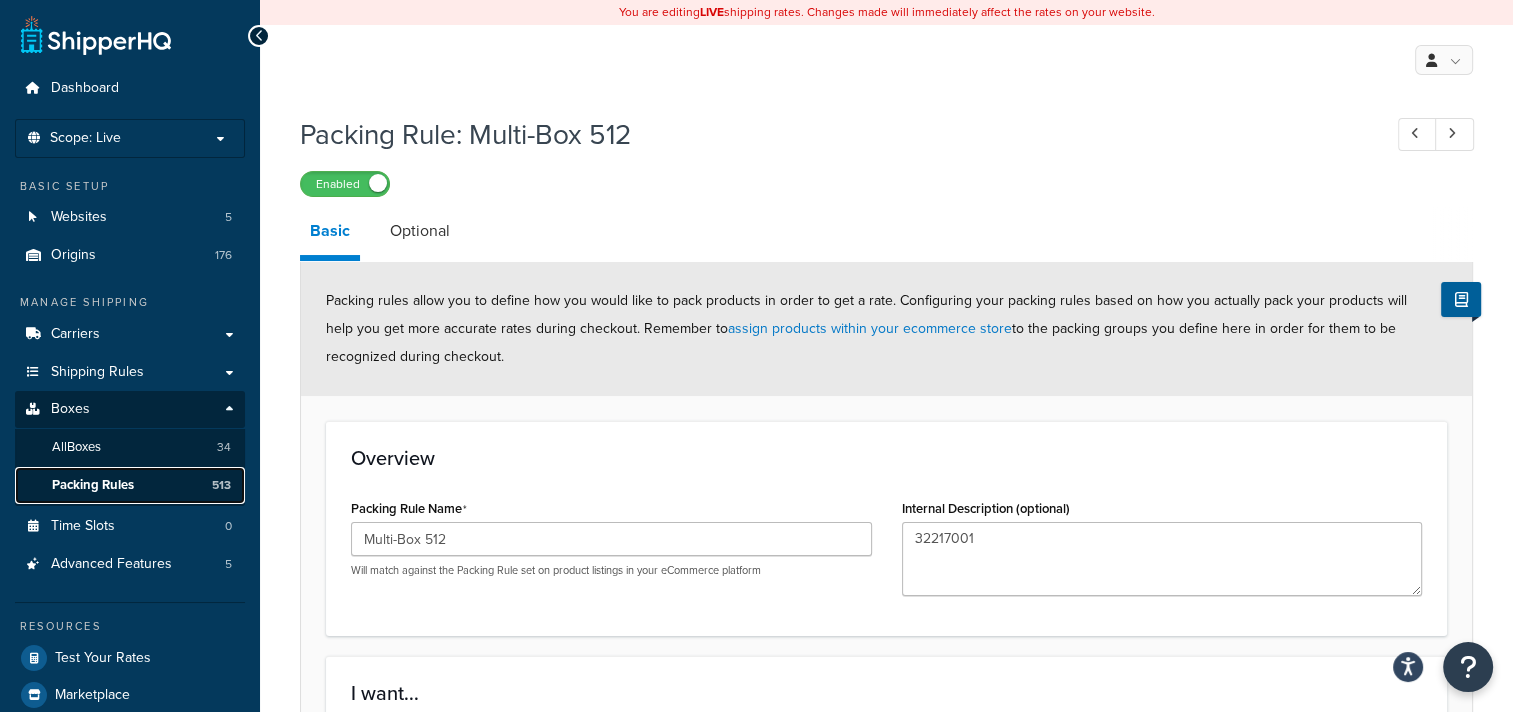 click on "Packing Rules 513" at bounding box center [130, 485] 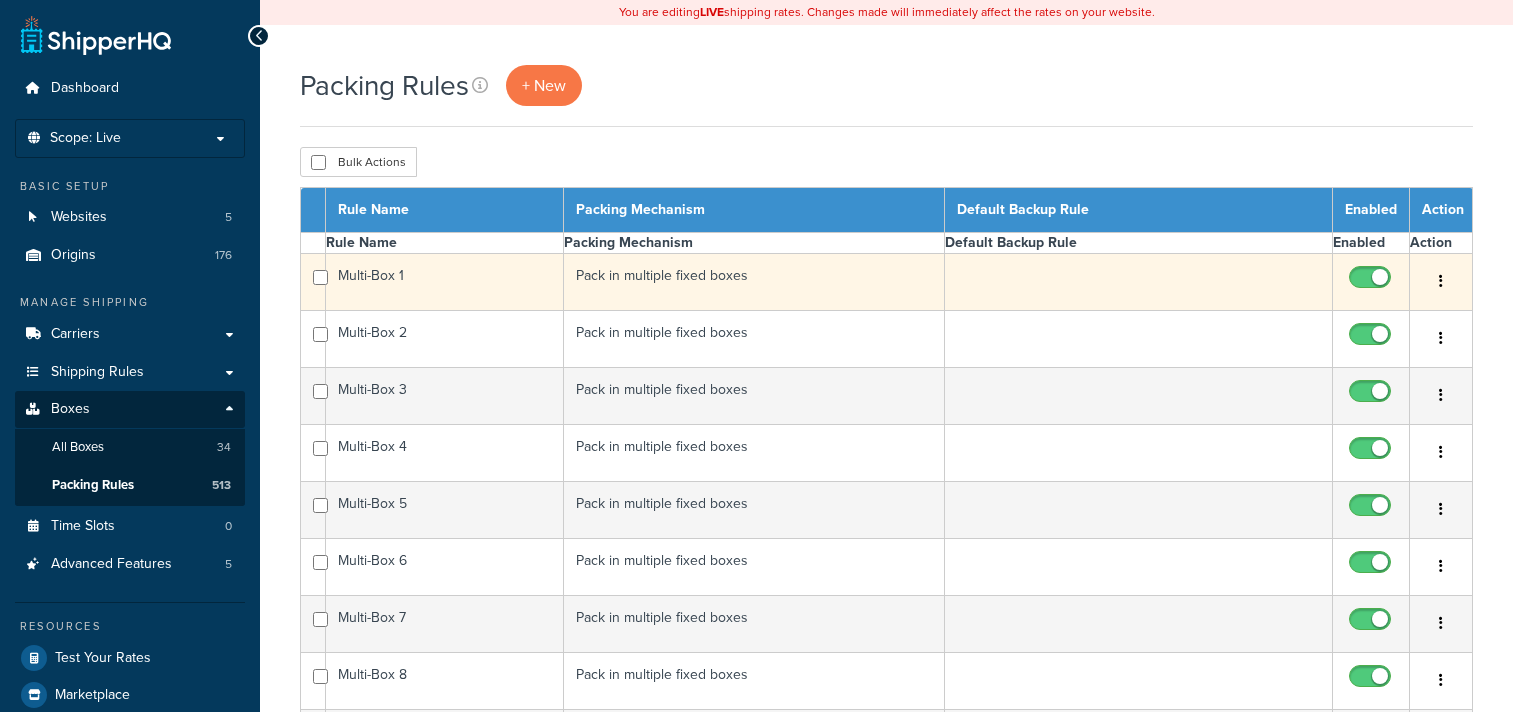 scroll, scrollTop: 0, scrollLeft: 0, axis: both 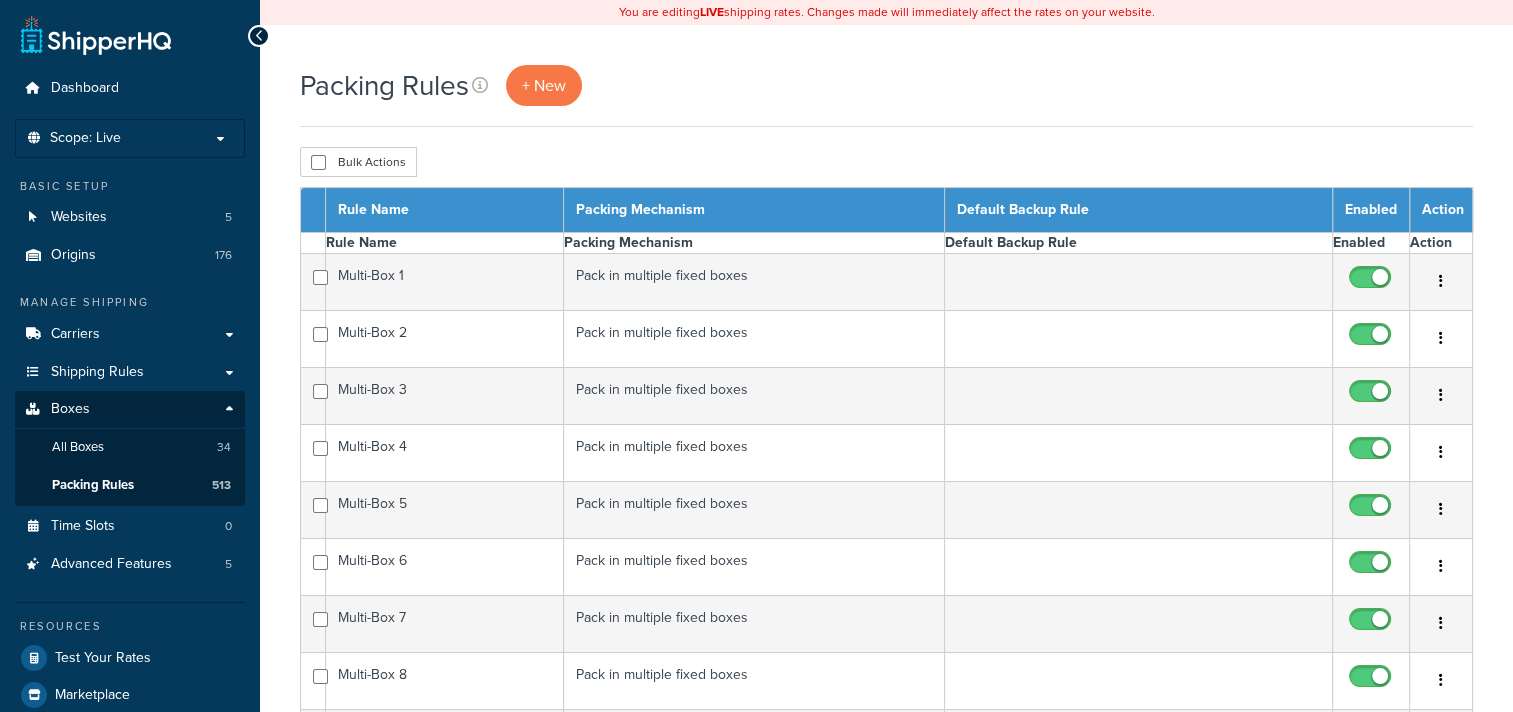 select on "15" 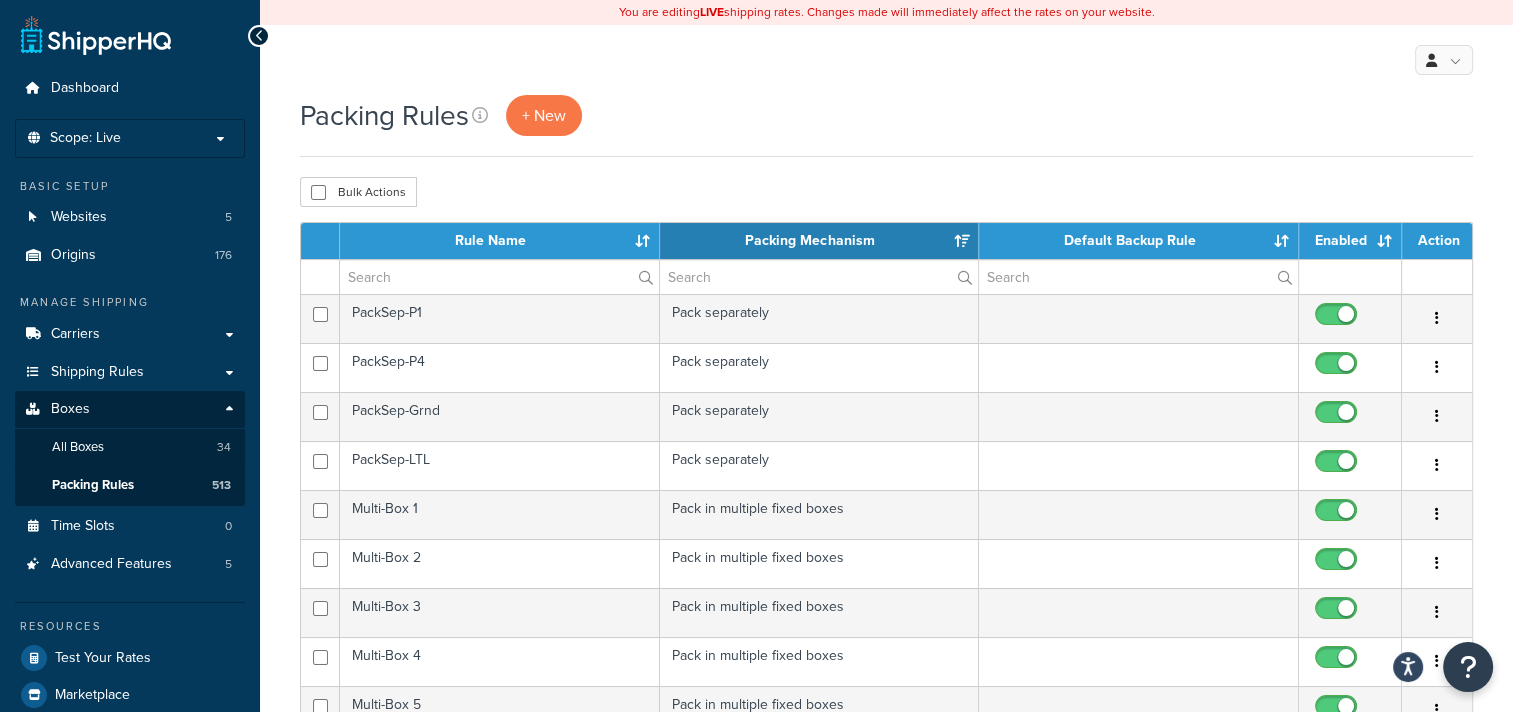 scroll, scrollTop: 0, scrollLeft: 0, axis: both 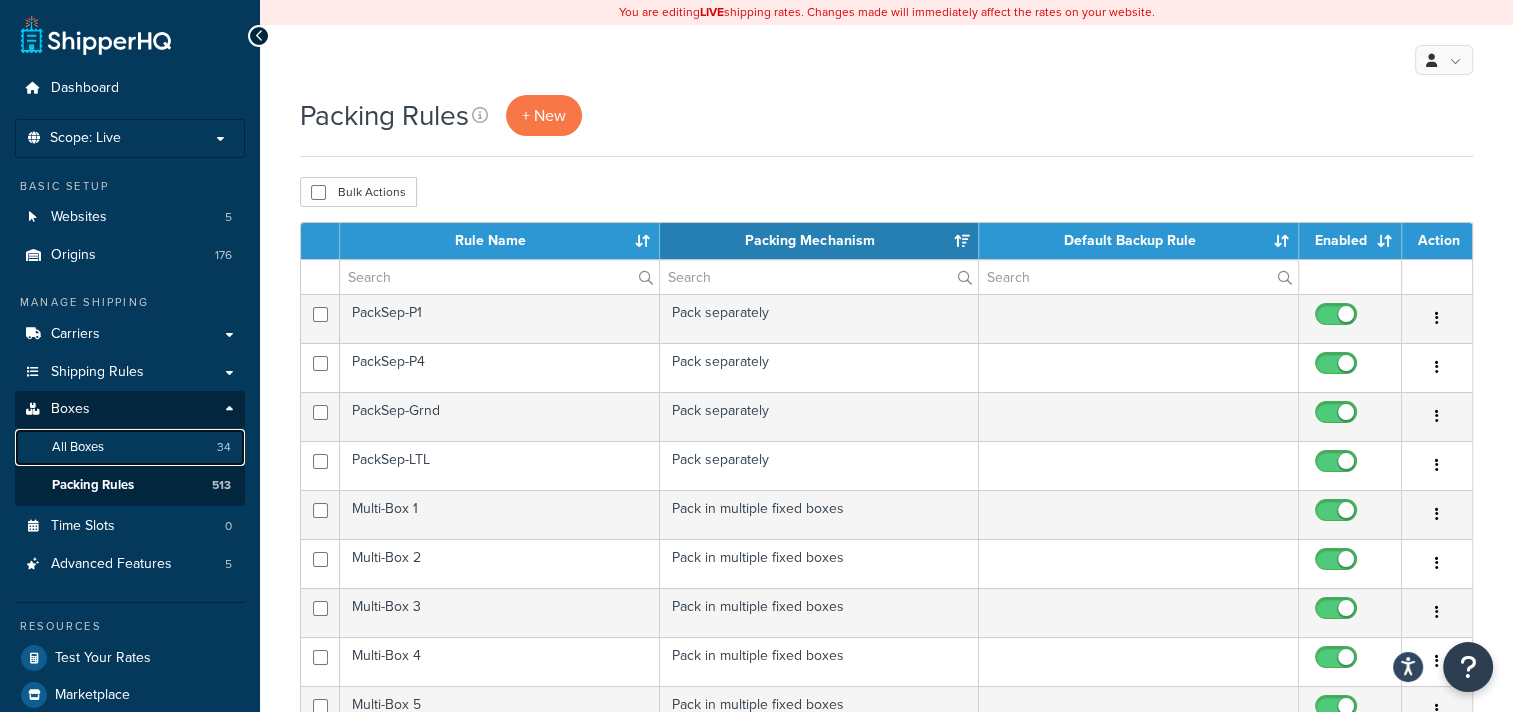 click on "All Boxes" at bounding box center [78, 447] 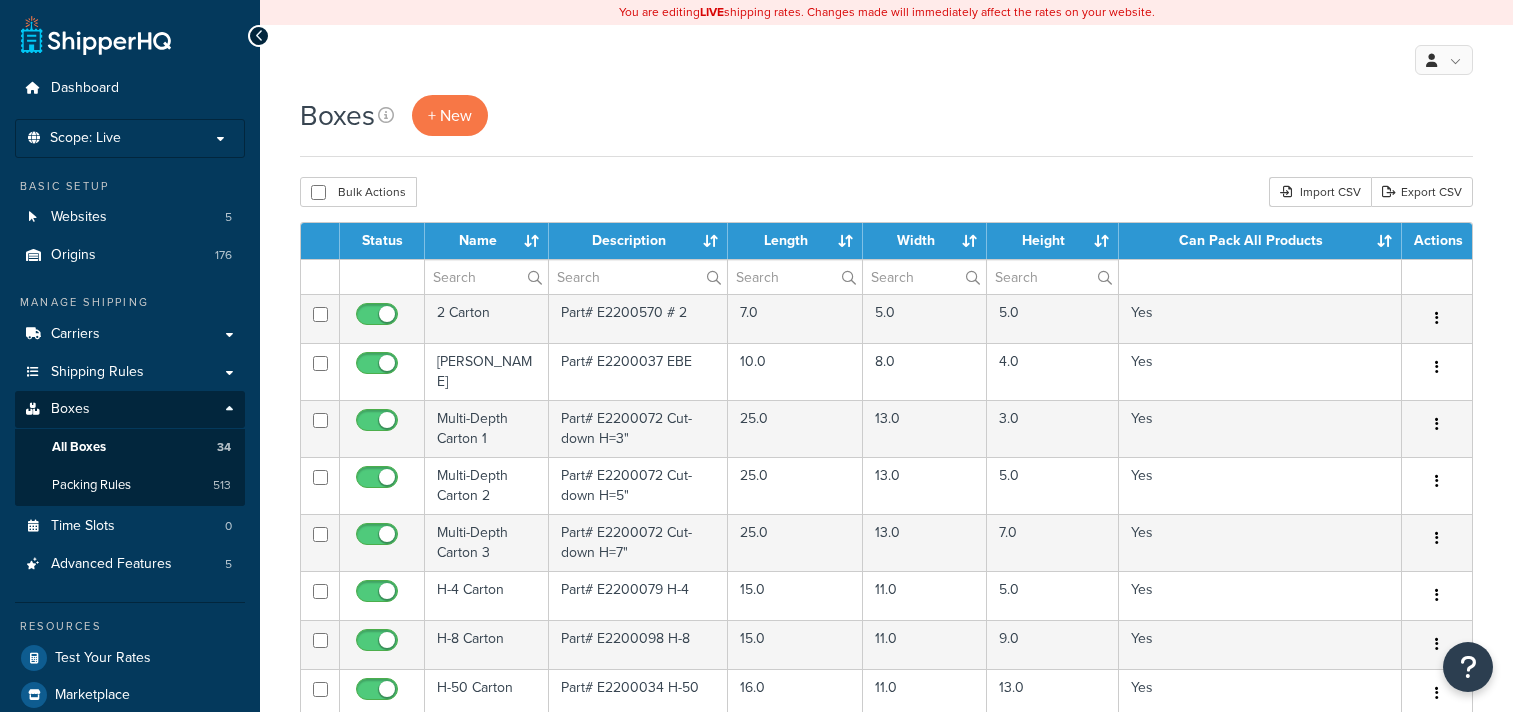 select on "100" 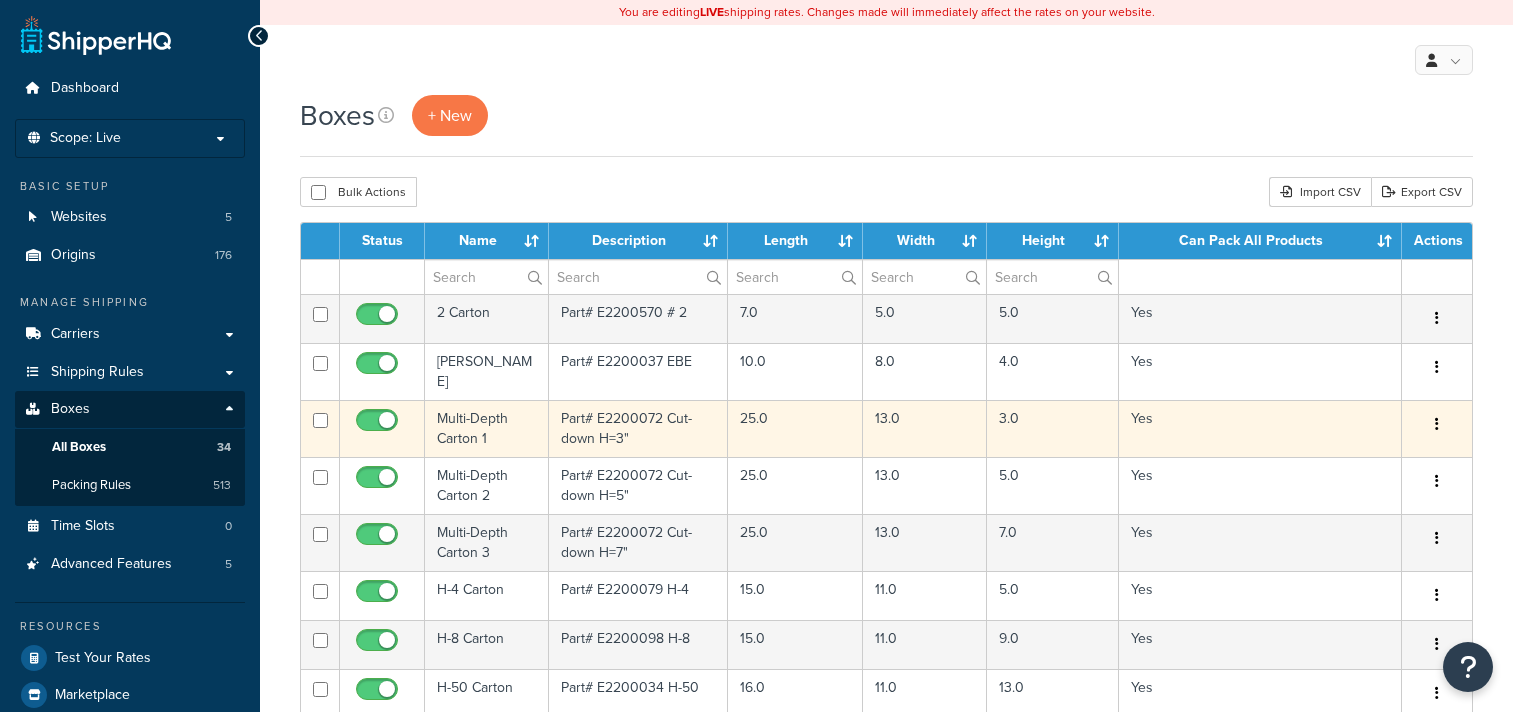 scroll, scrollTop: 0, scrollLeft: 0, axis: both 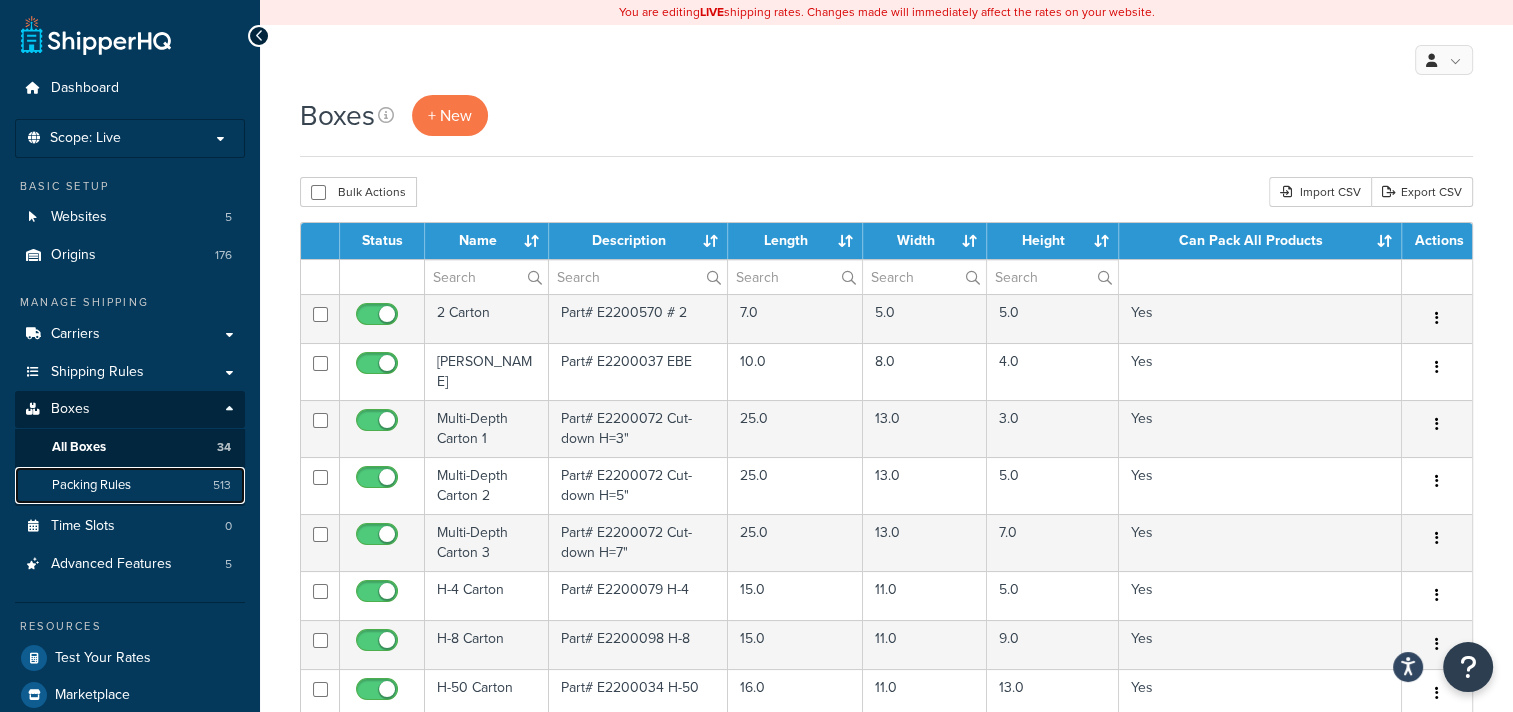 click on "Packing Rules" at bounding box center (91, 485) 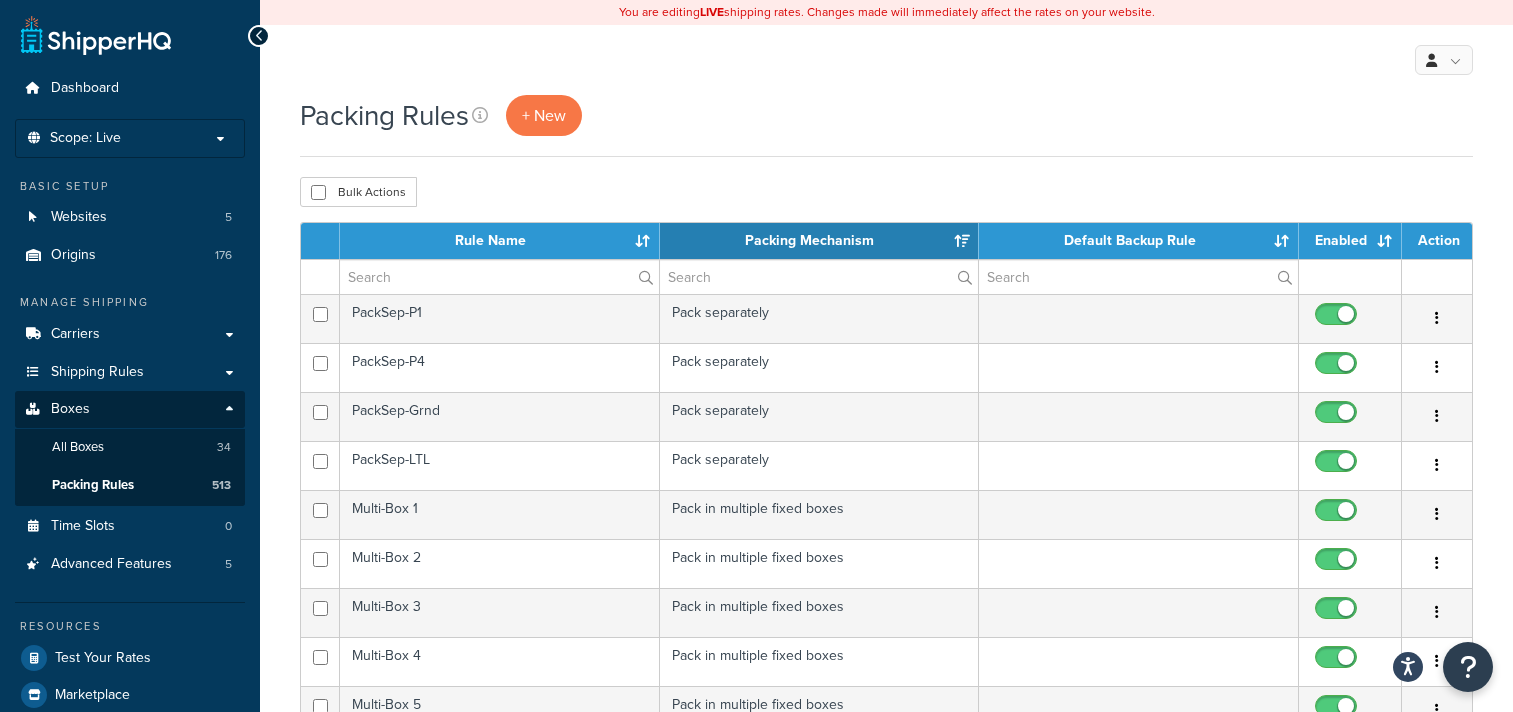 scroll, scrollTop: 0, scrollLeft: 0, axis: both 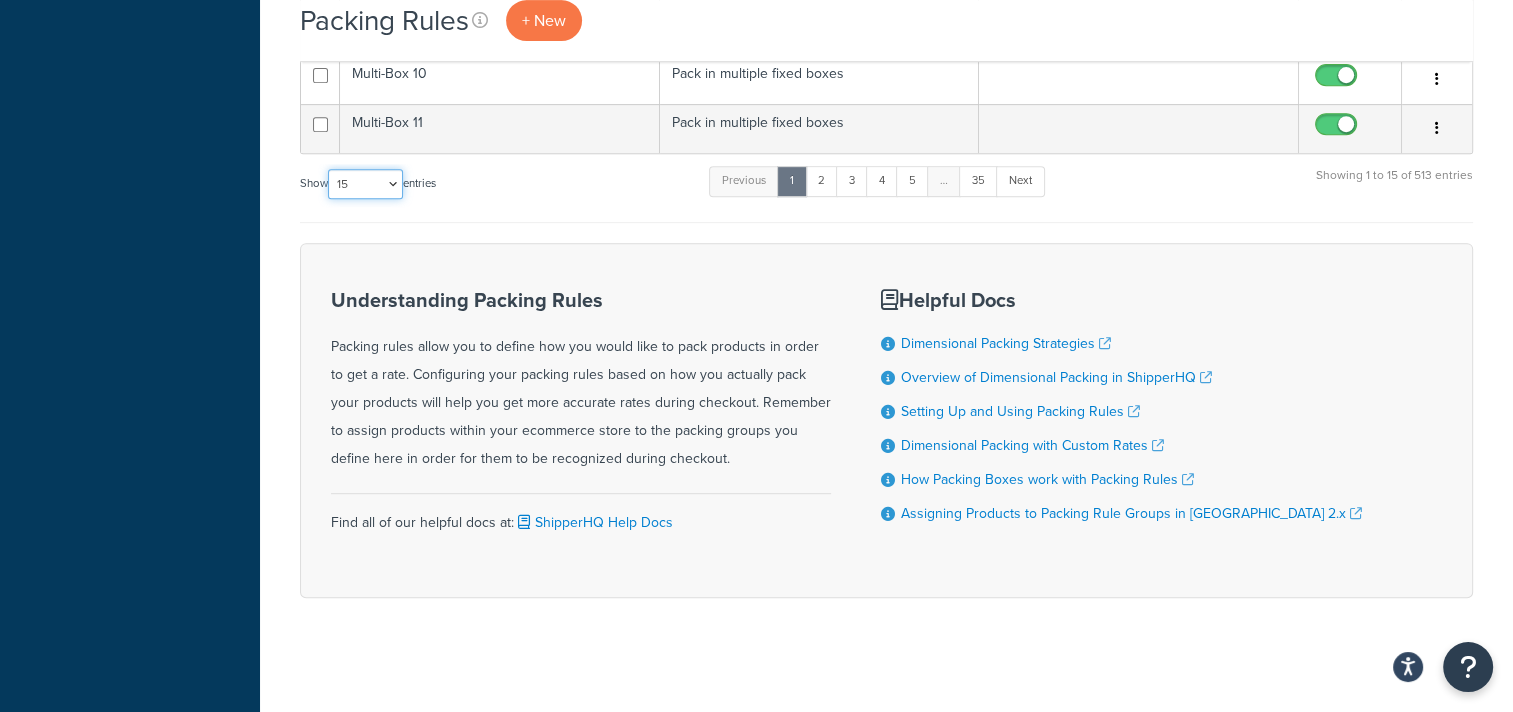 click on "10 15 25 50 100" at bounding box center [365, 184] 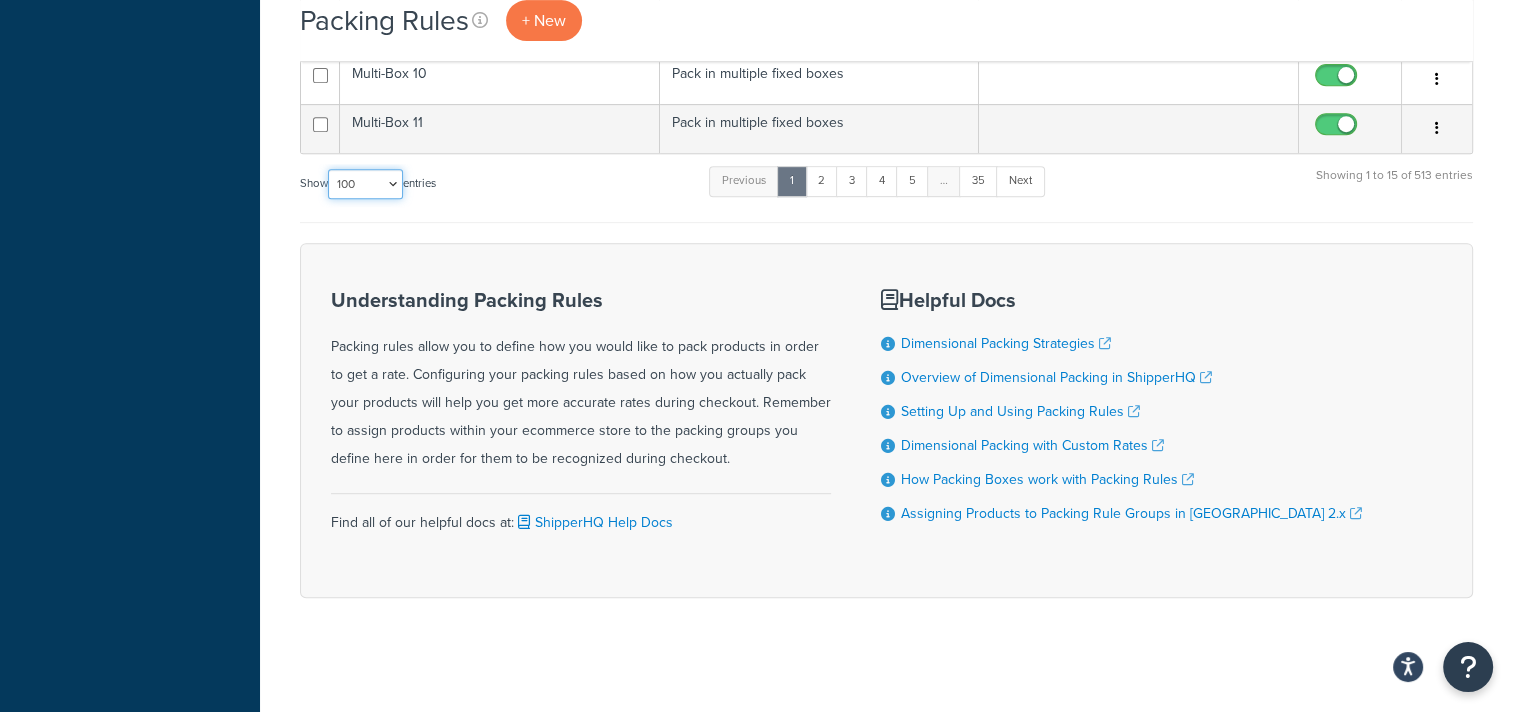click on "10 15 25 50 100" at bounding box center (365, 184) 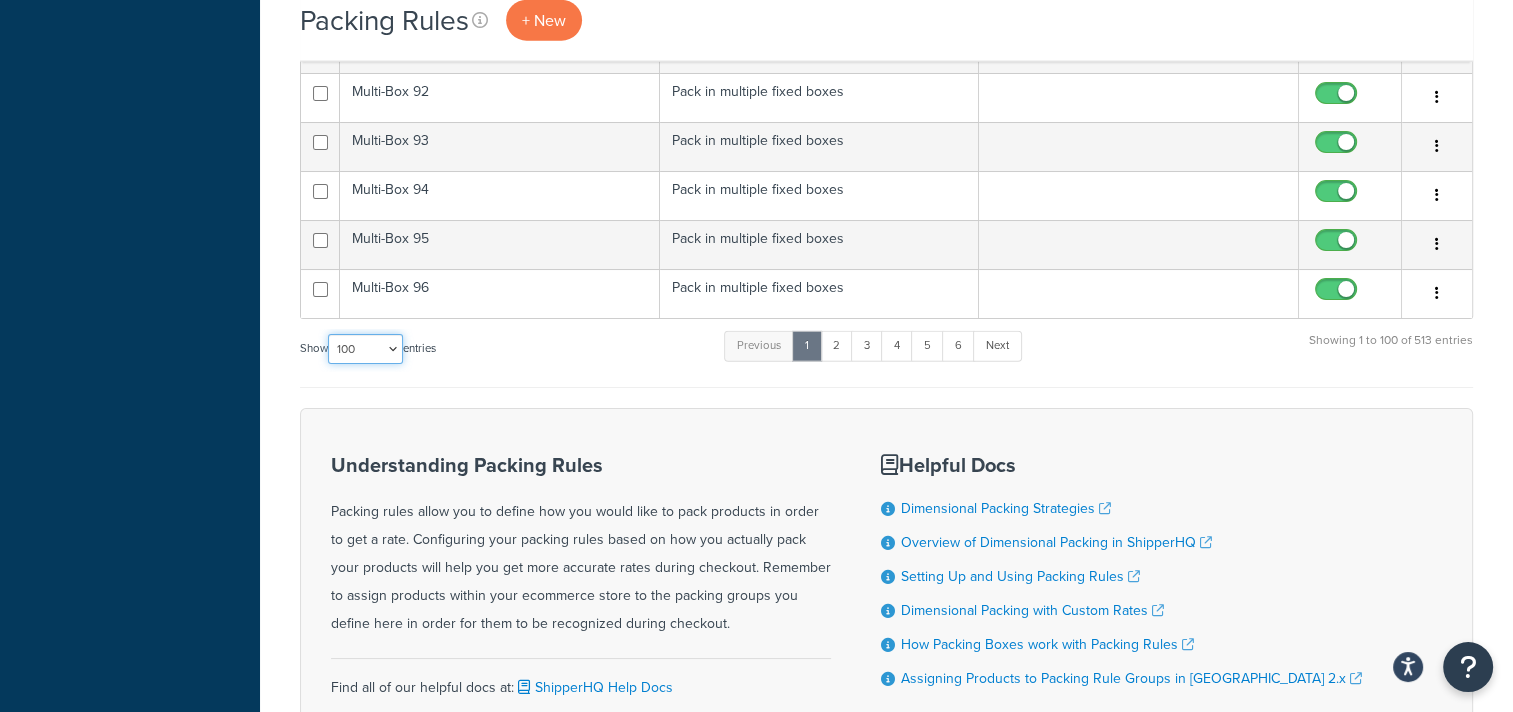 scroll, scrollTop: 5024, scrollLeft: 0, axis: vertical 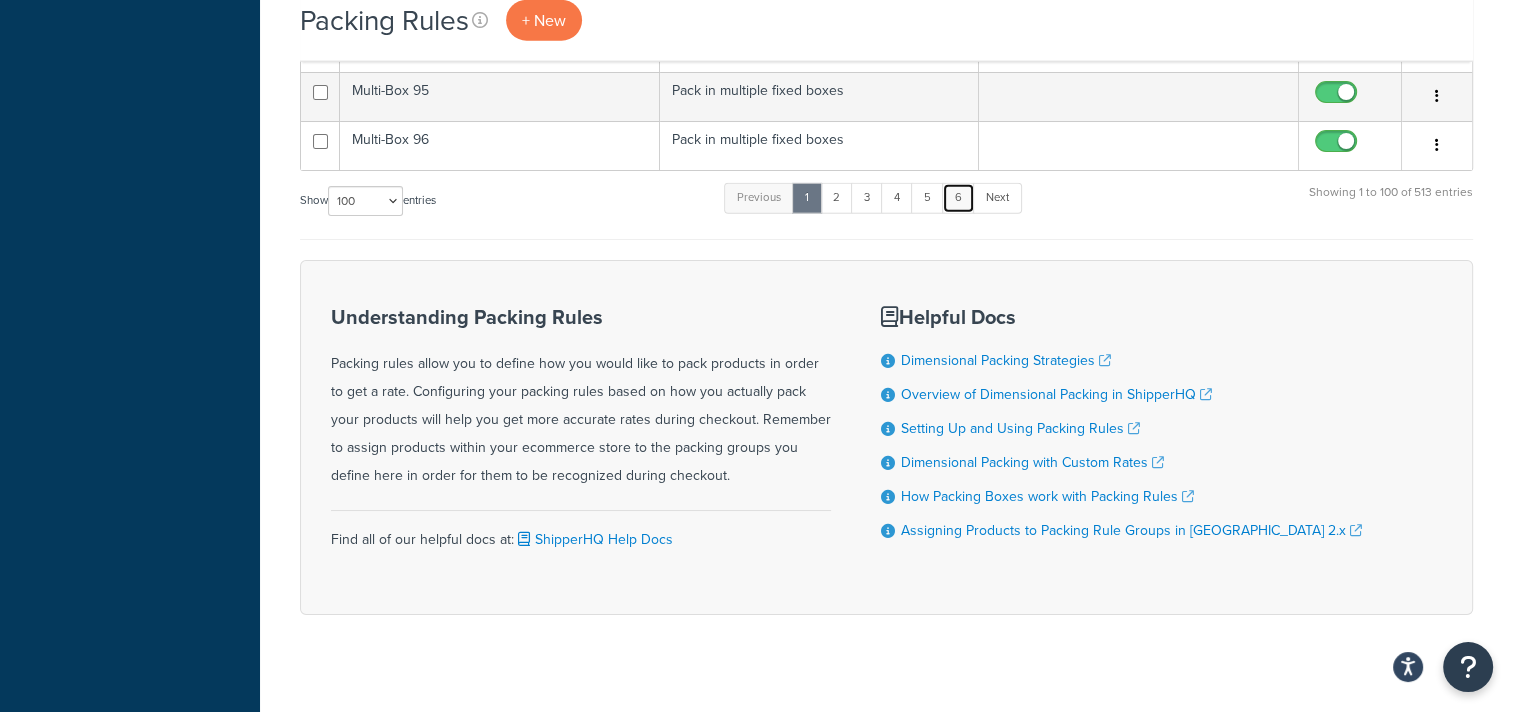 click on "6" at bounding box center (958, 198) 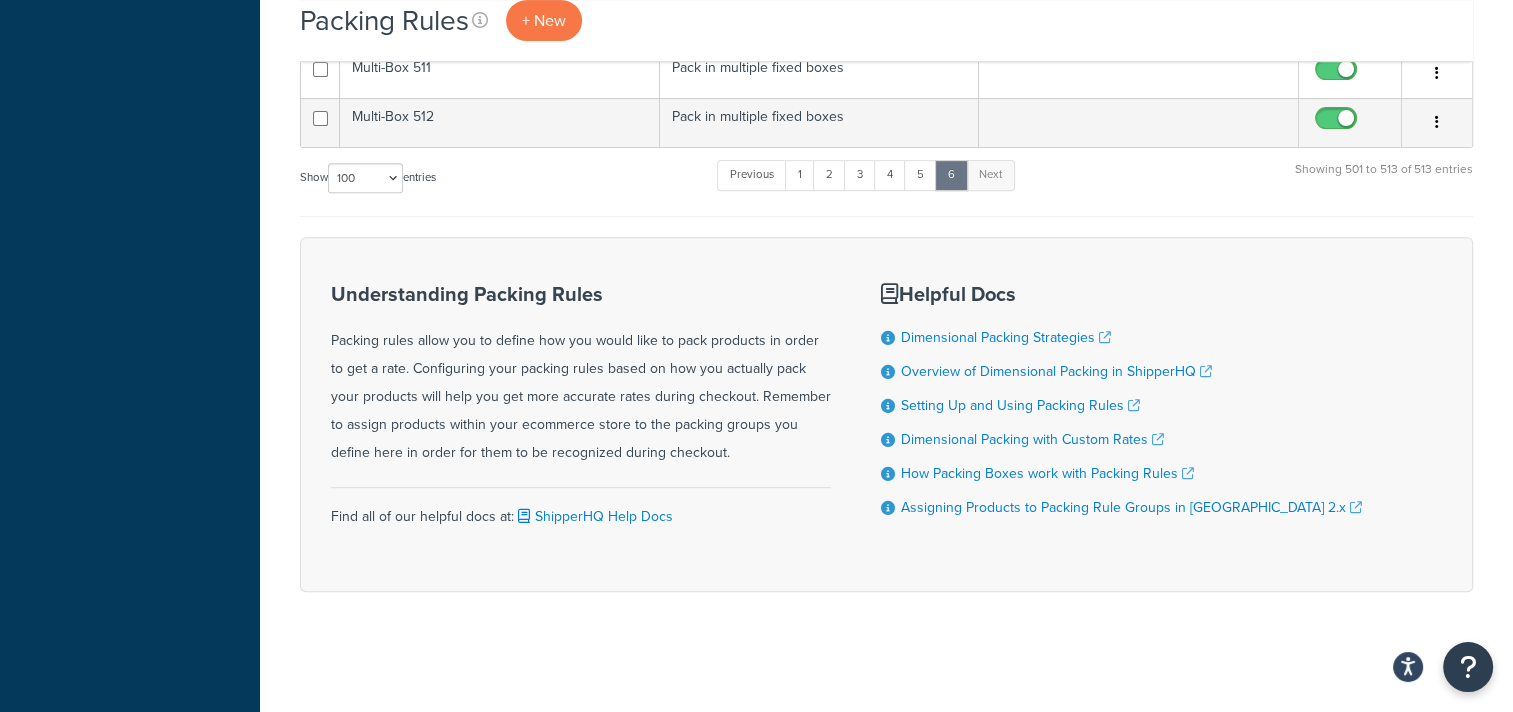 scroll, scrollTop: 779, scrollLeft: 0, axis: vertical 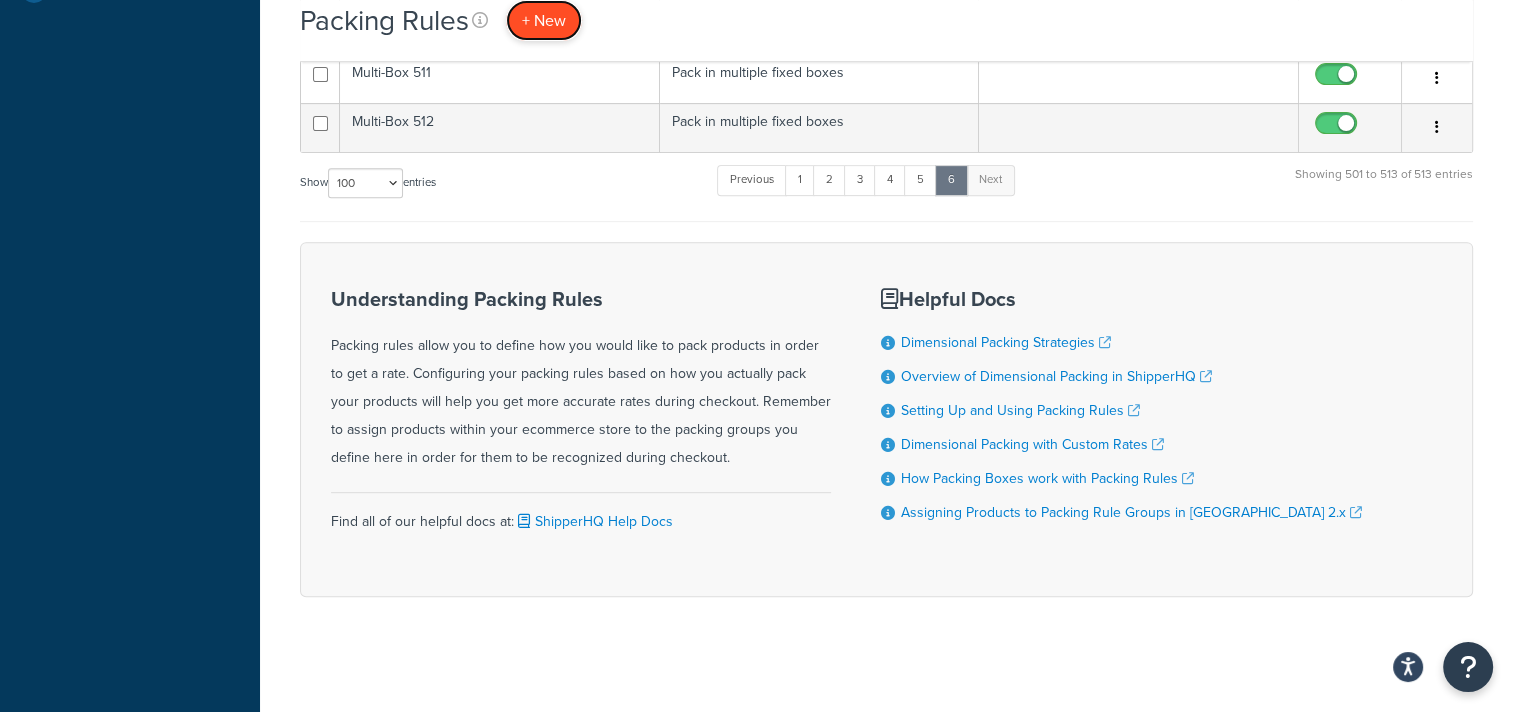 click on "+ New" at bounding box center [544, 20] 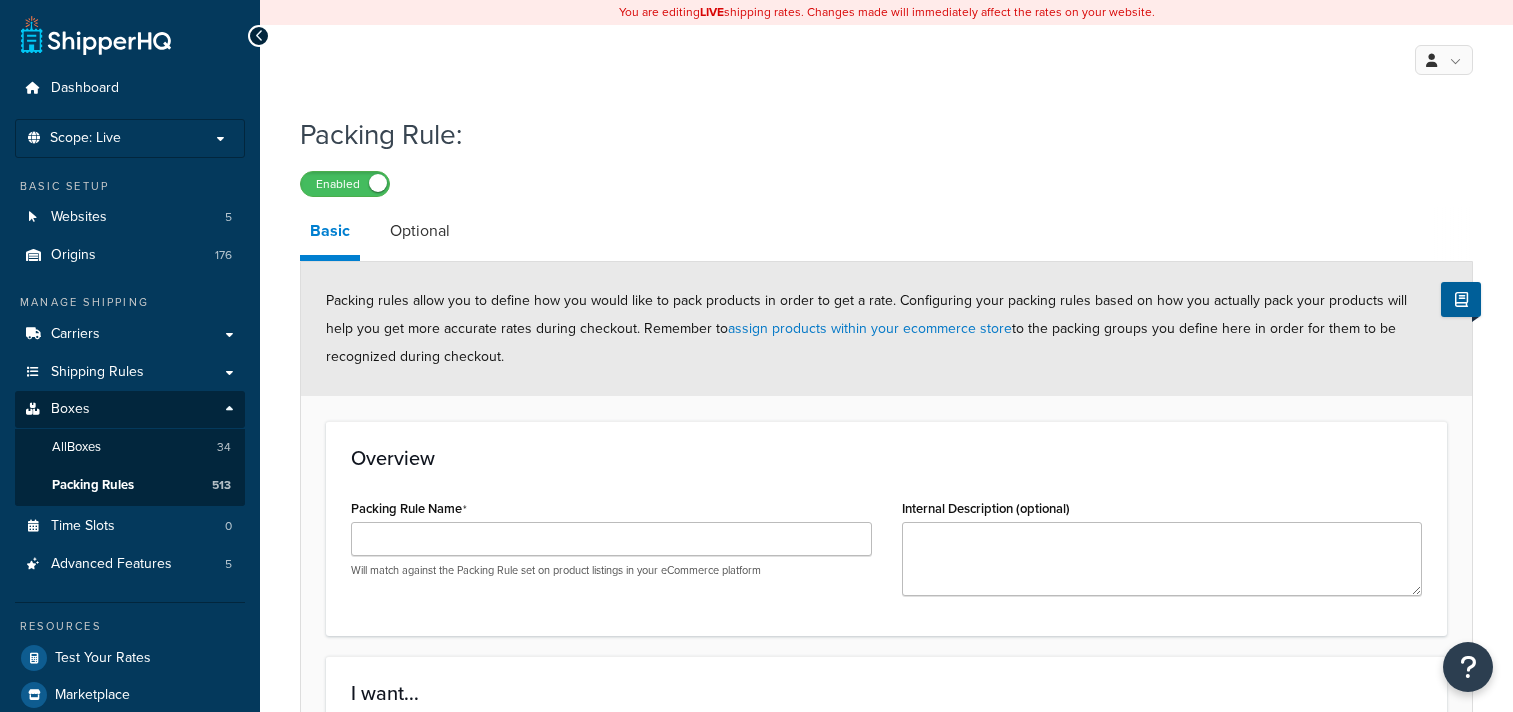 scroll, scrollTop: 0, scrollLeft: 0, axis: both 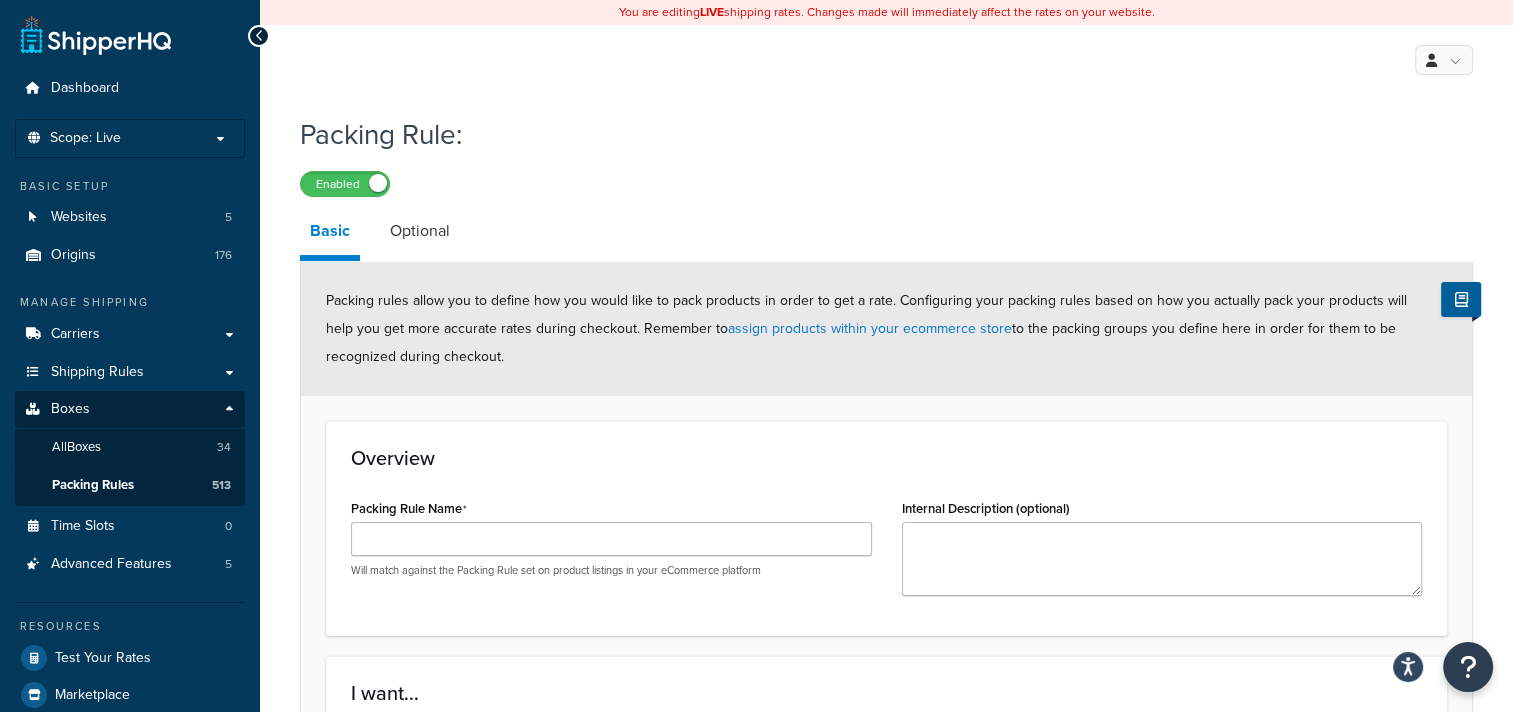 click on "Basic   Optional" at bounding box center (5250, 234) 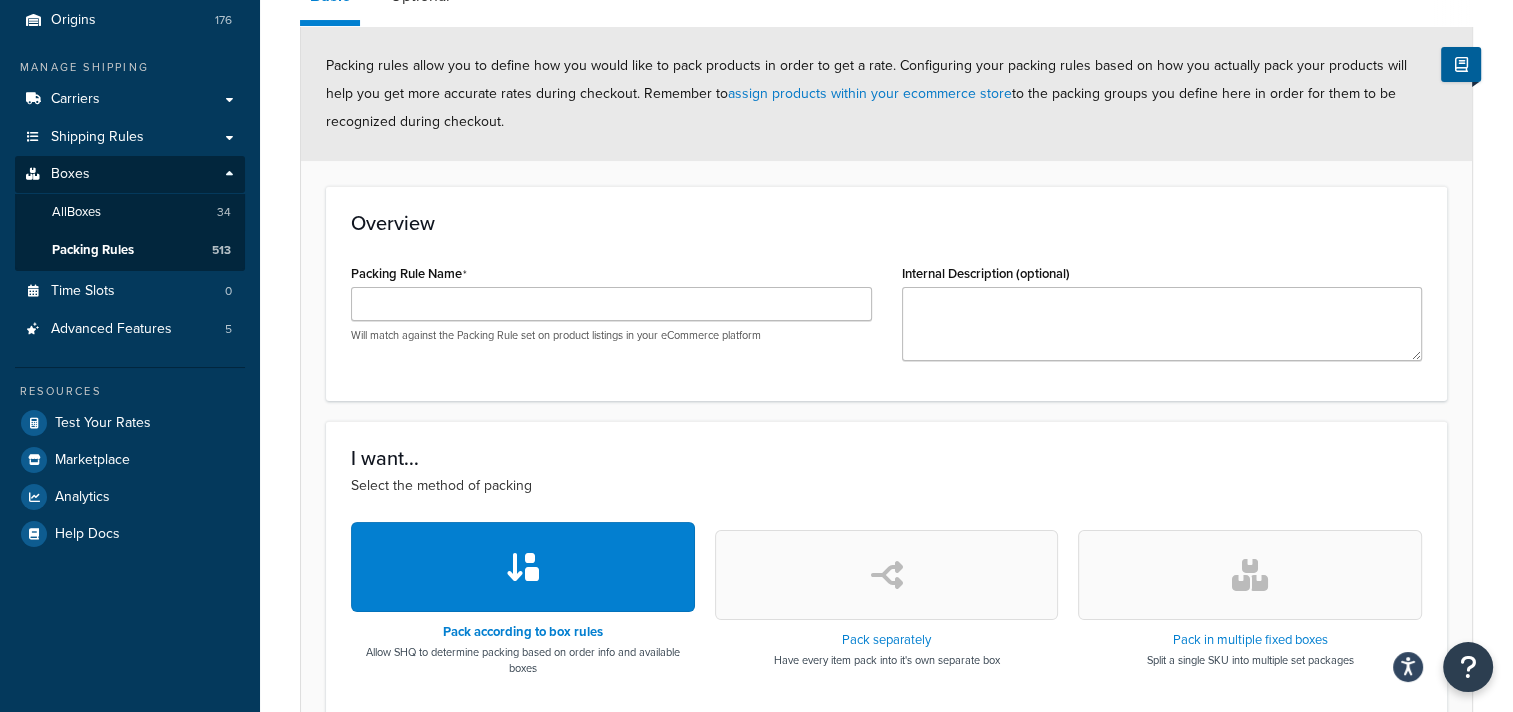 scroll, scrollTop: 0, scrollLeft: 0, axis: both 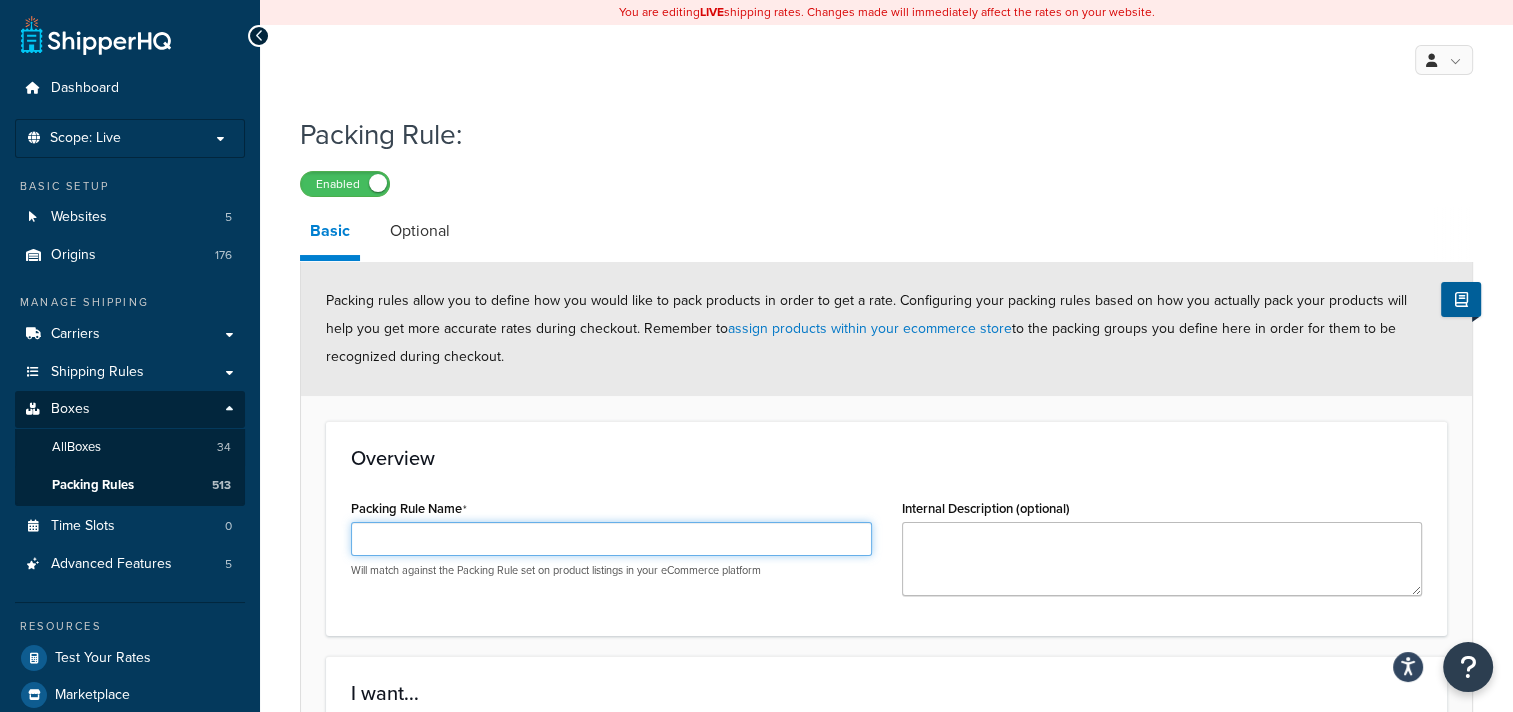 click on "Packing Rule Name" at bounding box center (611, 539) 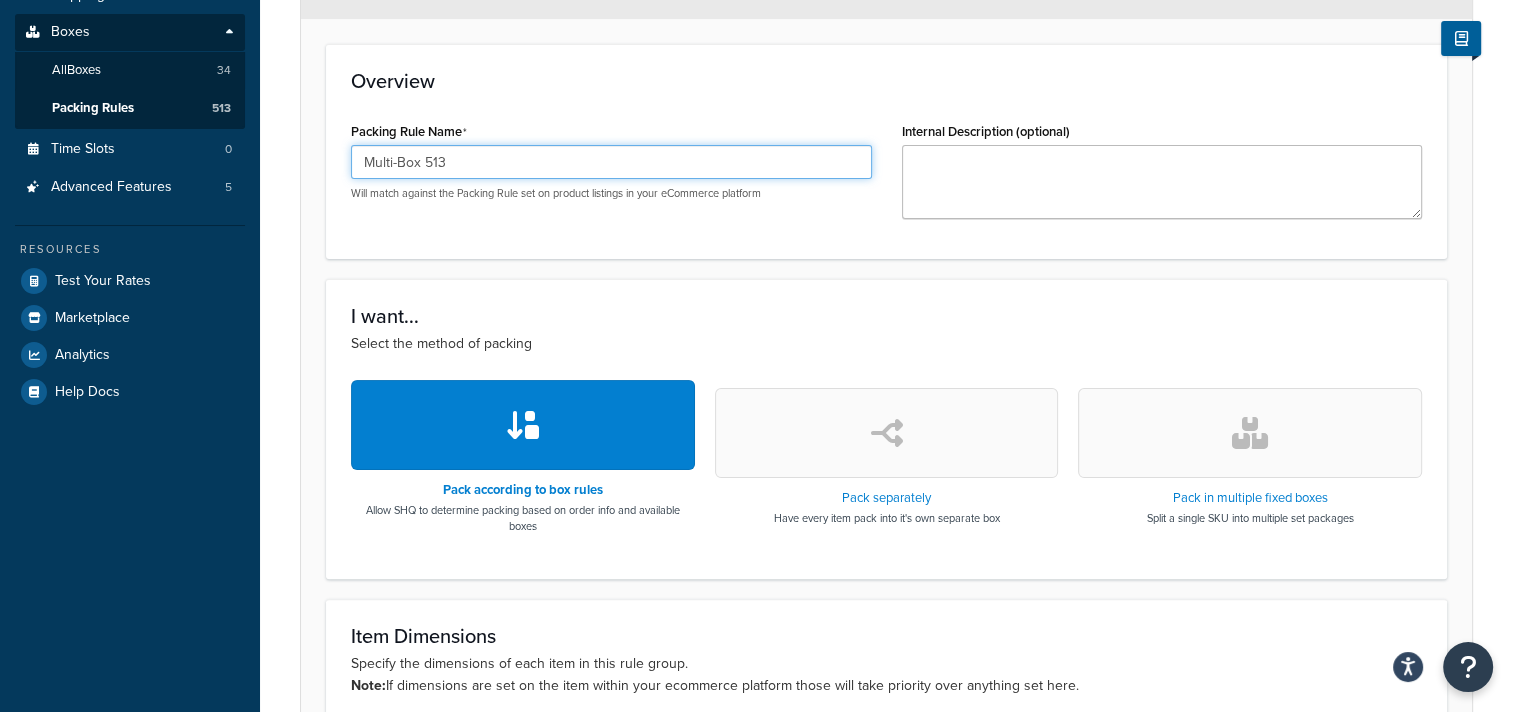 scroll, scrollTop: 400, scrollLeft: 0, axis: vertical 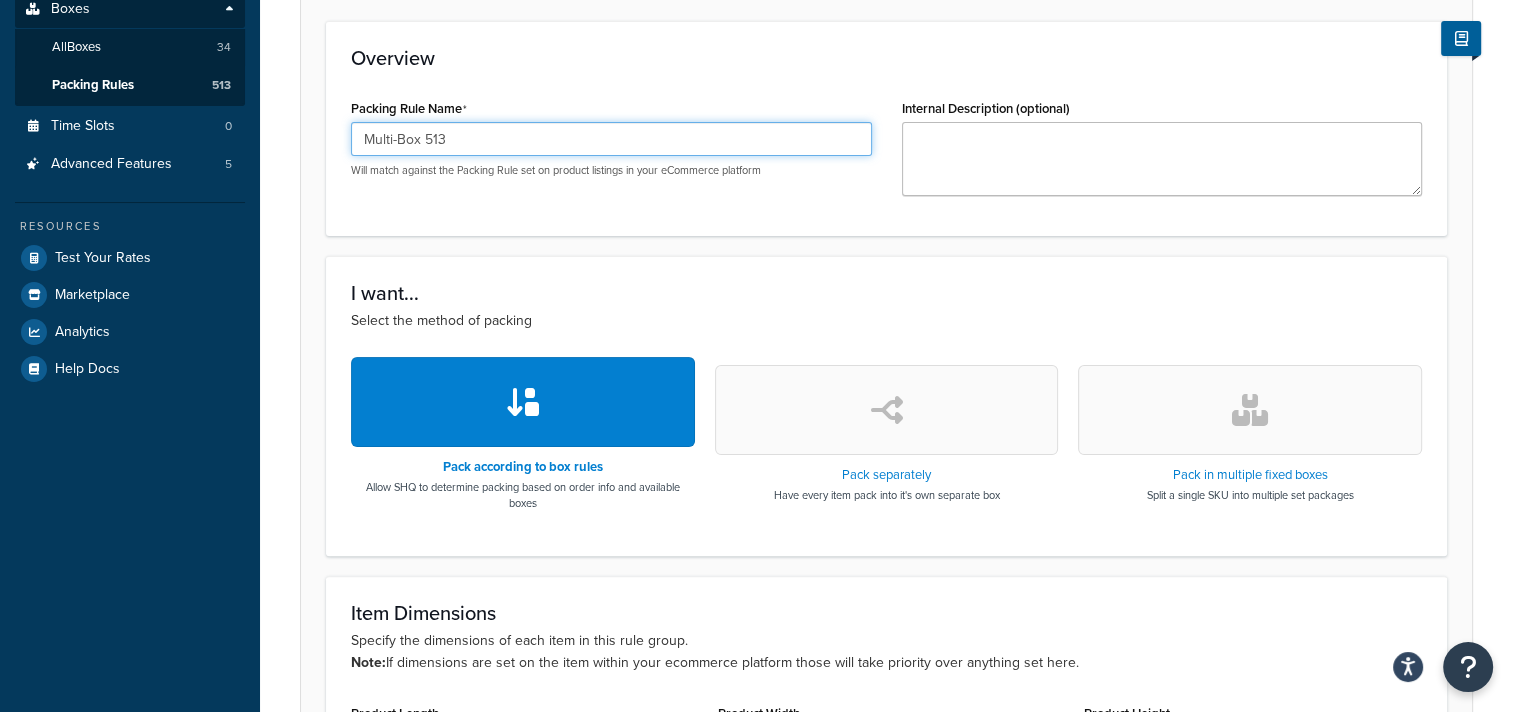 type on "Multi-Box 513" 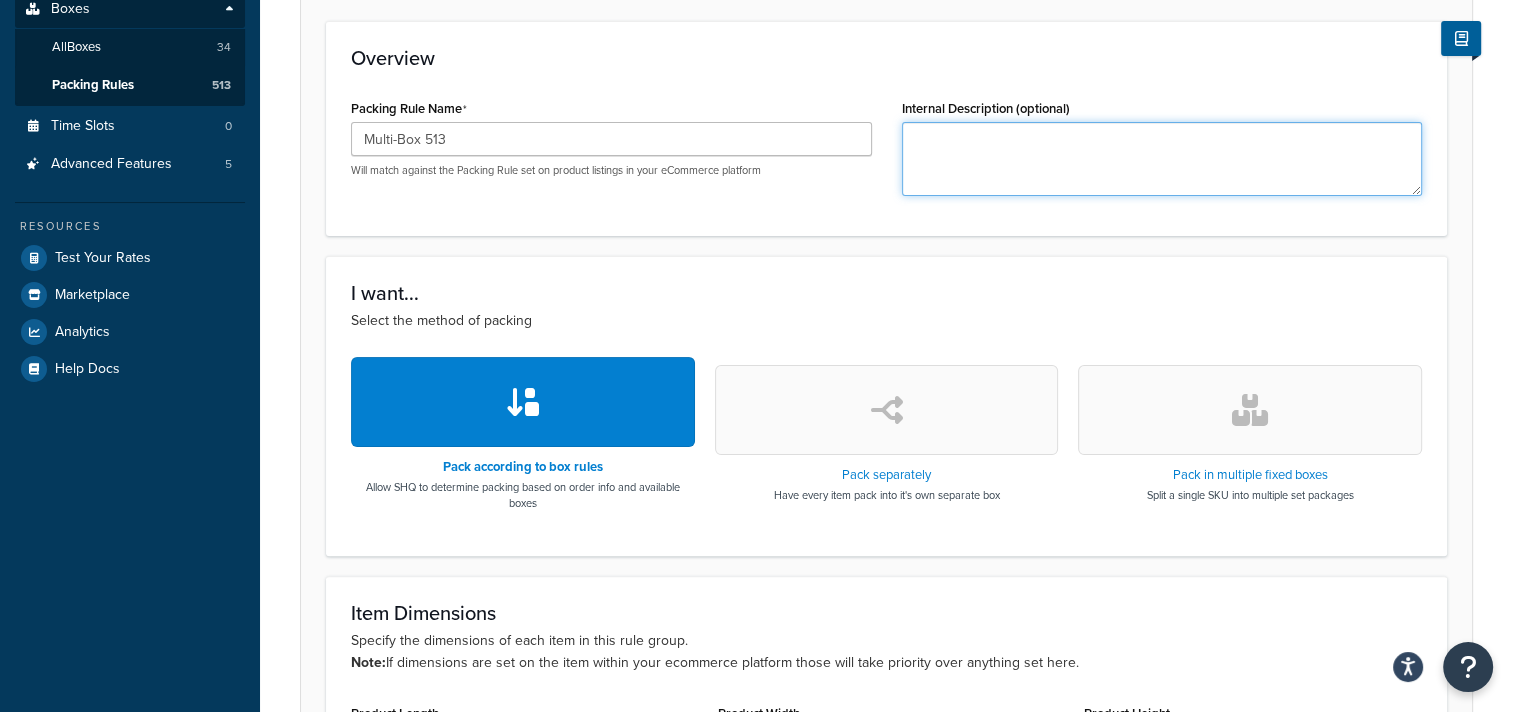 click on "Internal Description (optional)" at bounding box center [1162, 159] 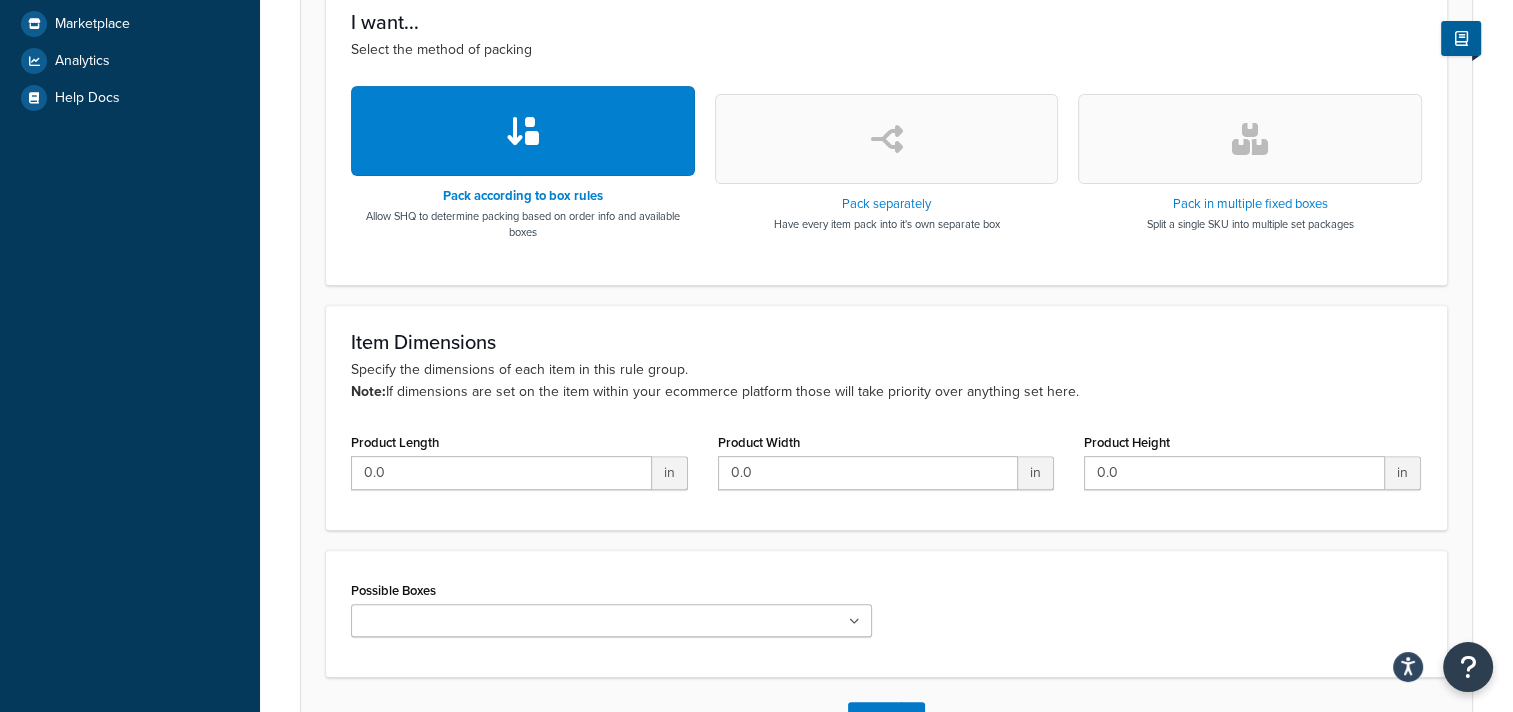 scroll, scrollTop: 700, scrollLeft: 0, axis: vertical 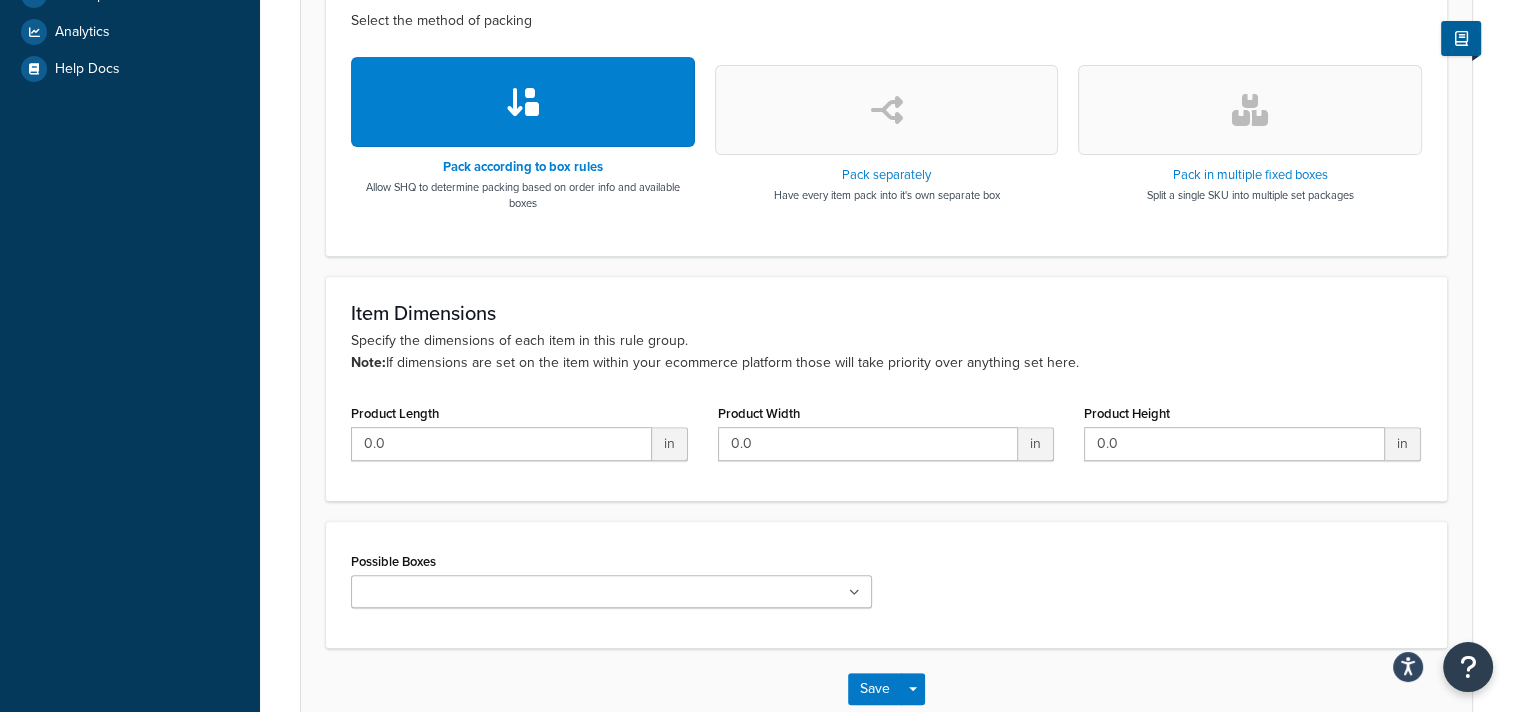 type on "89598001" 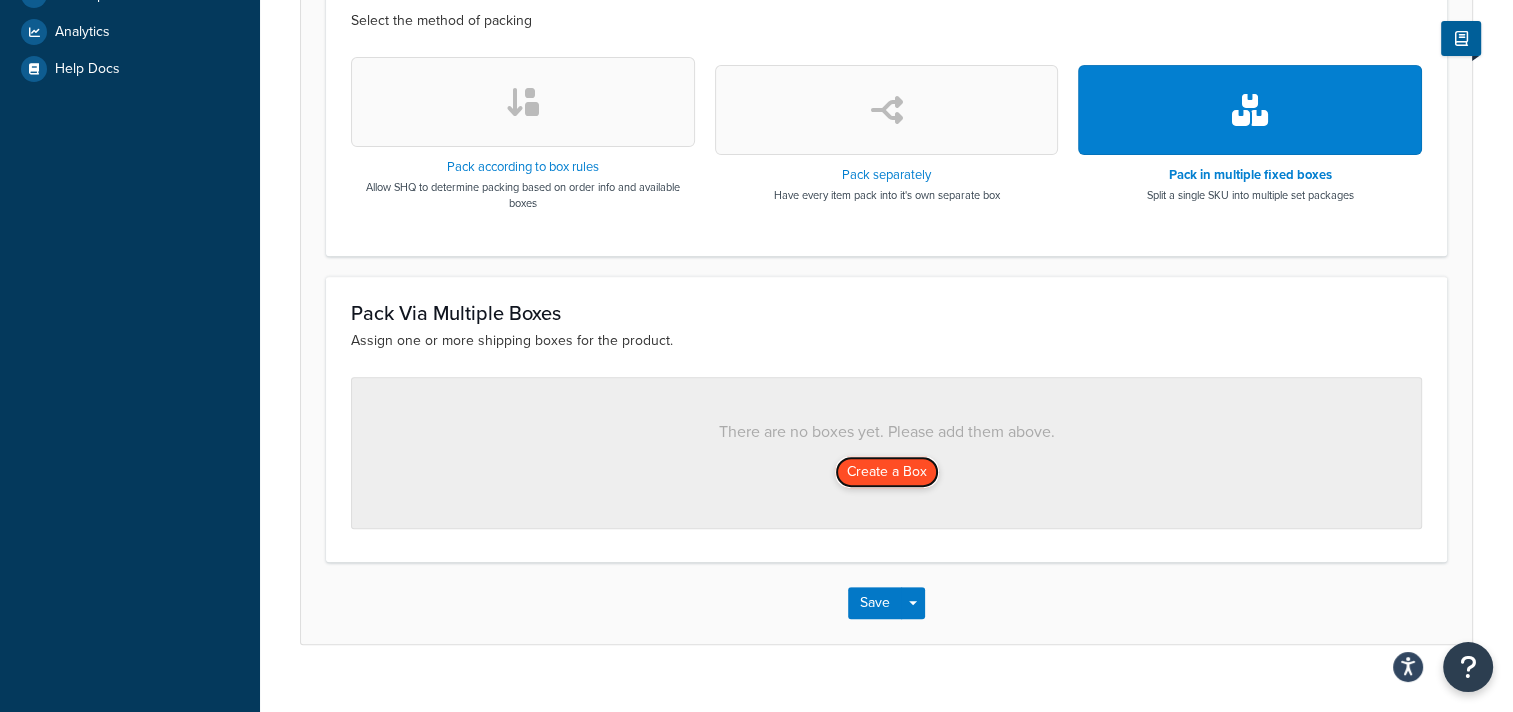 click on "Create a Box" at bounding box center (887, 472) 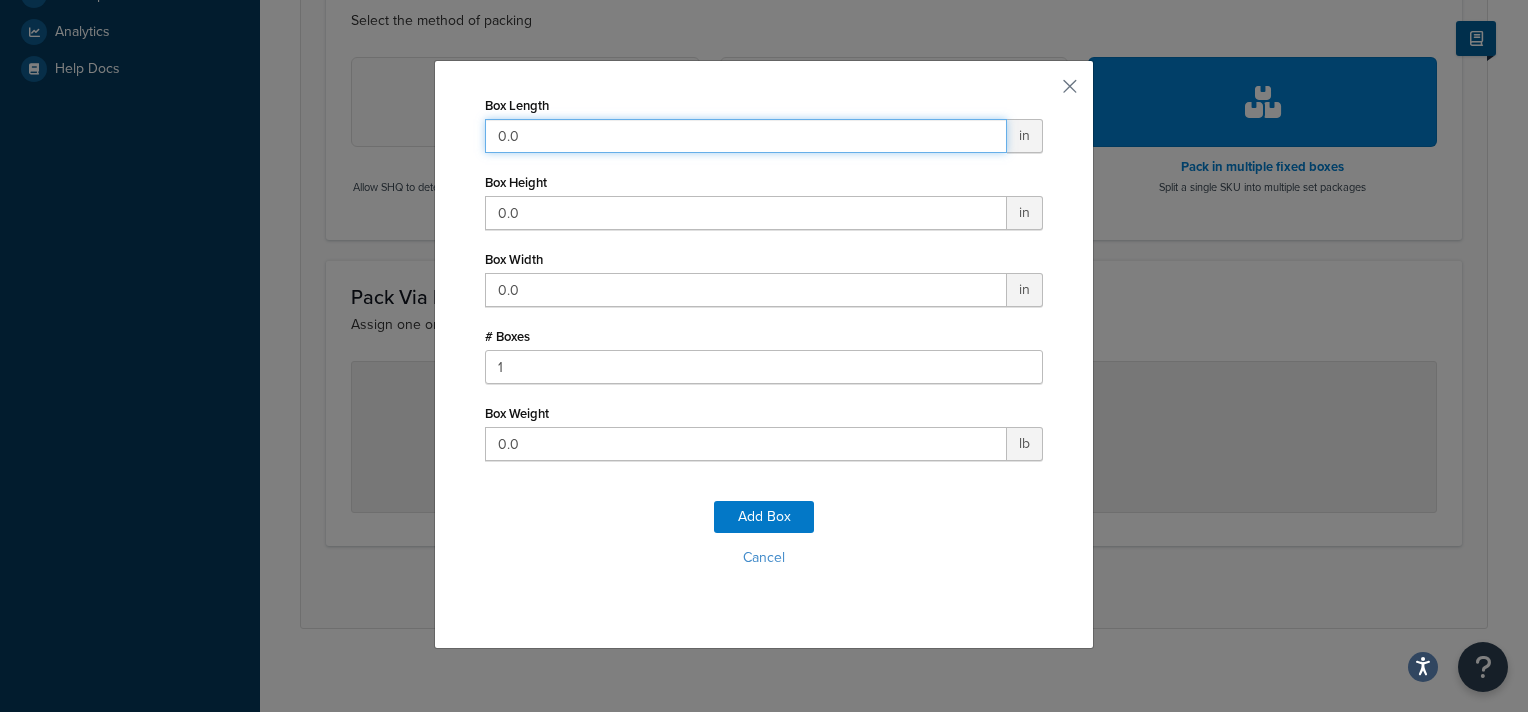 click on "0.0" at bounding box center [746, 136] 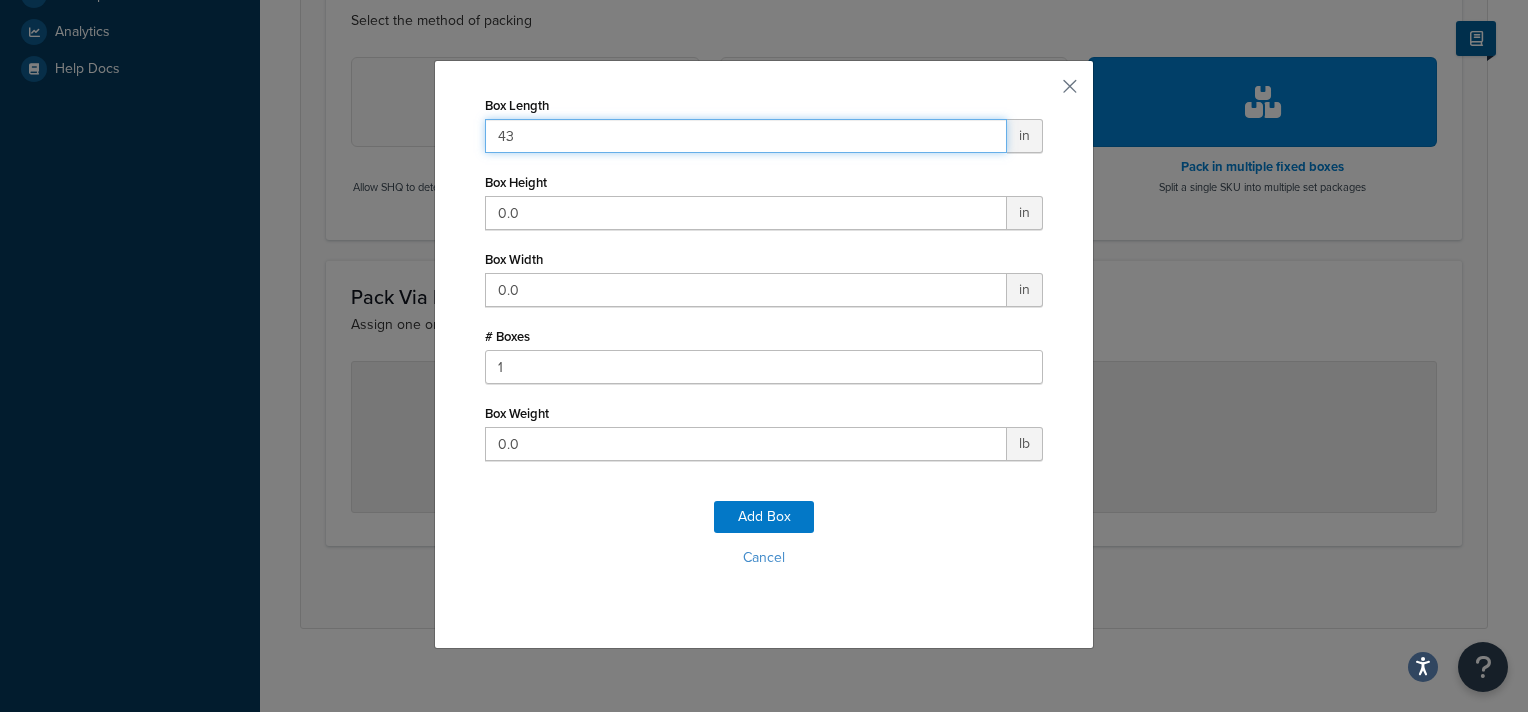 type on "43" 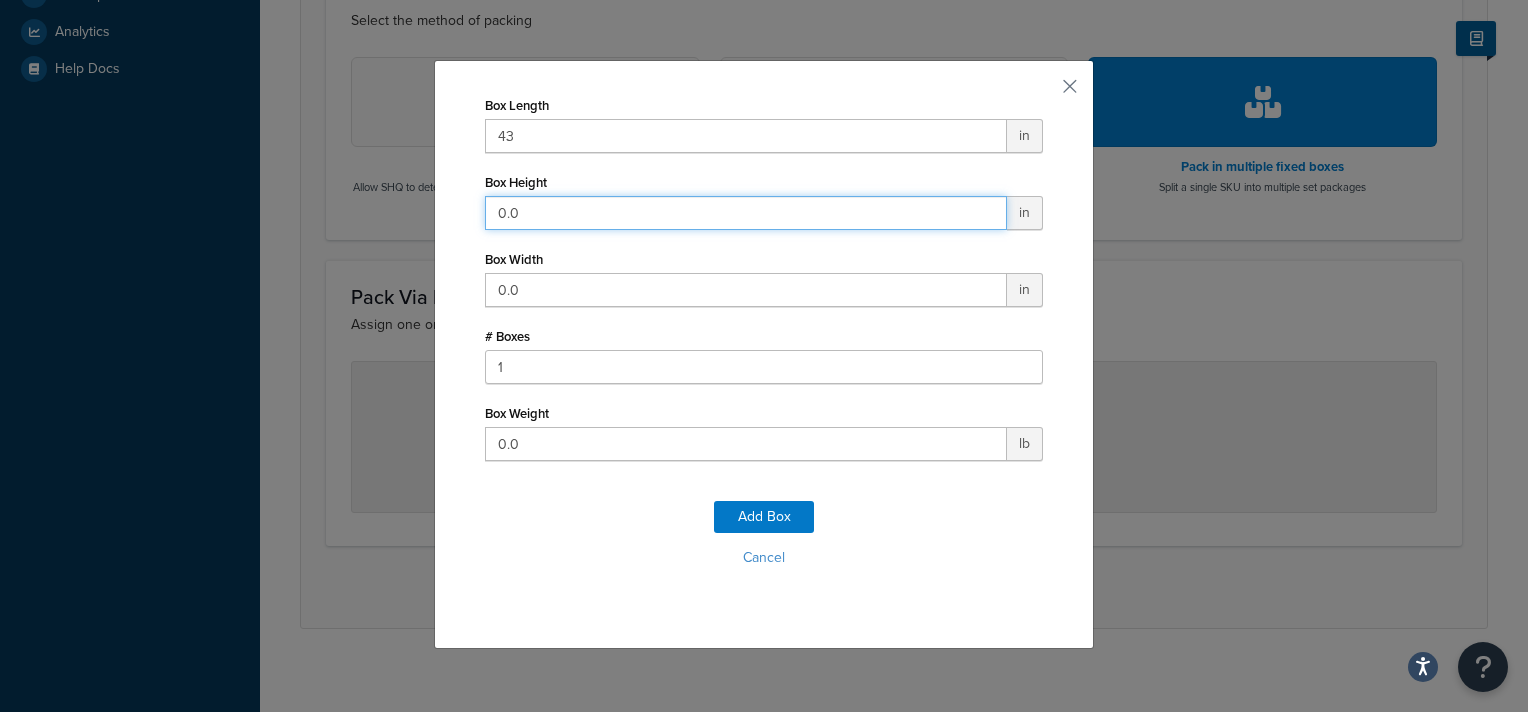 drag, startPoint x: 545, startPoint y: 215, endPoint x: 411, endPoint y: 212, distance: 134.03358 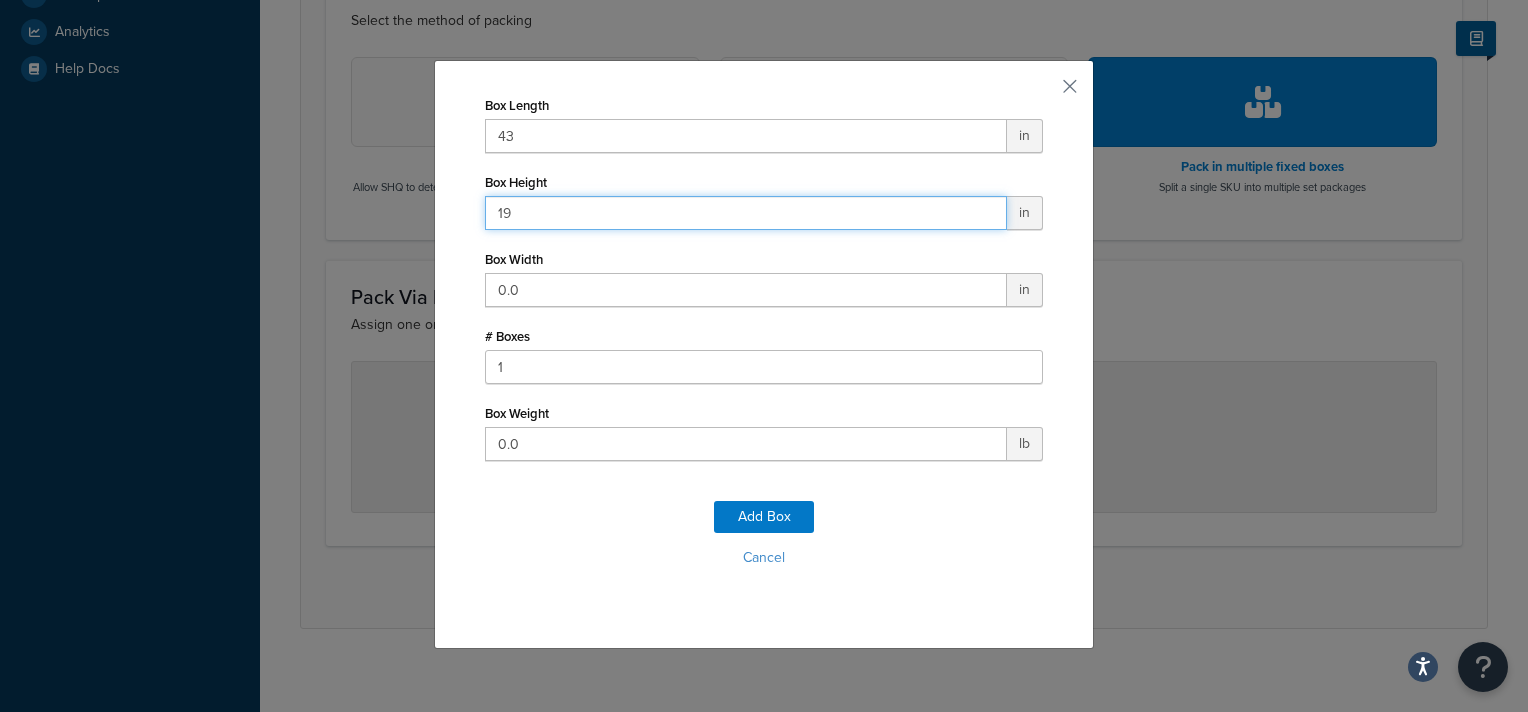type on "19" 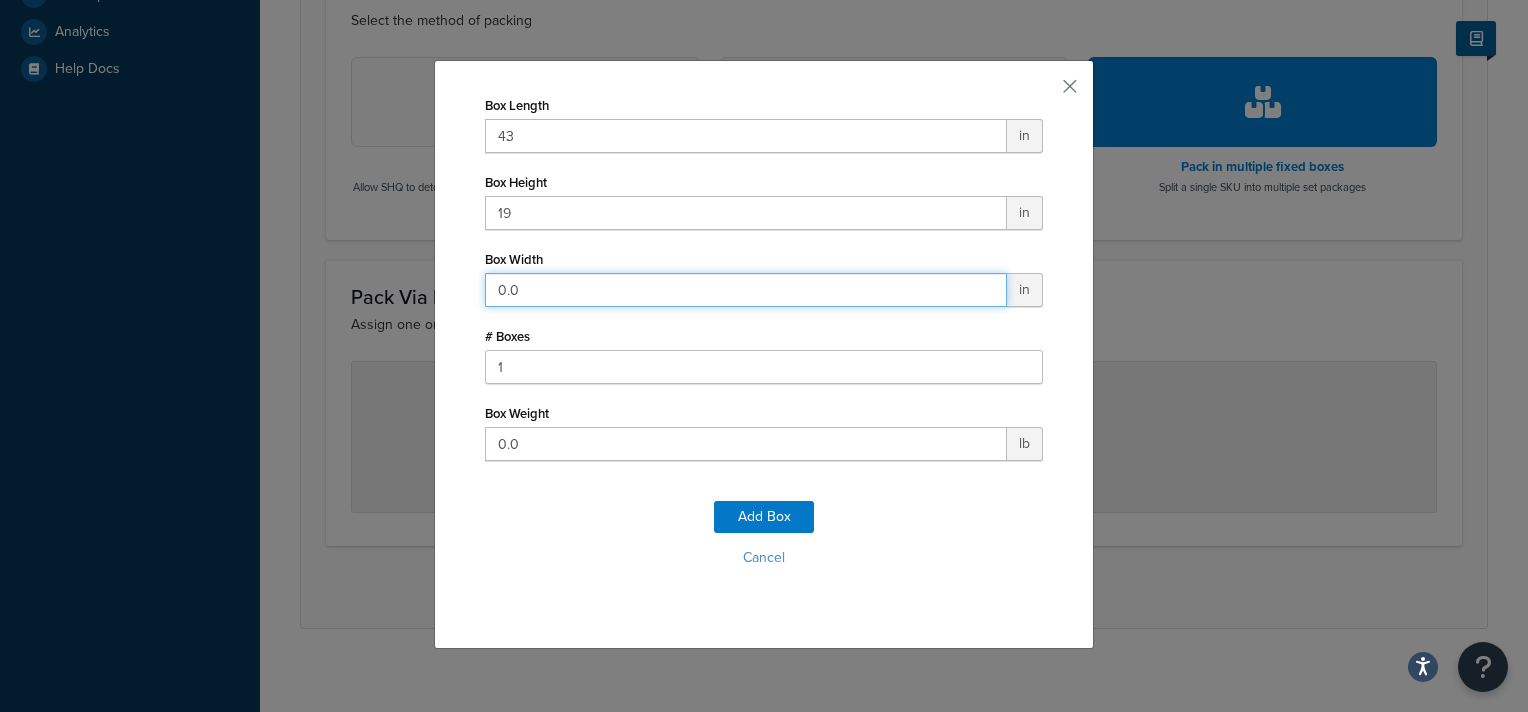 drag, startPoint x: 538, startPoint y: 293, endPoint x: 419, endPoint y: 284, distance: 119.33985 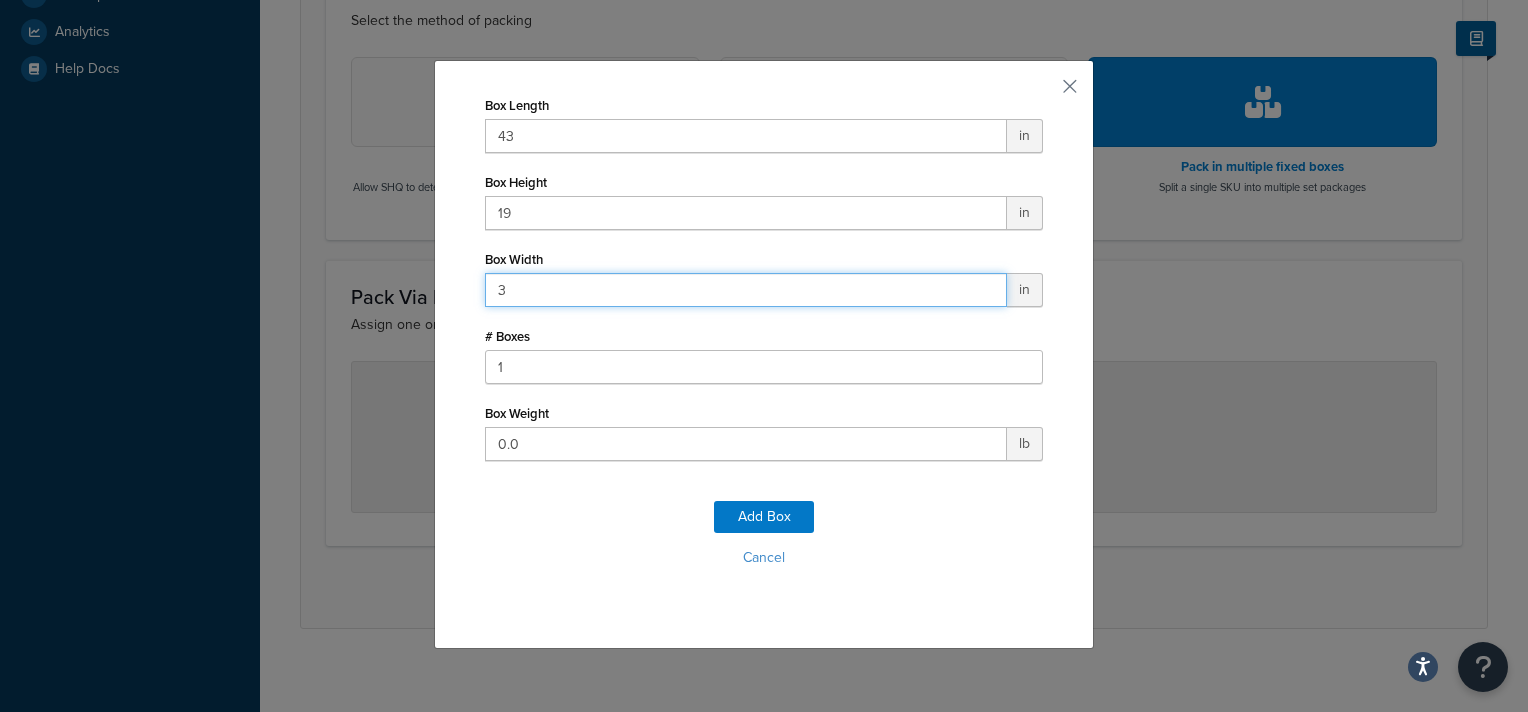 type on "3" 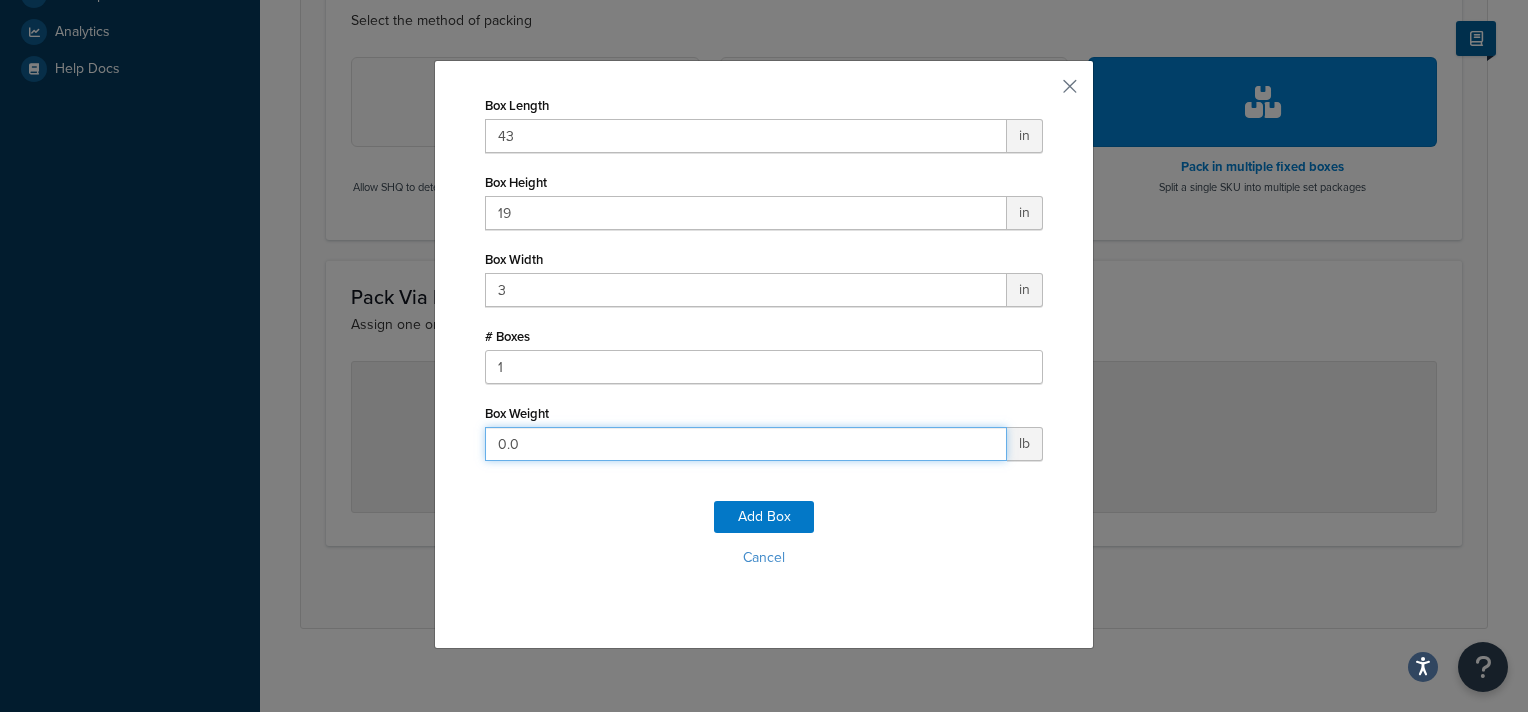 drag, startPoint x: 530, startPoint y: 440, endPoint x: 387, endPoint y: 436, distance: 143.05594 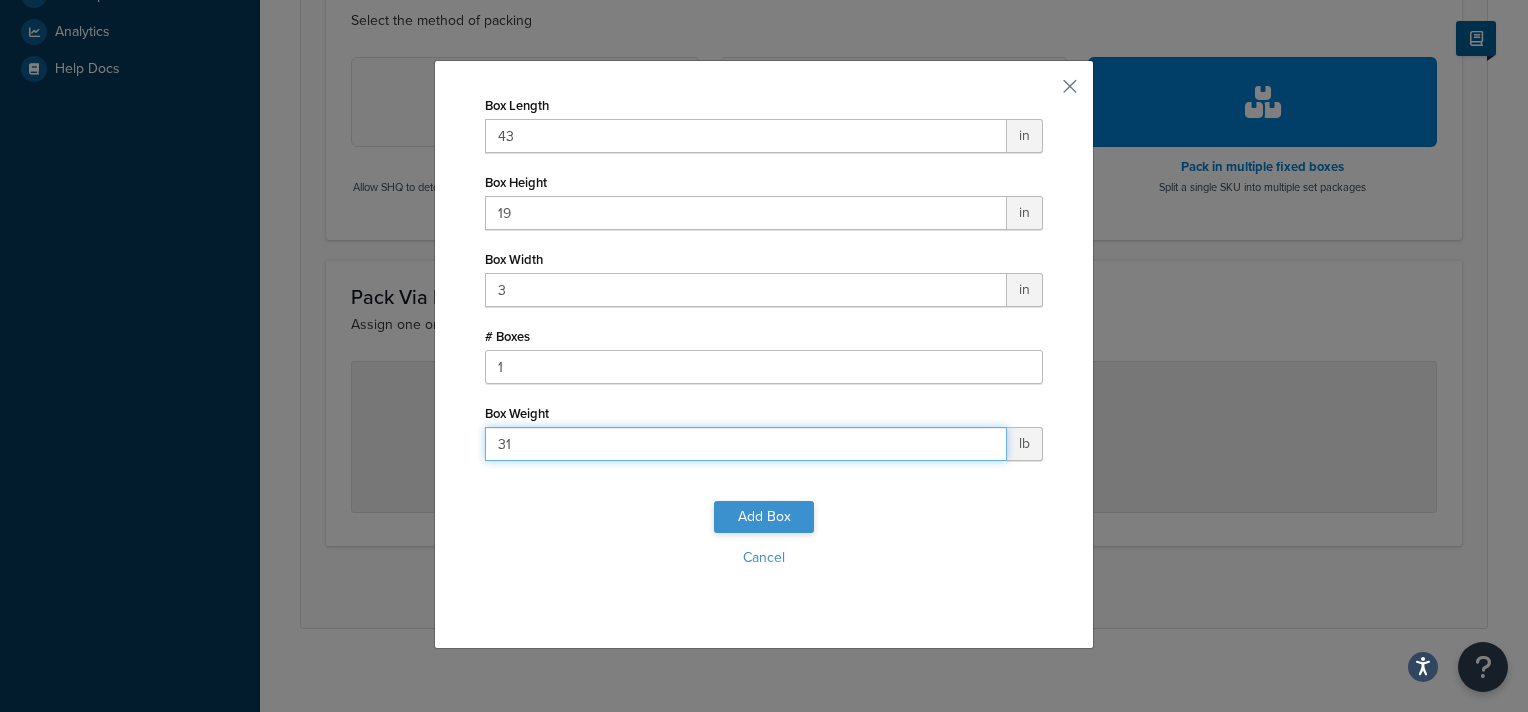 type on "31" 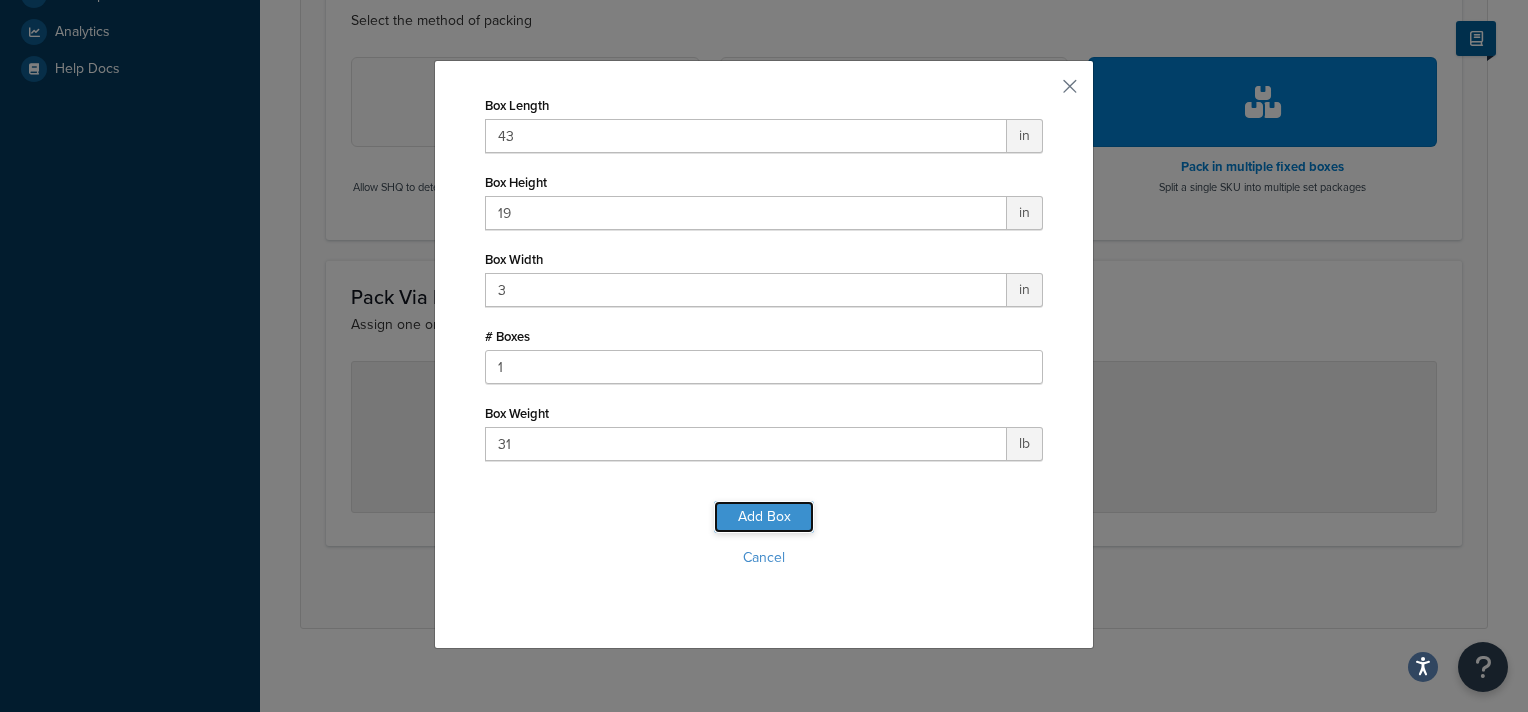 click on "Add Box" at bounding box center (764, 517) 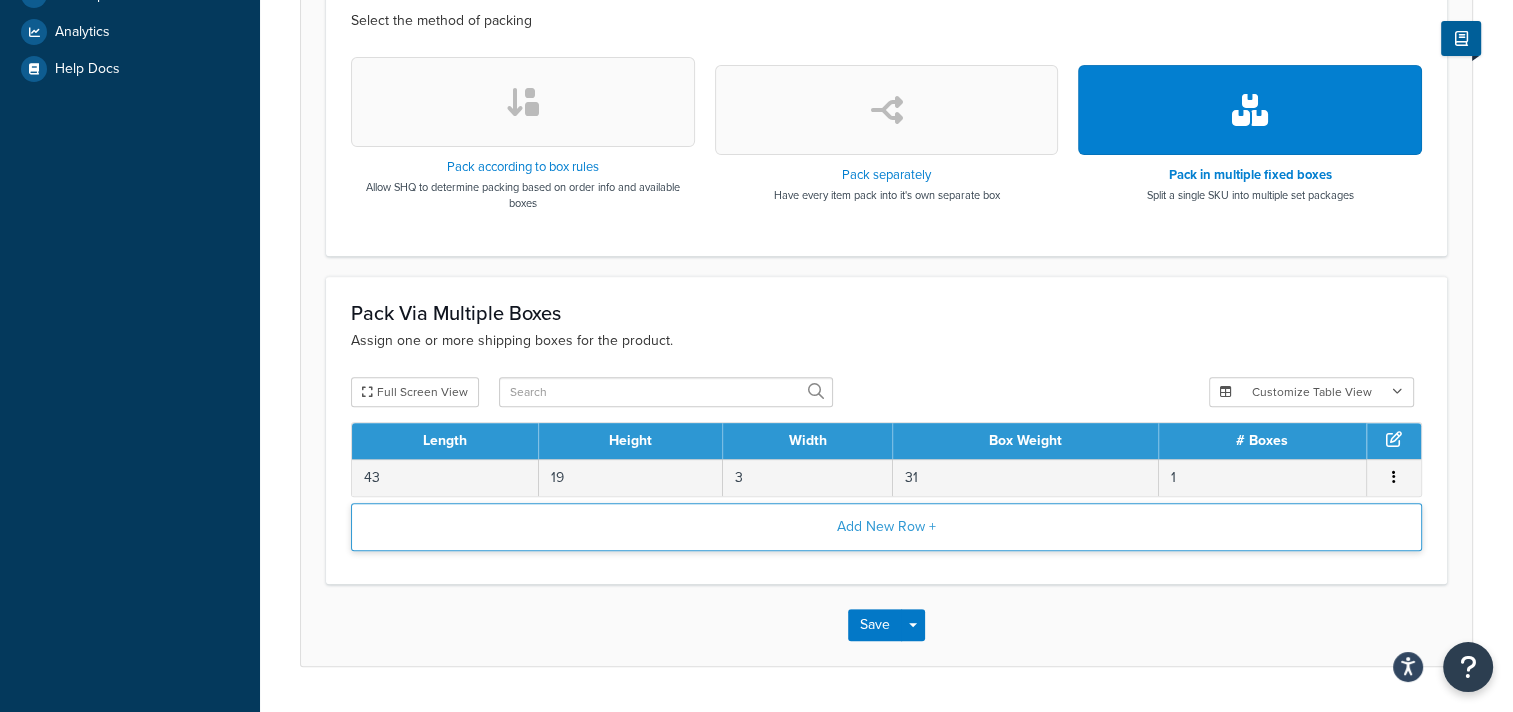 click on "Add New Row +" at bounding box center (886, 527) 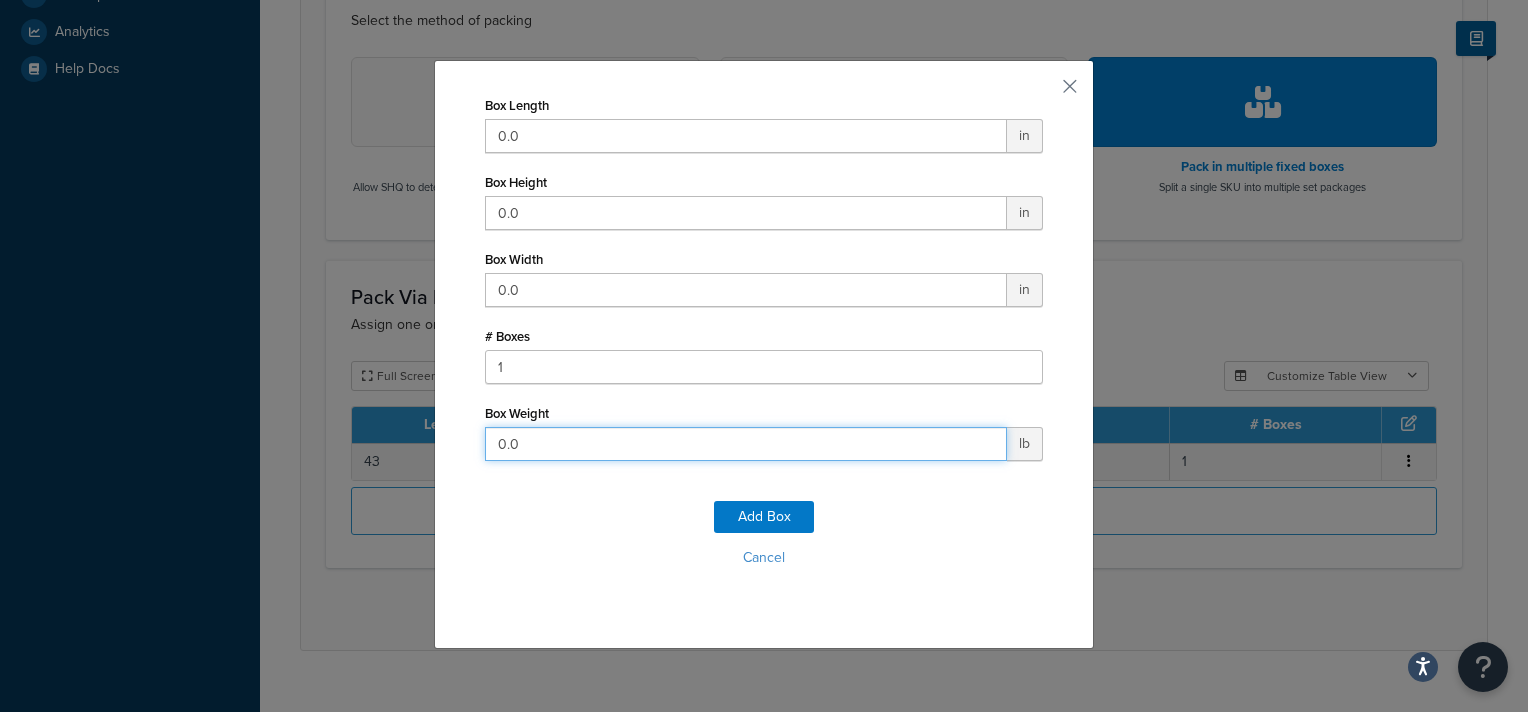 drag, startPoint x: 612, startPoint y: 443, endPoint x: 428, endPoint y: 443, distance: 184 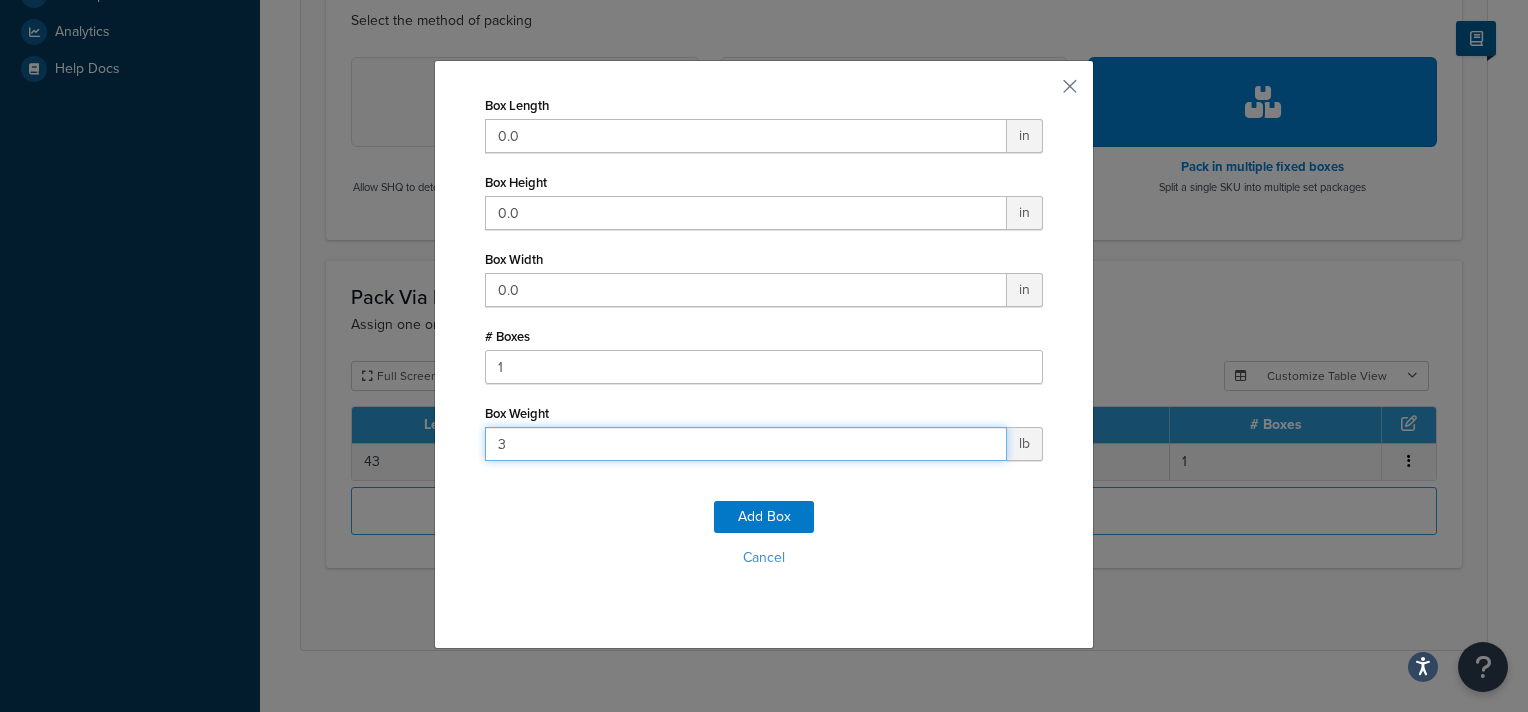 type on "3" 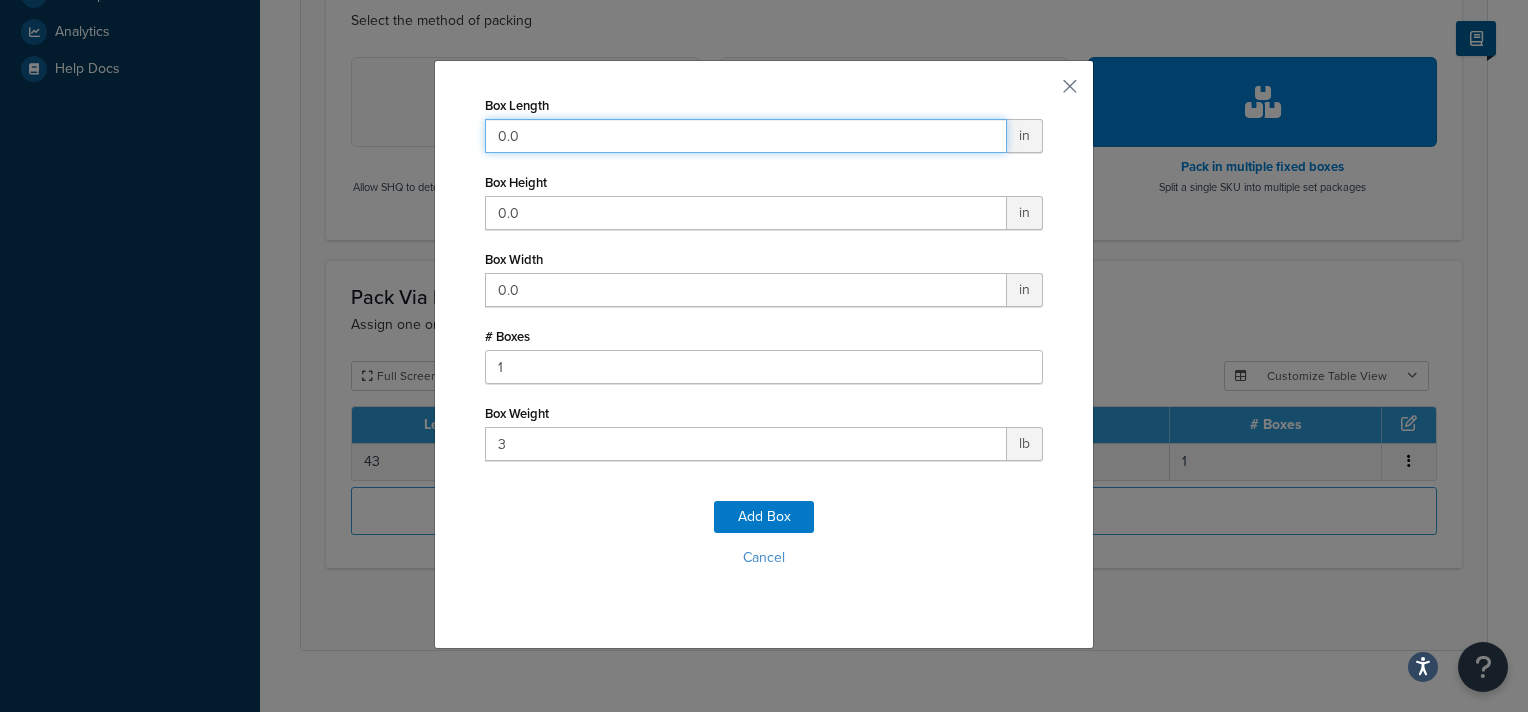 drag, startPoint x: 536, startPoint y: 128, endPoint x: 435, endPoint y: 122, distance: 101.17806 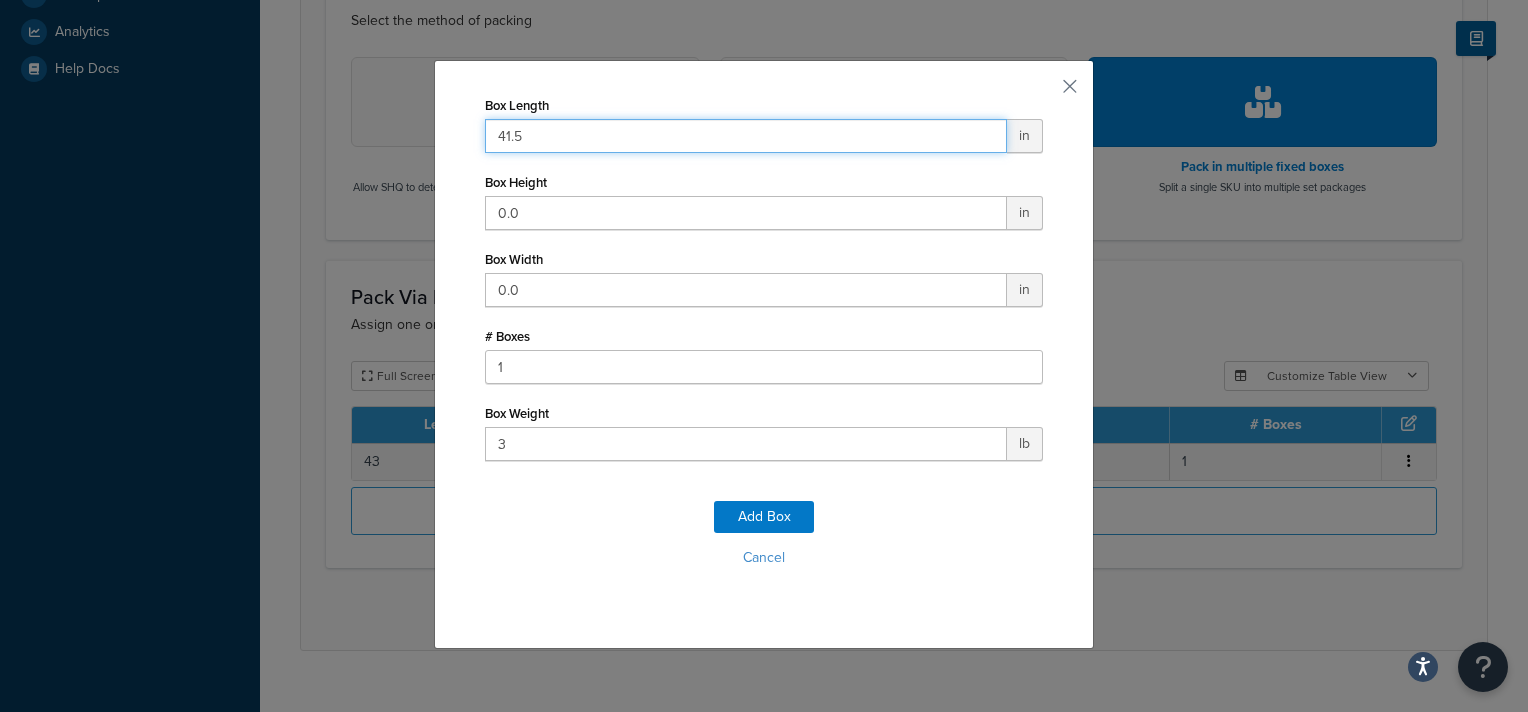 type on "41.5" 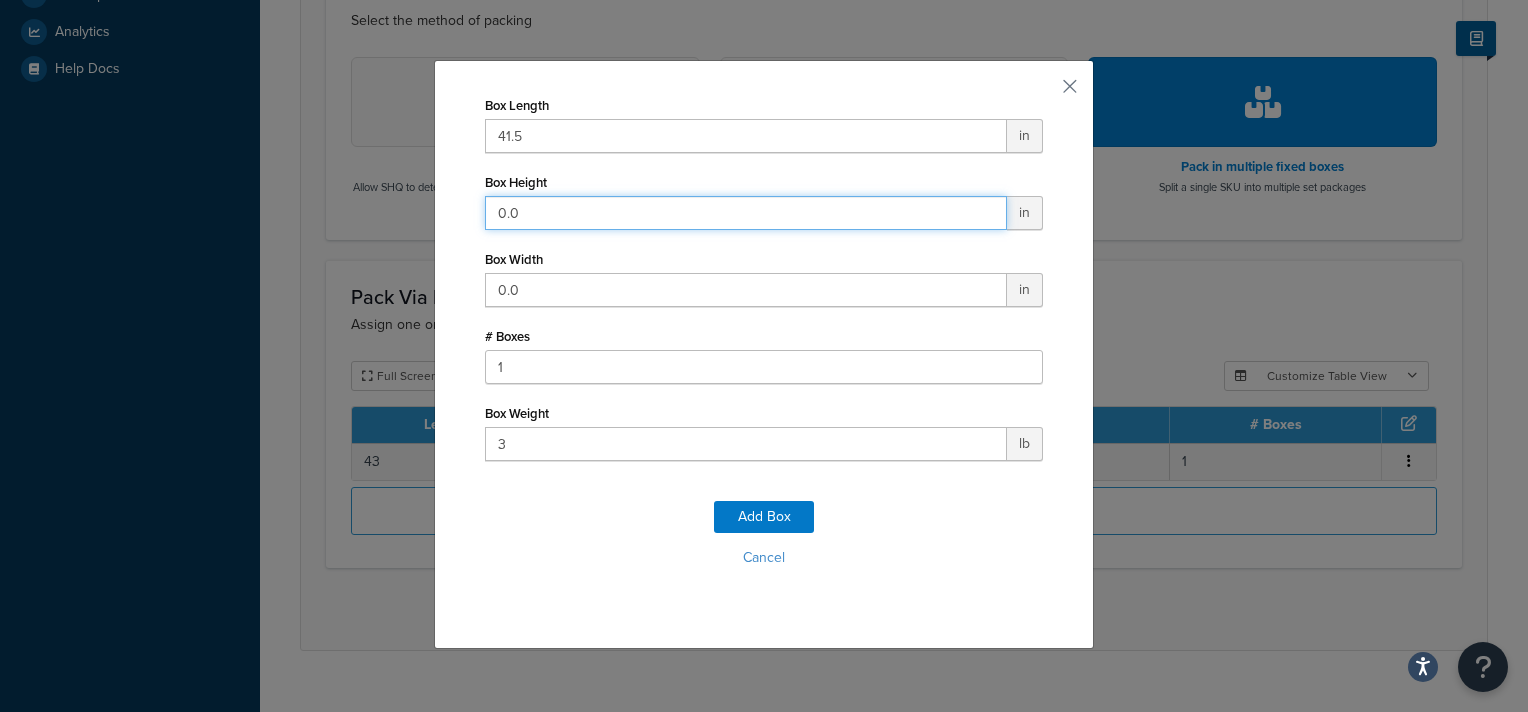 drag, startPoint x: 528, startPoint y: 213, endPoint x: 408, endPoint y: 209, distance: 120.06665 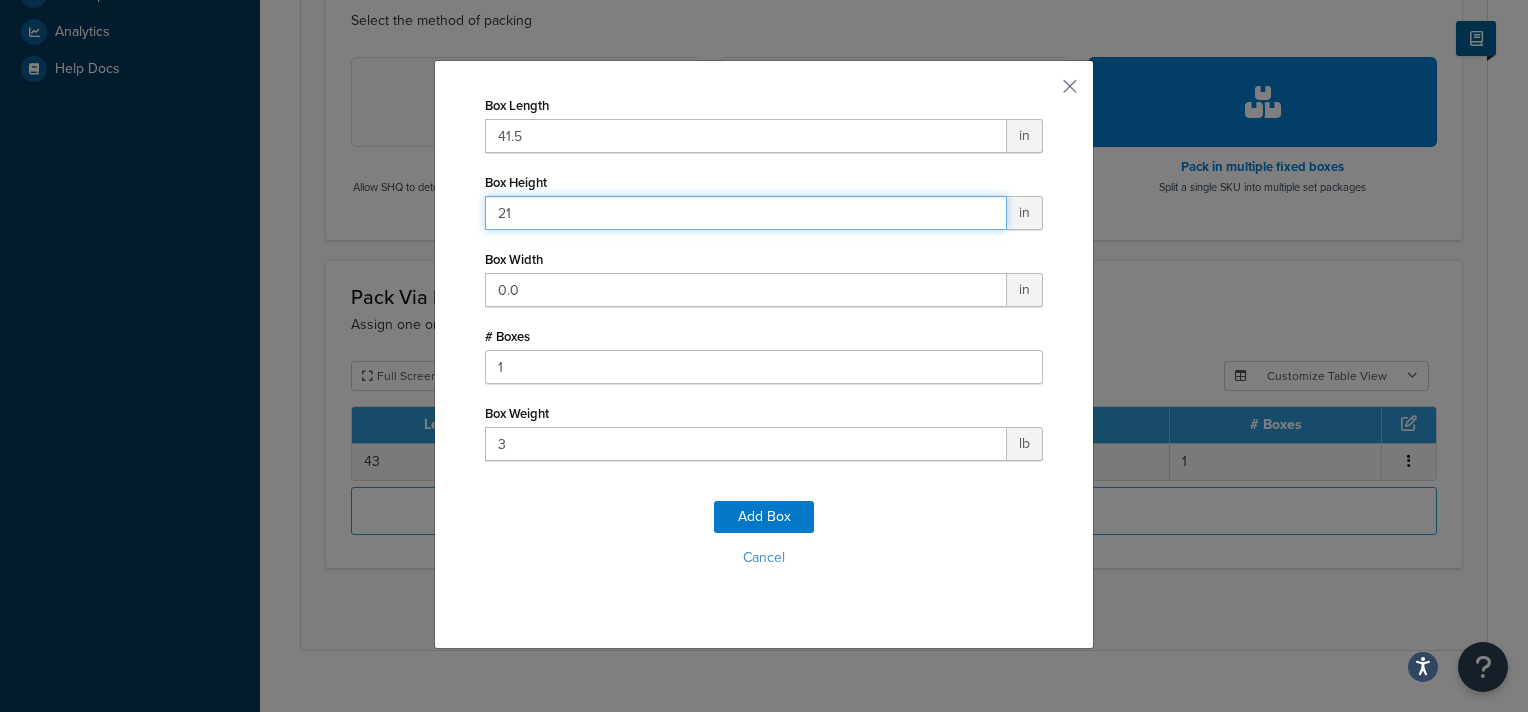 type on "21" 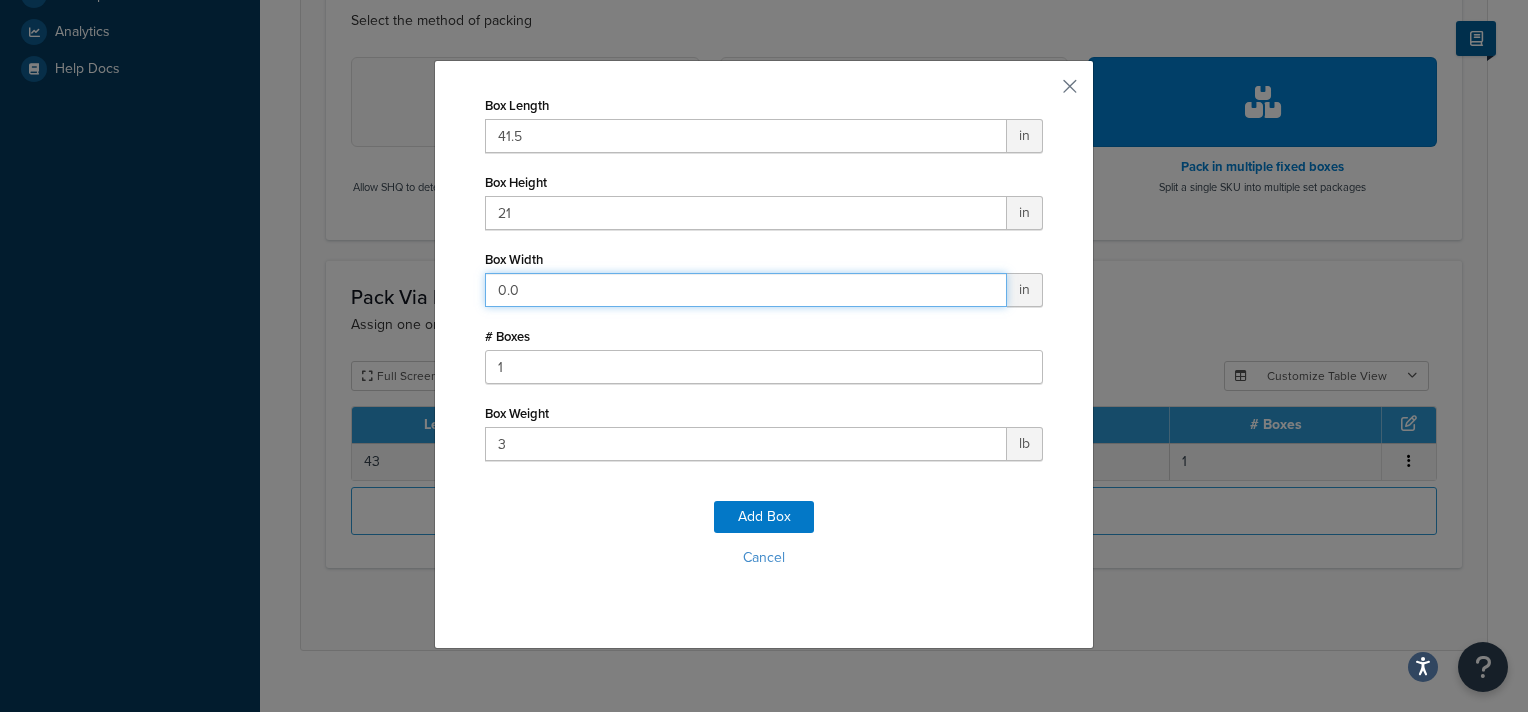 drag, startPoint x: 544, startPoint y: 296, endPoint x: 415, endPoint y: 284, distance: 129.55693 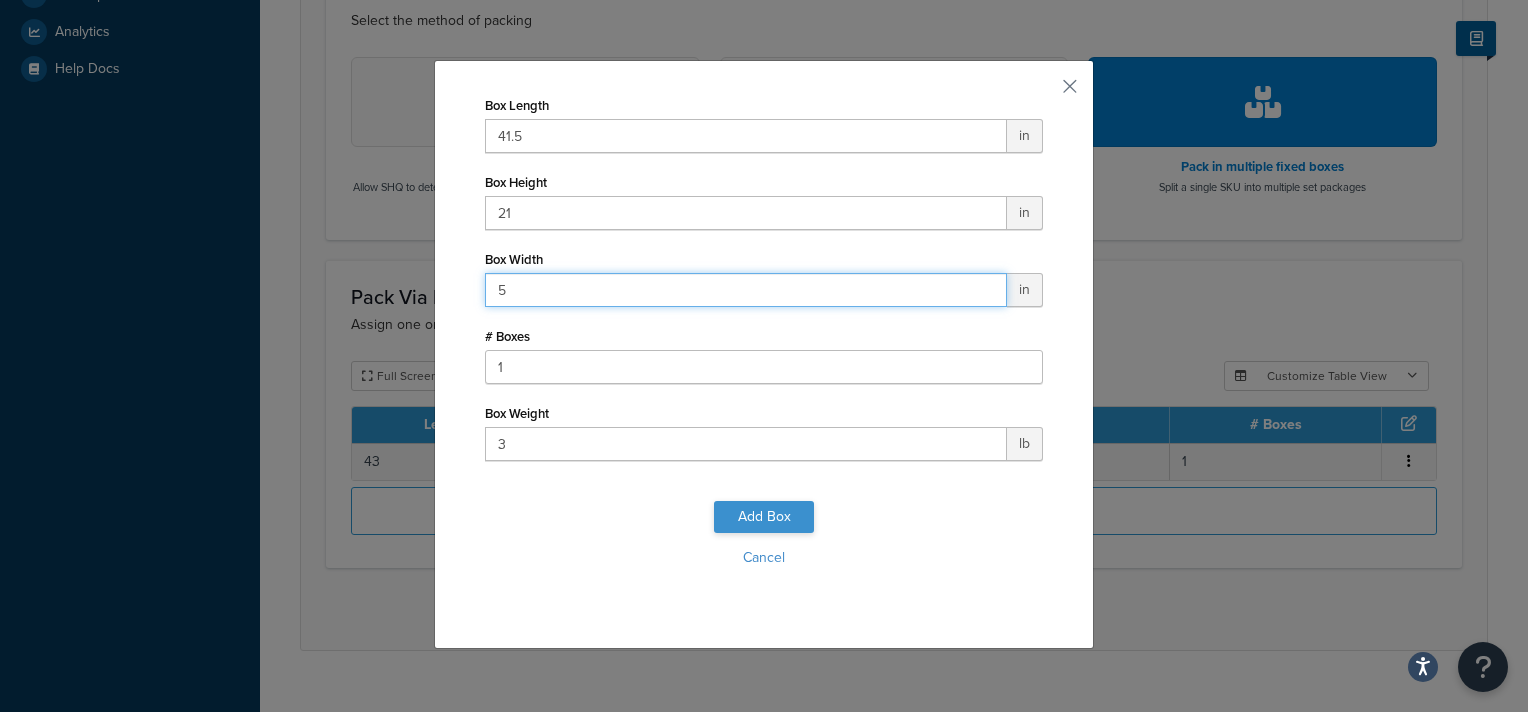 type on "5" 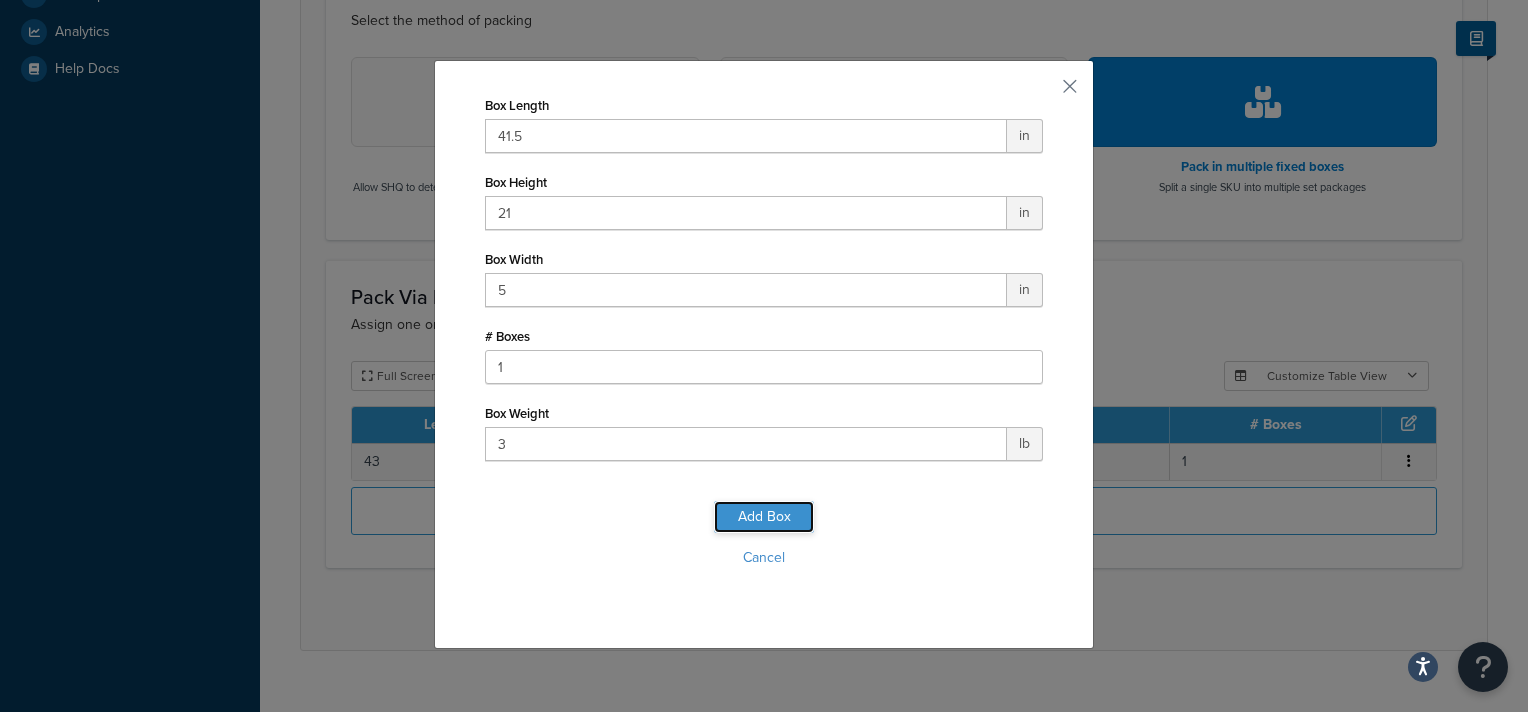 click on "Add Box" at bounding box center [764, 517] 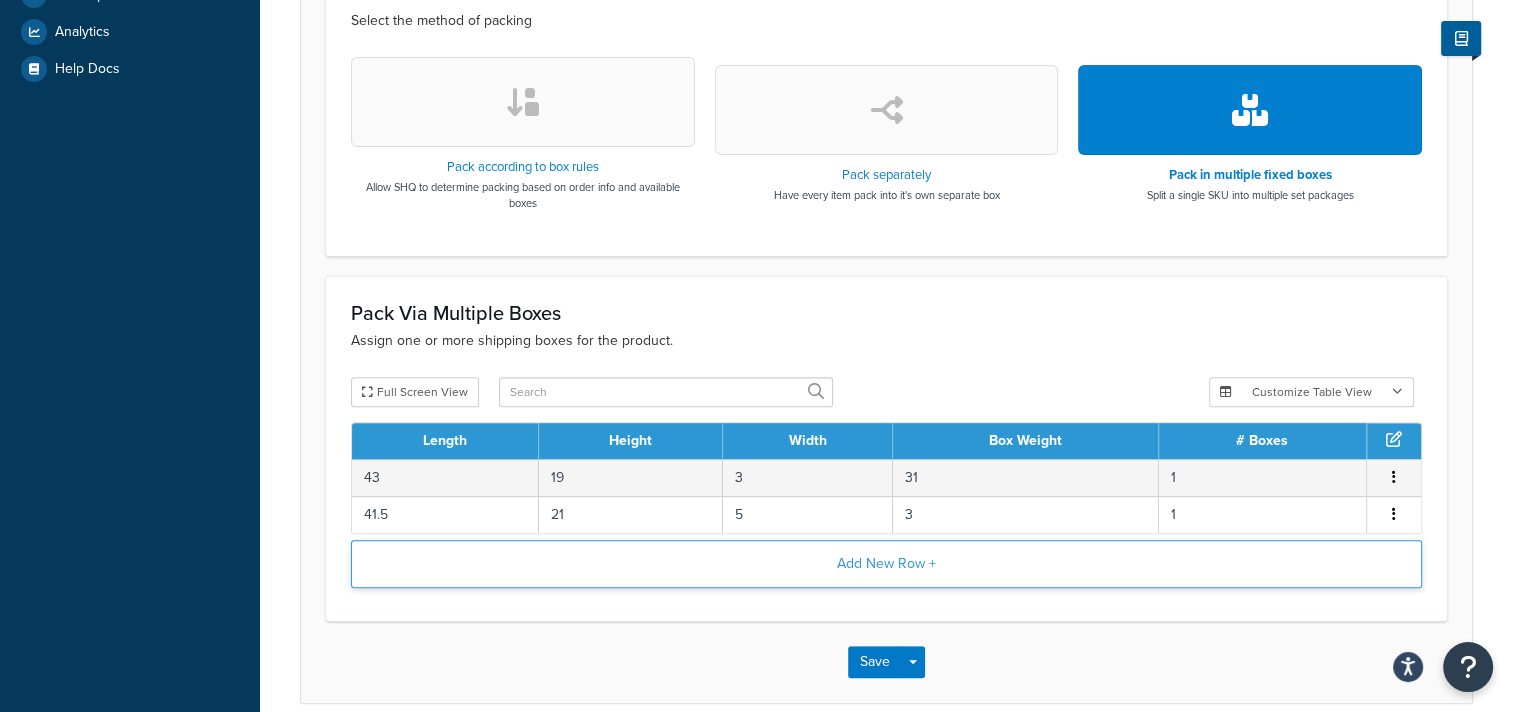 click on "Add New Row +" at bounding box center (886, 564) 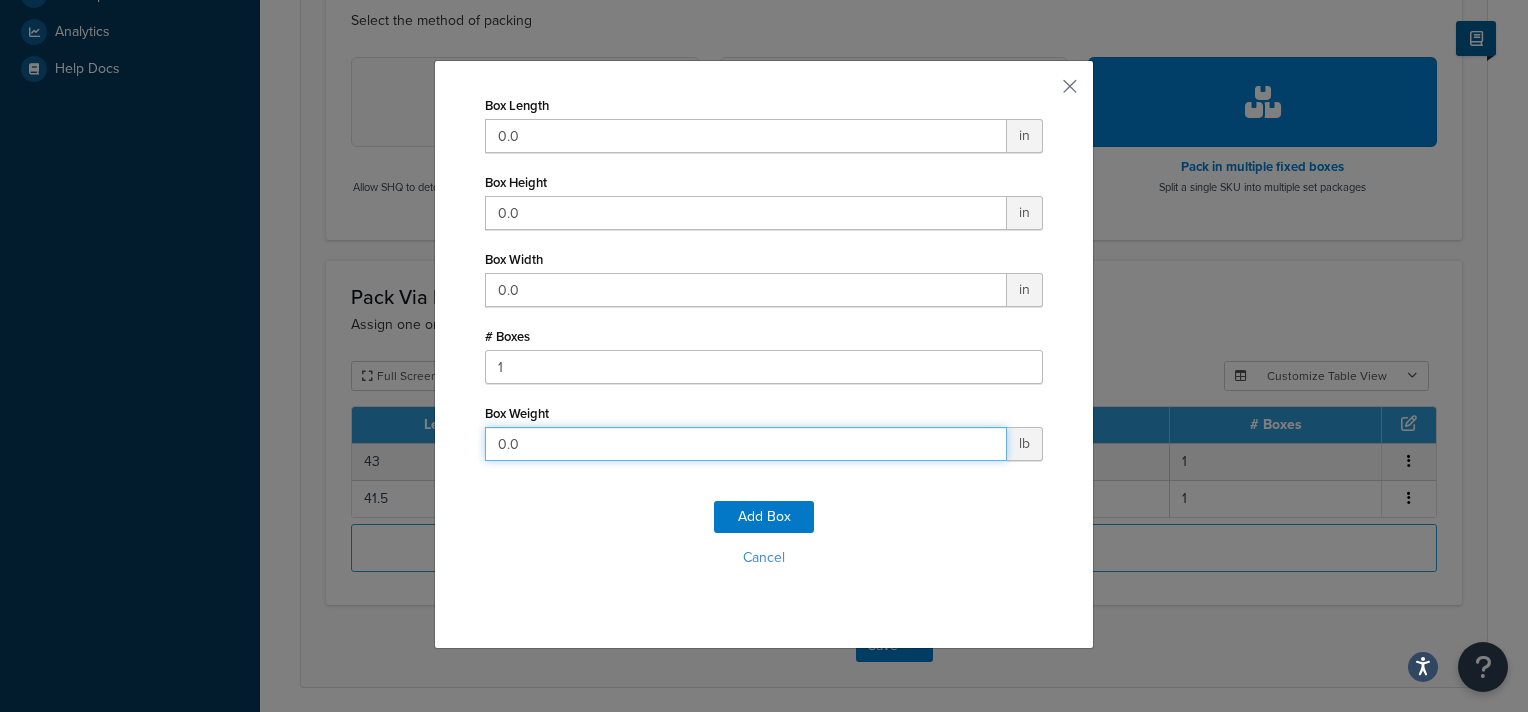 drag, startPoint x: 540, startPoint y: 448, endPoint x: 356, endPoint y: 422, distance: 185.82788 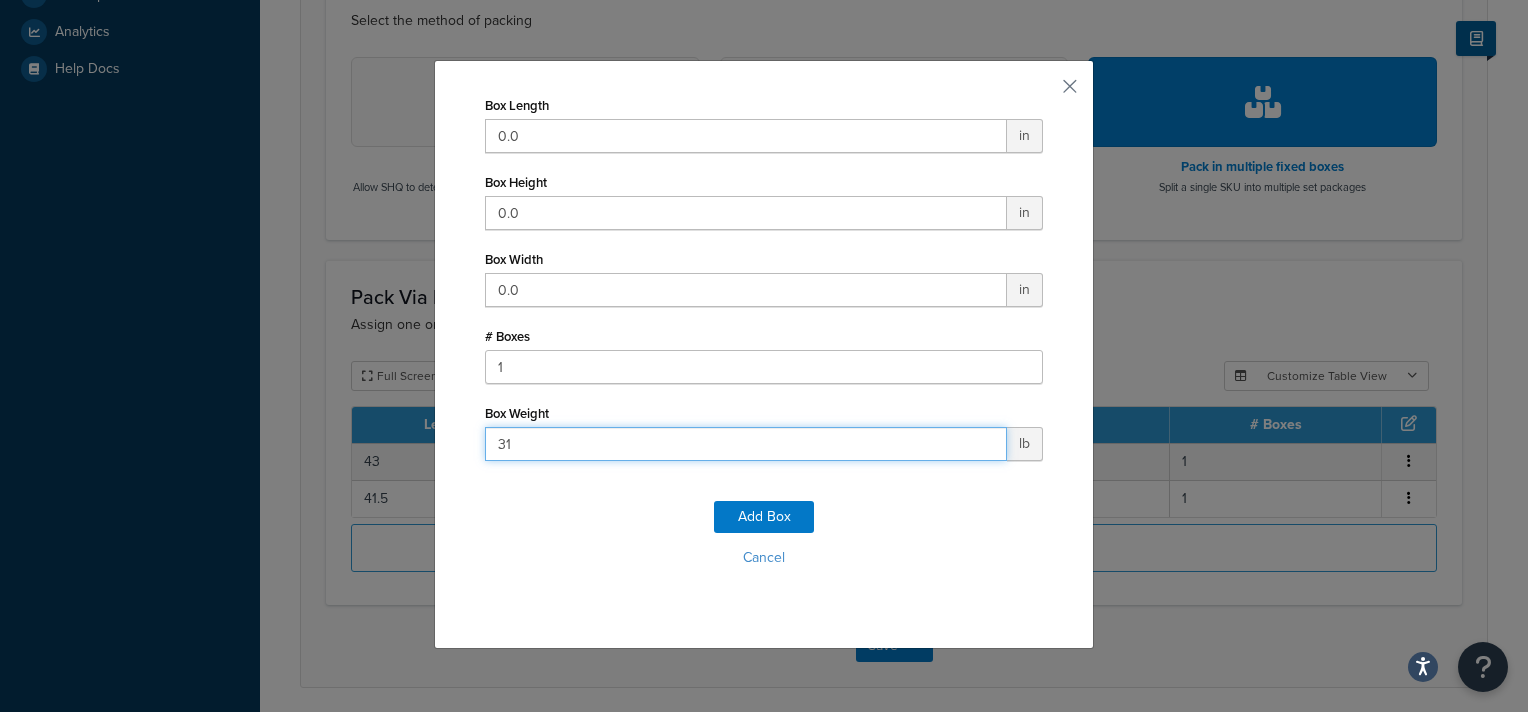 type on "31" 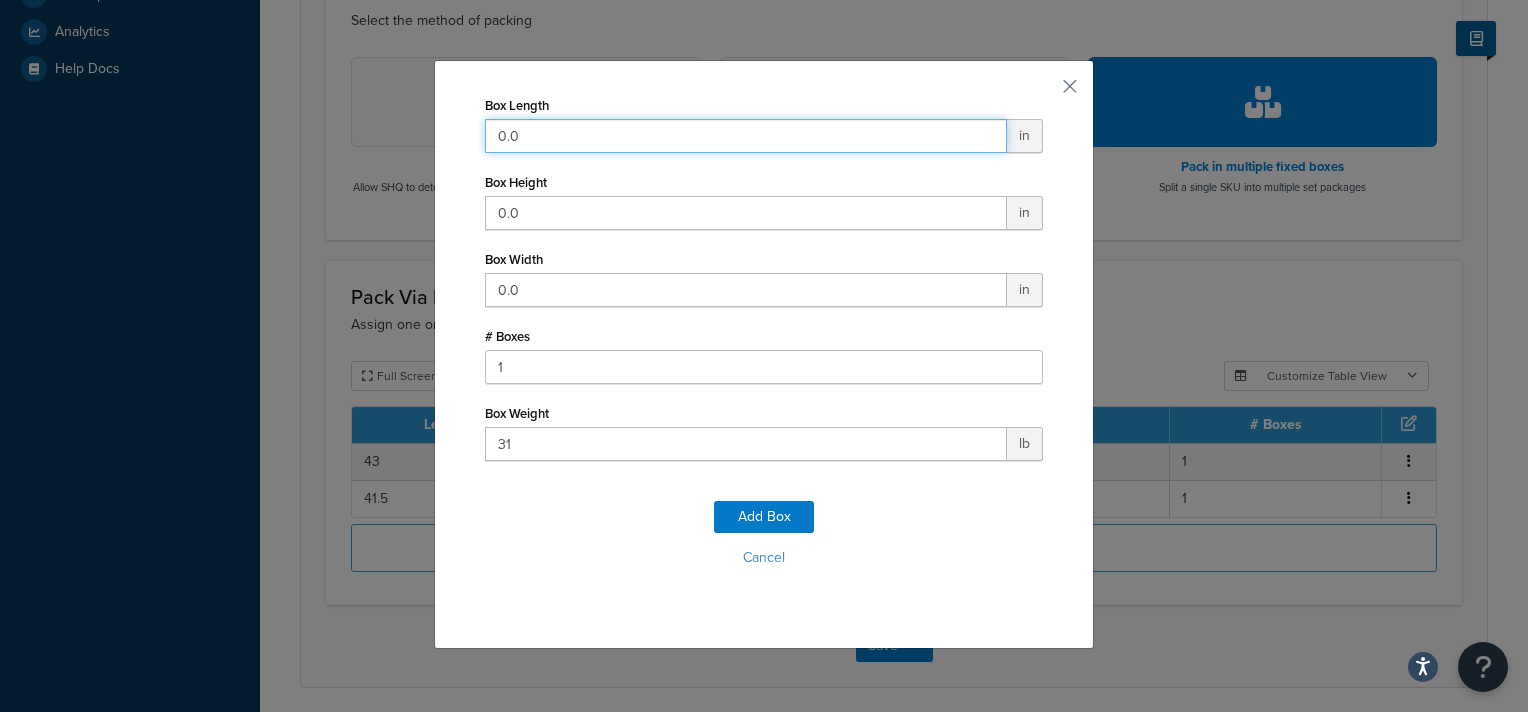 drag, startPoint x: 536, startPoint y: 143, endPoint x: 419, endPoint y: 118, distance: 119.64113 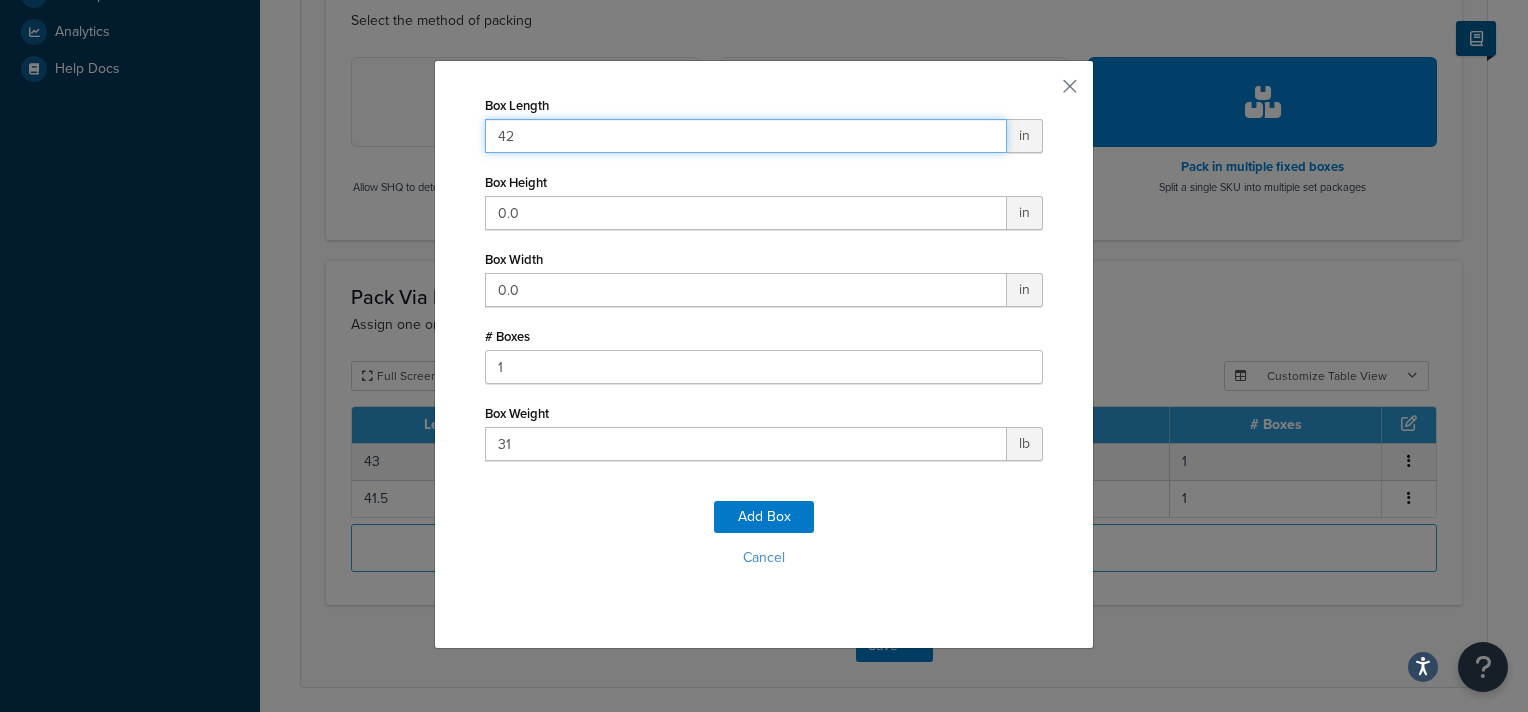 type on "42" 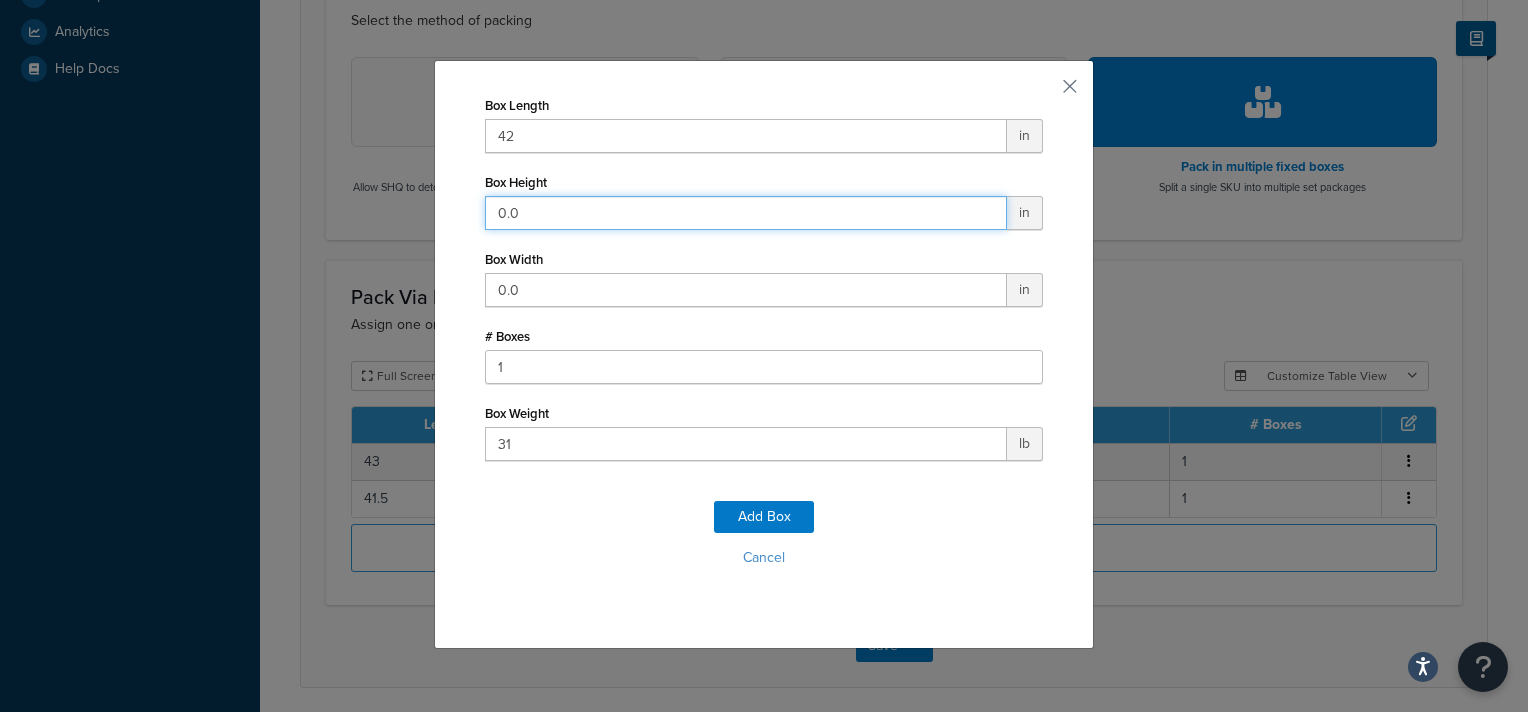 drag, startPoint x: 533, startPoint y: 223, endPoint x: 388, endPoint y: 204, distance: 146.23953 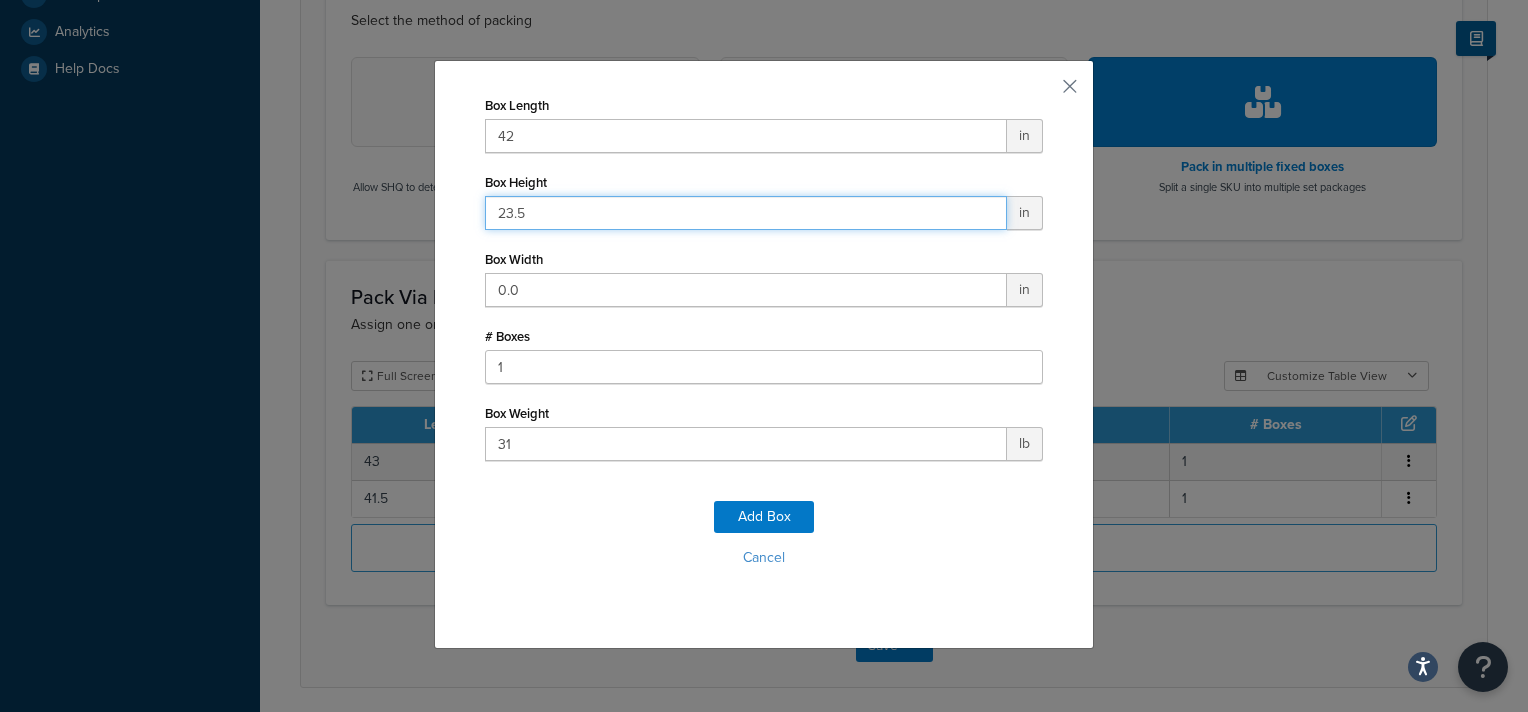 type on "23.5" 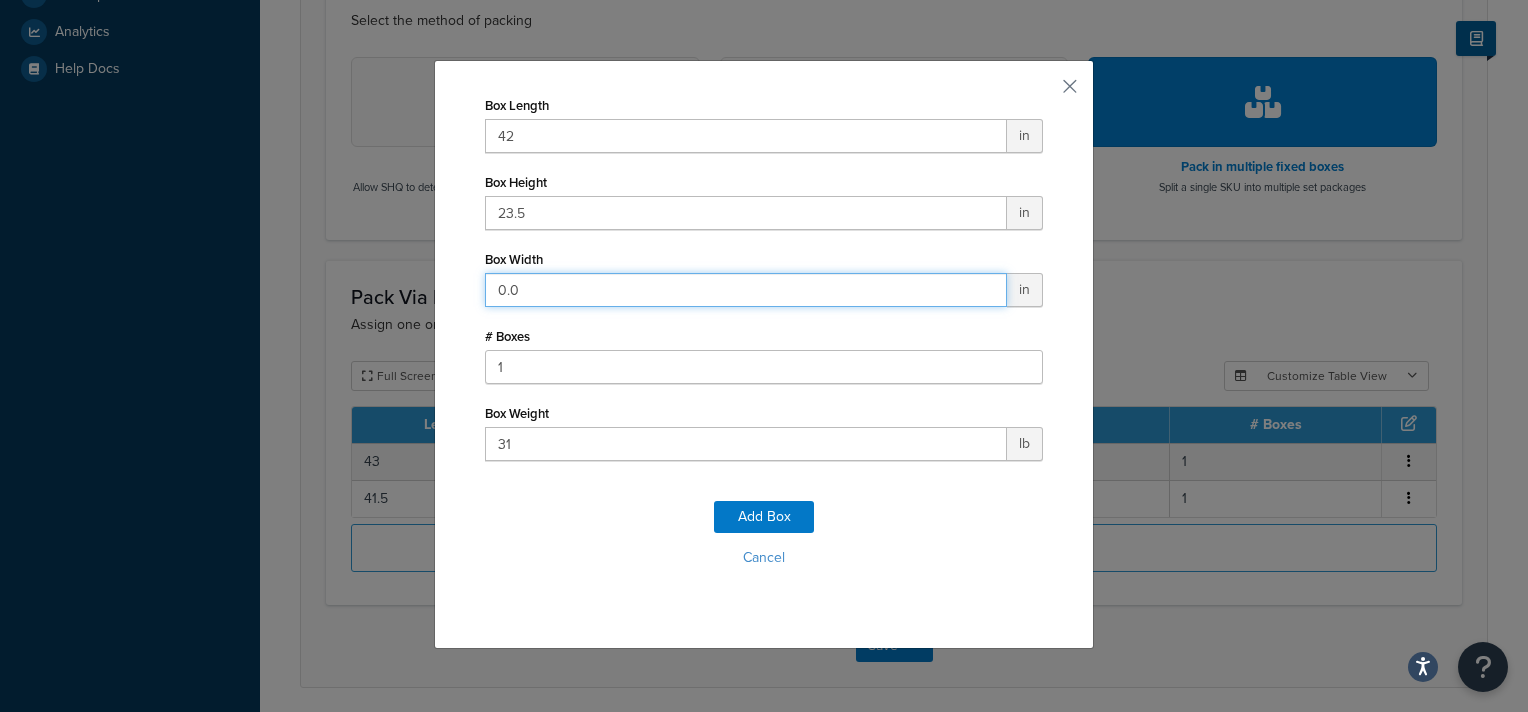 drag, startPoint x: 533, startPoint y: 294, endPoint x: 399, endPoint y: 269, distance: 136.31215 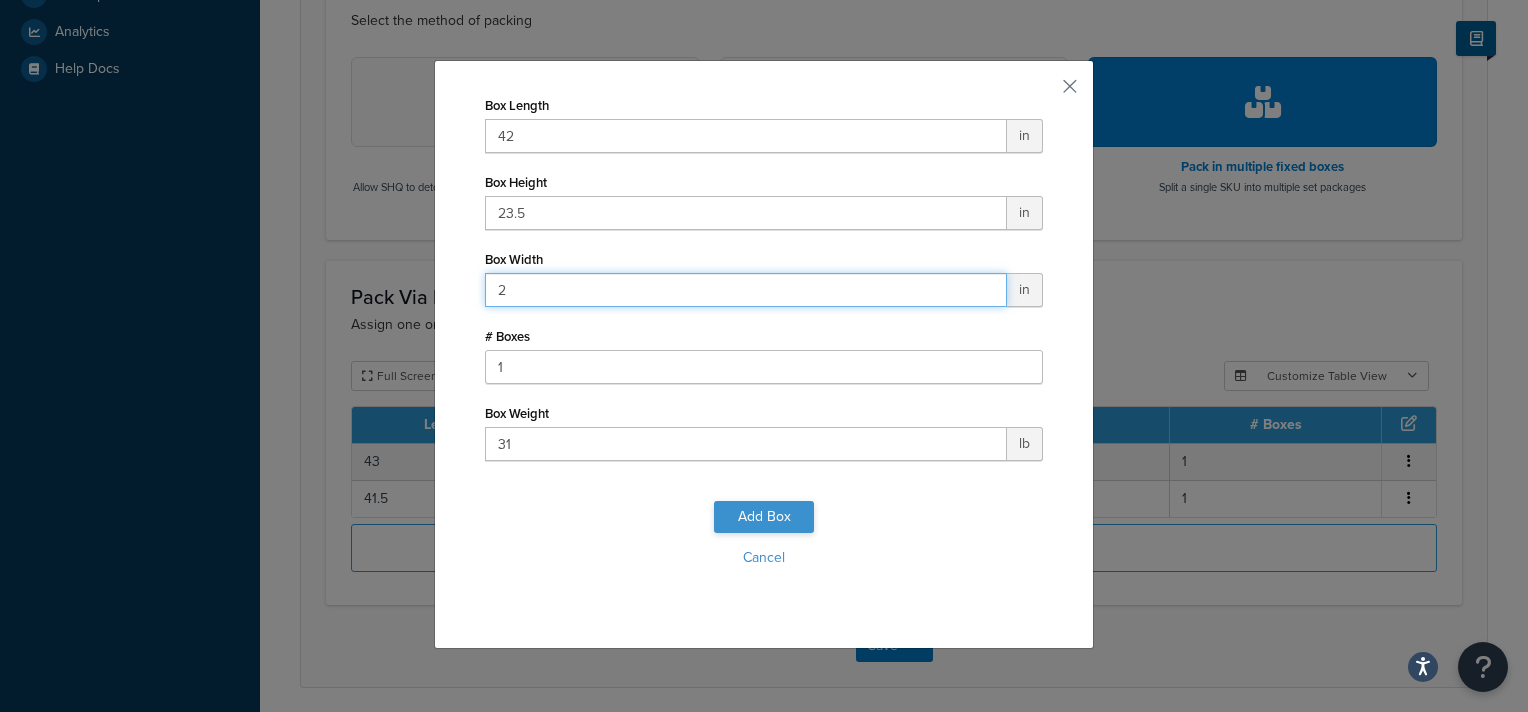 type on "2" 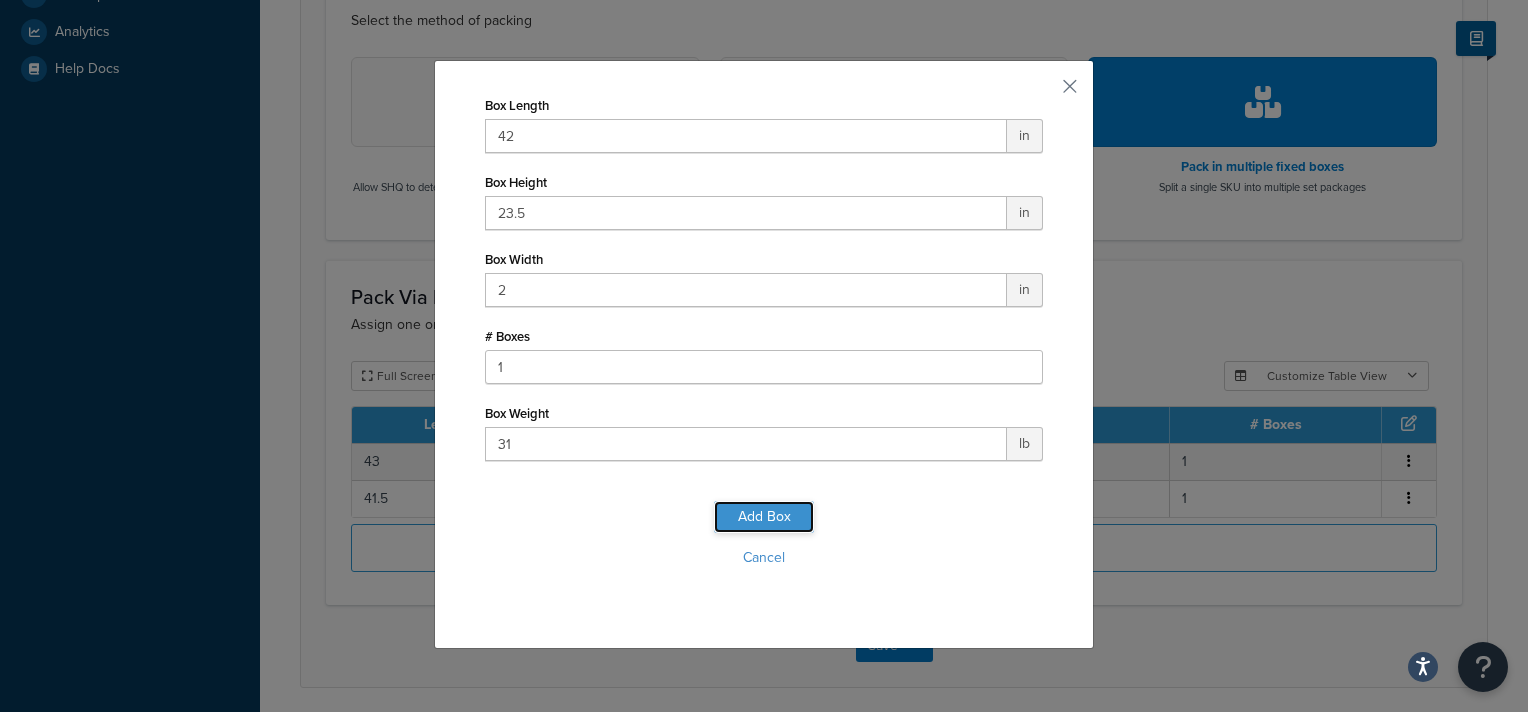 click on "Add Box" at bounding box center (764, 517) 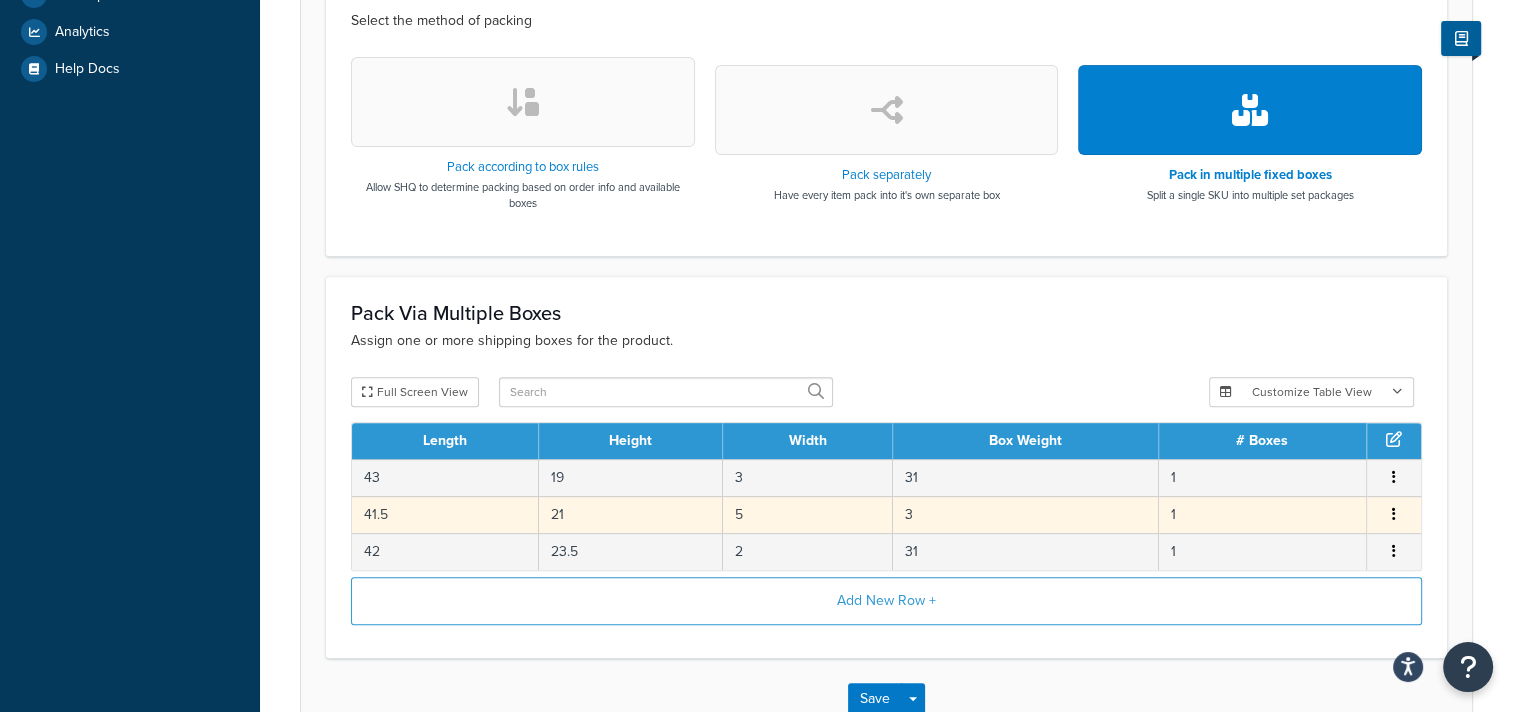click on "5" at bounding box center (808, 514) 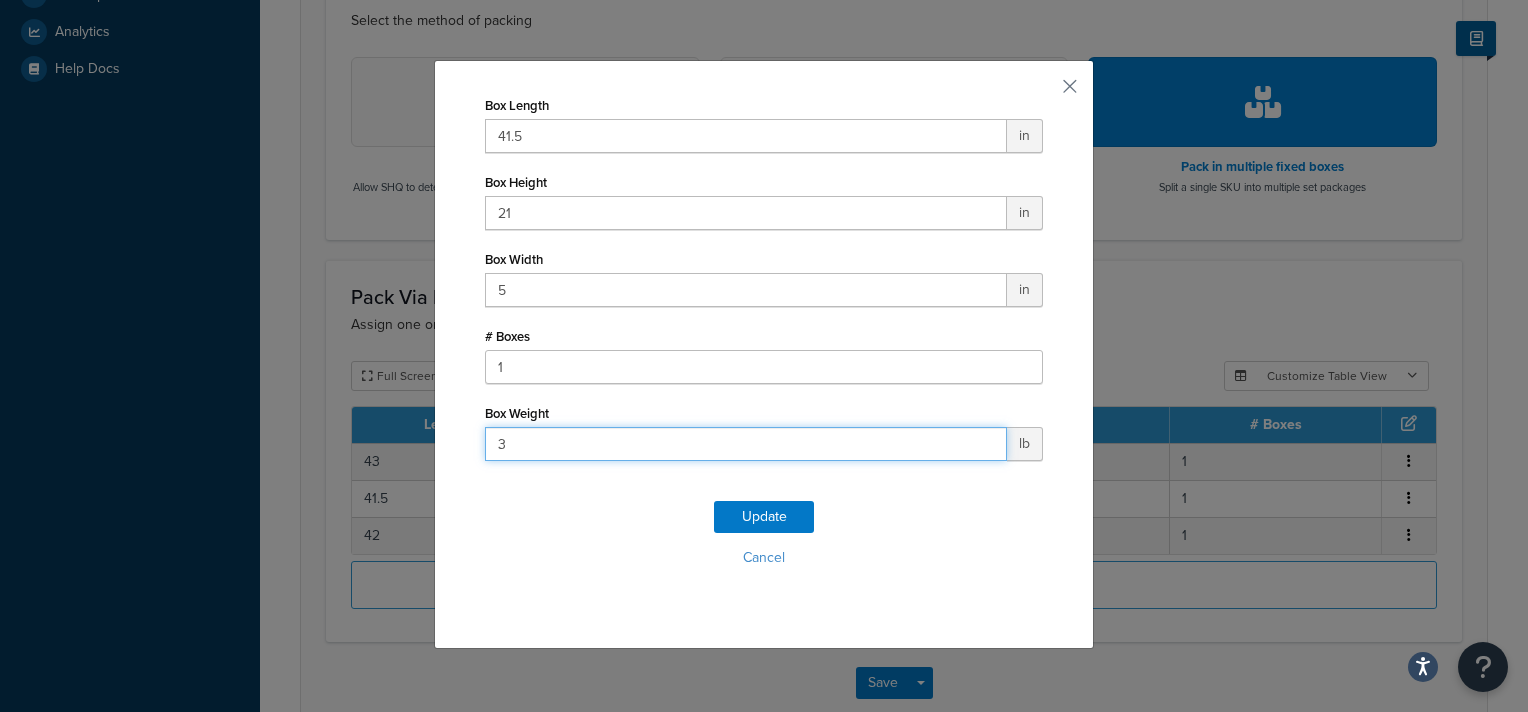 click on "3" at bounding box center [746, 444] 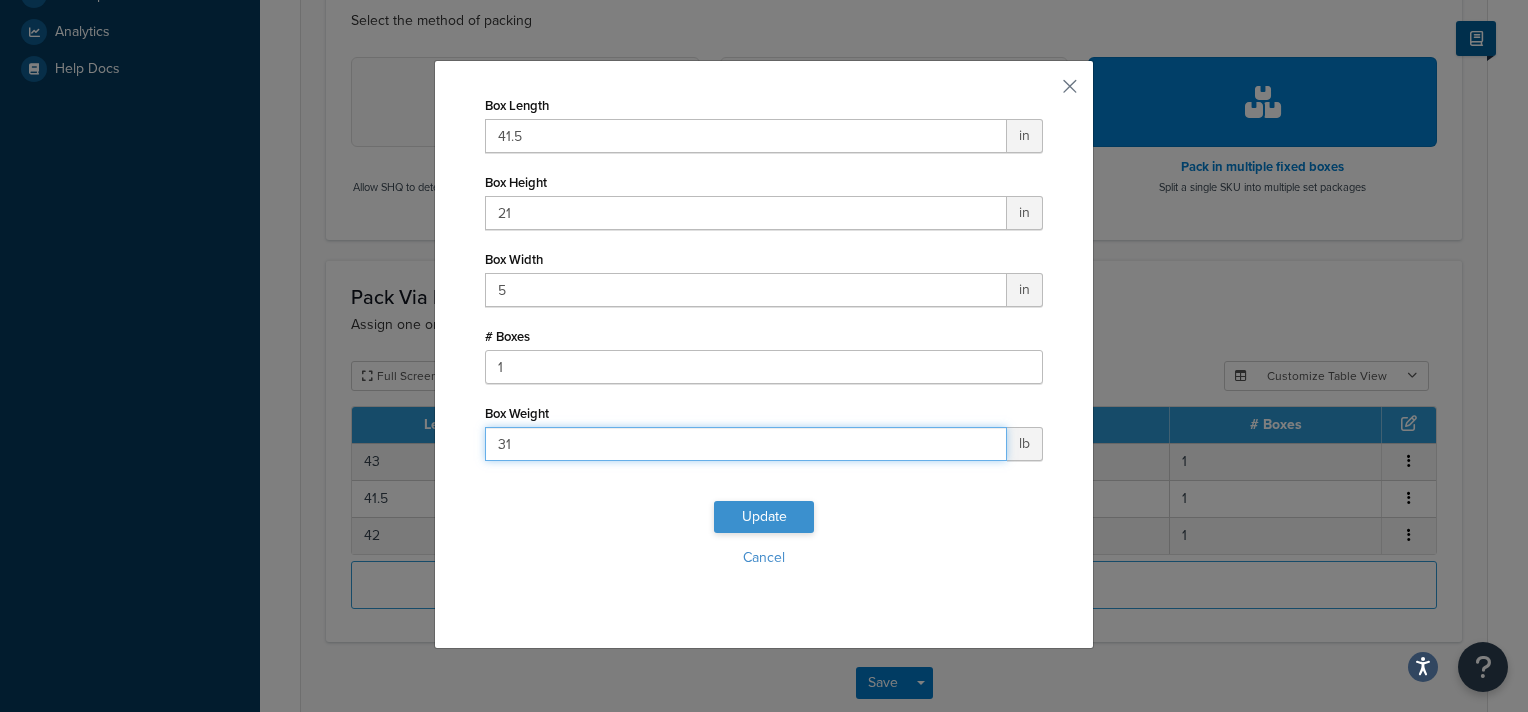 type on "31" 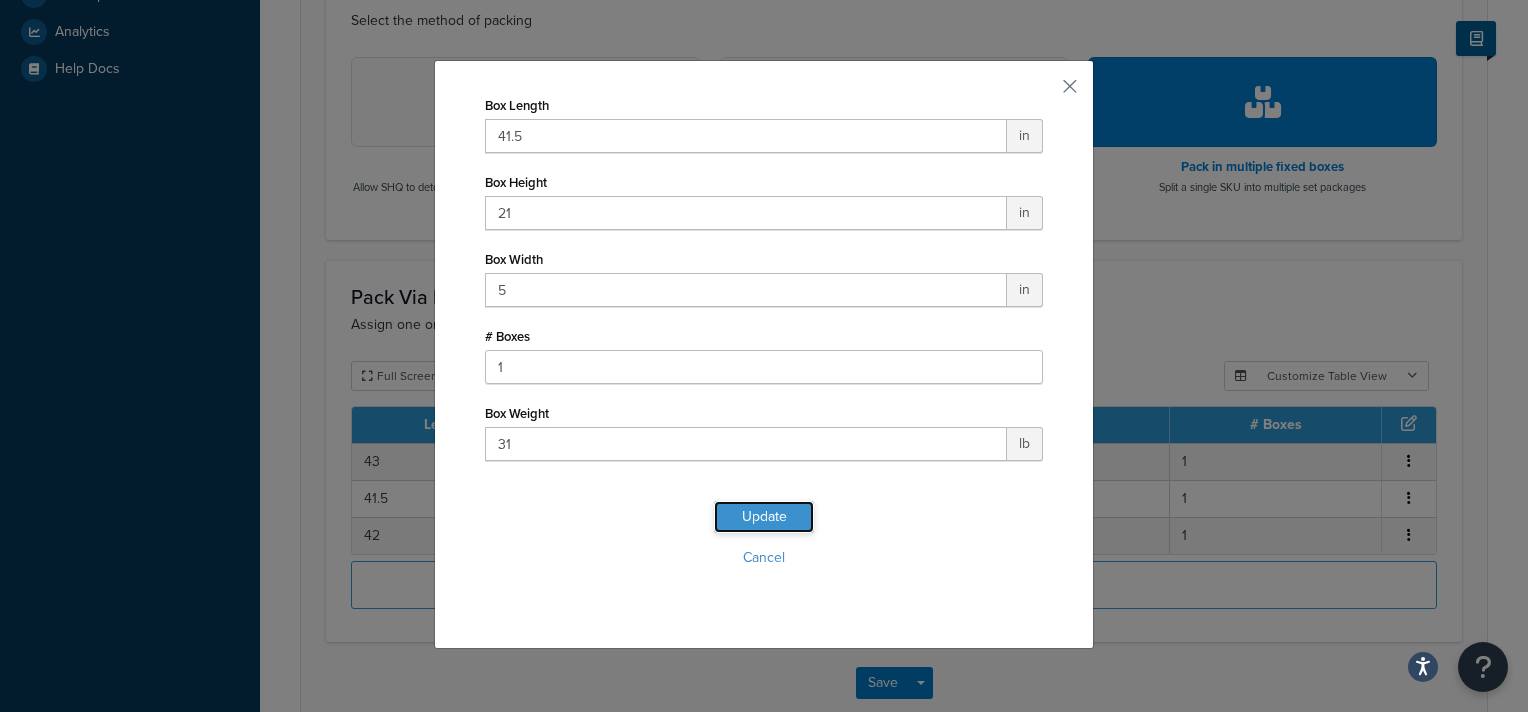 click on "Update" at bounding box center [764, 517] 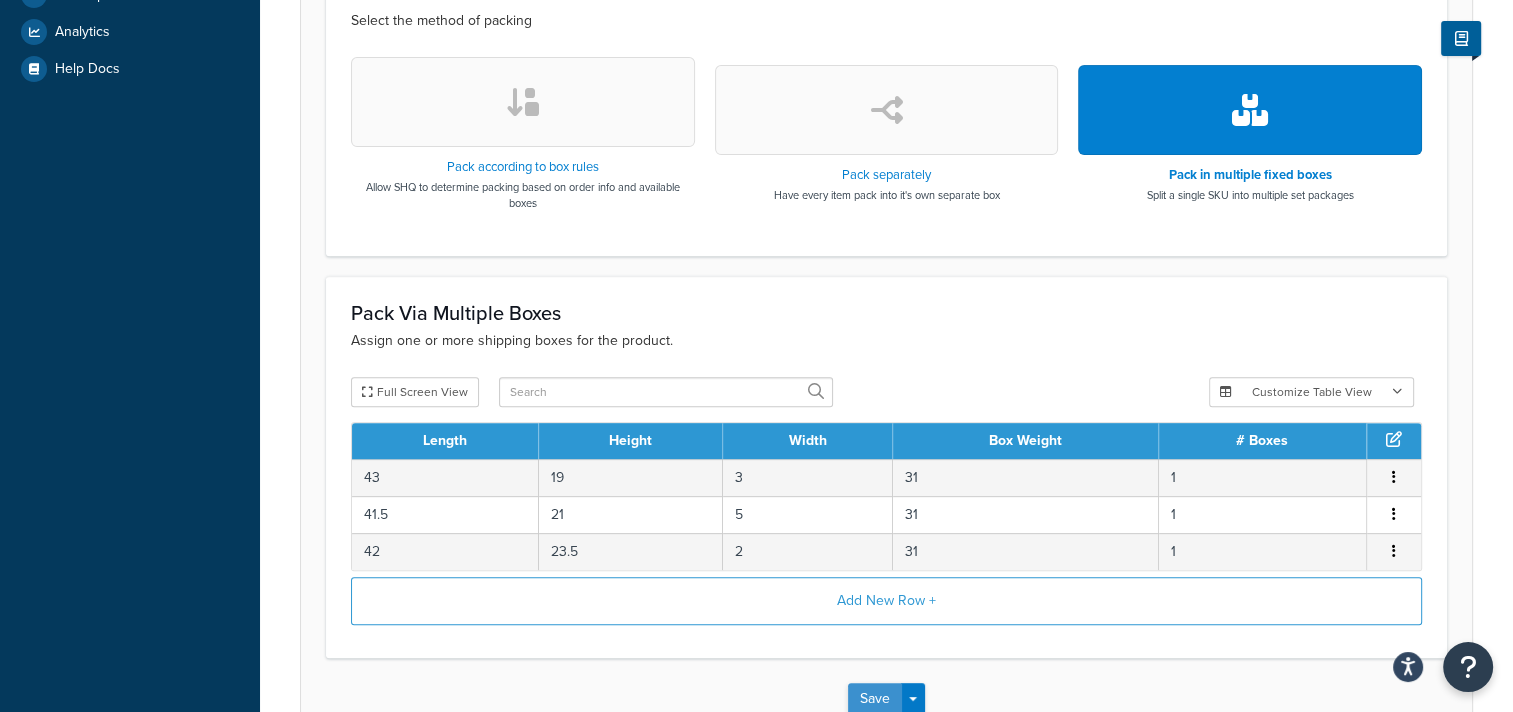 click on "Save" at bounding box center [875, 699] 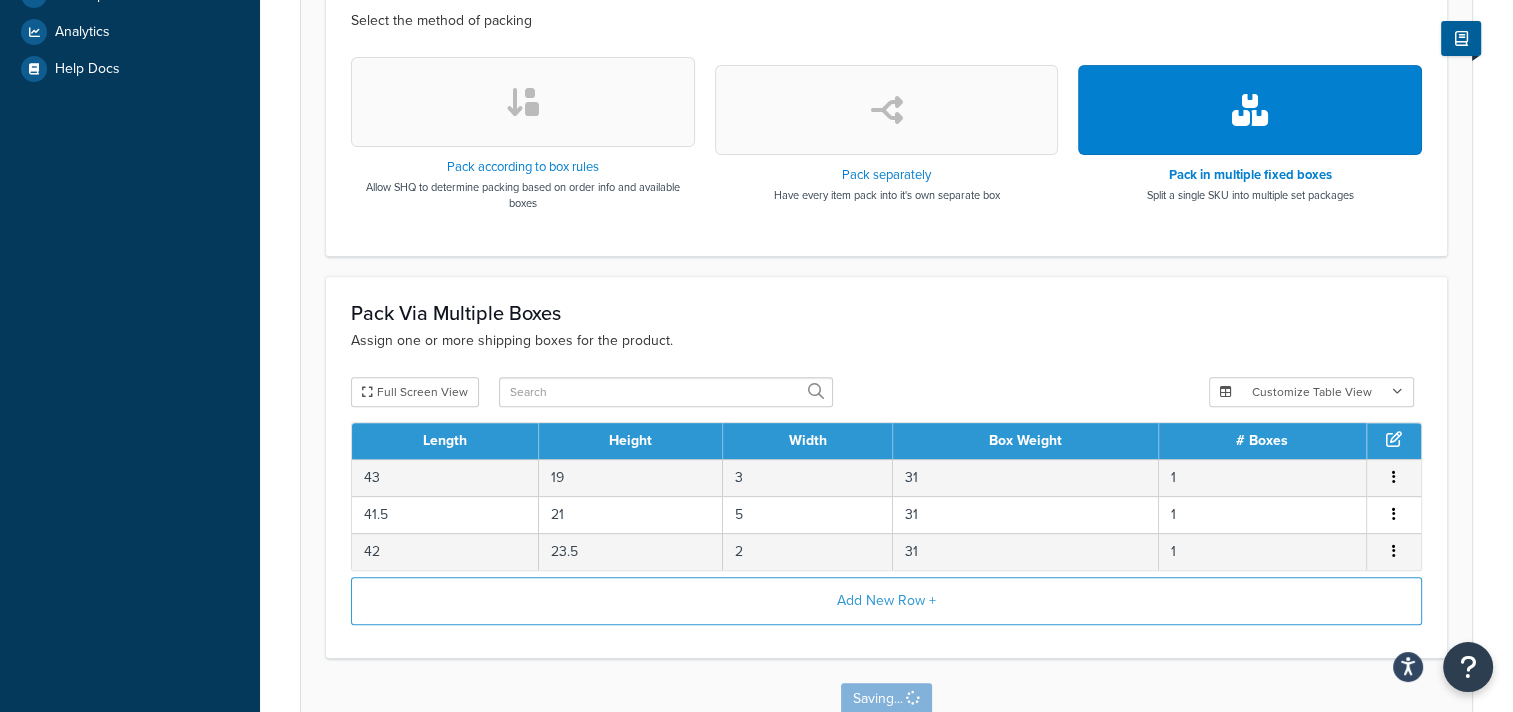 scroll, scrollTop: 0, scrollLeft: 0, axis: both 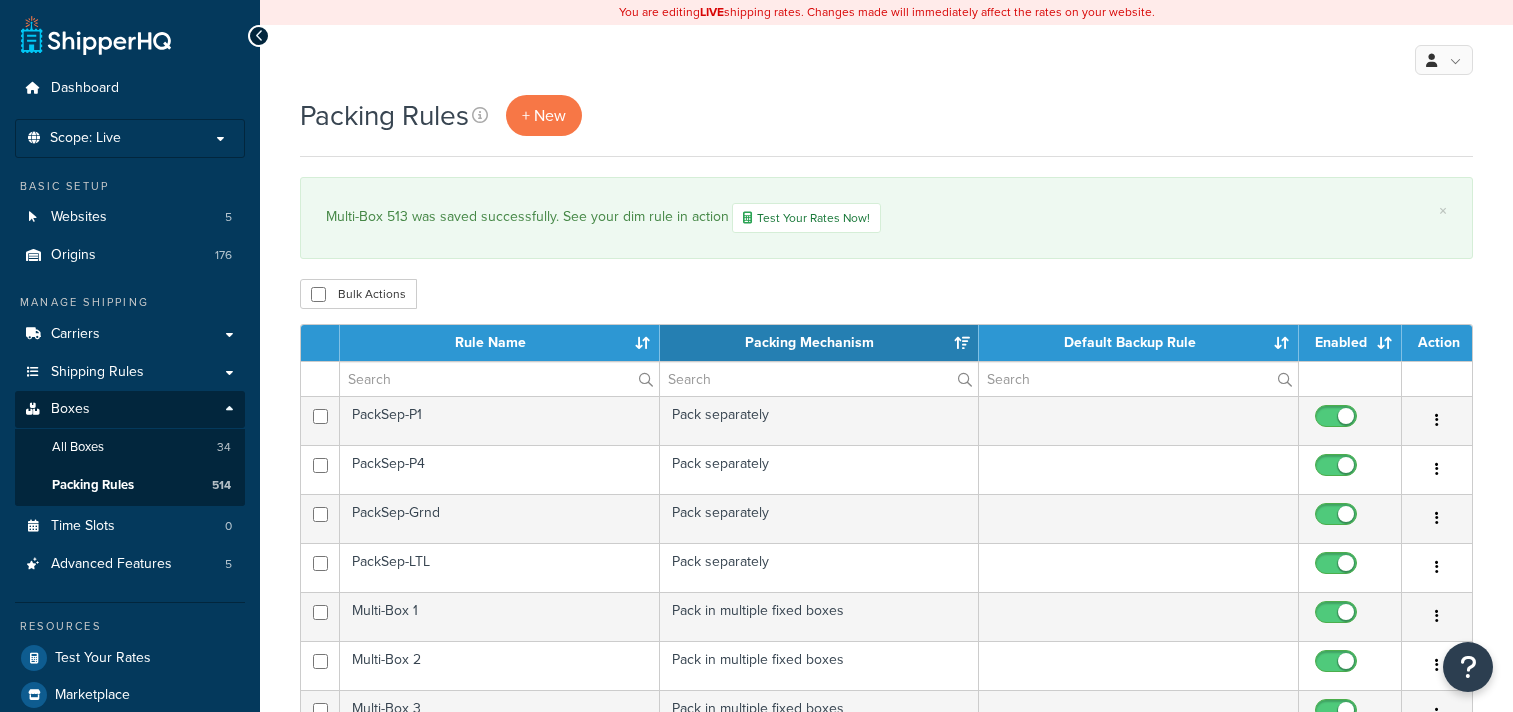 select on "15" 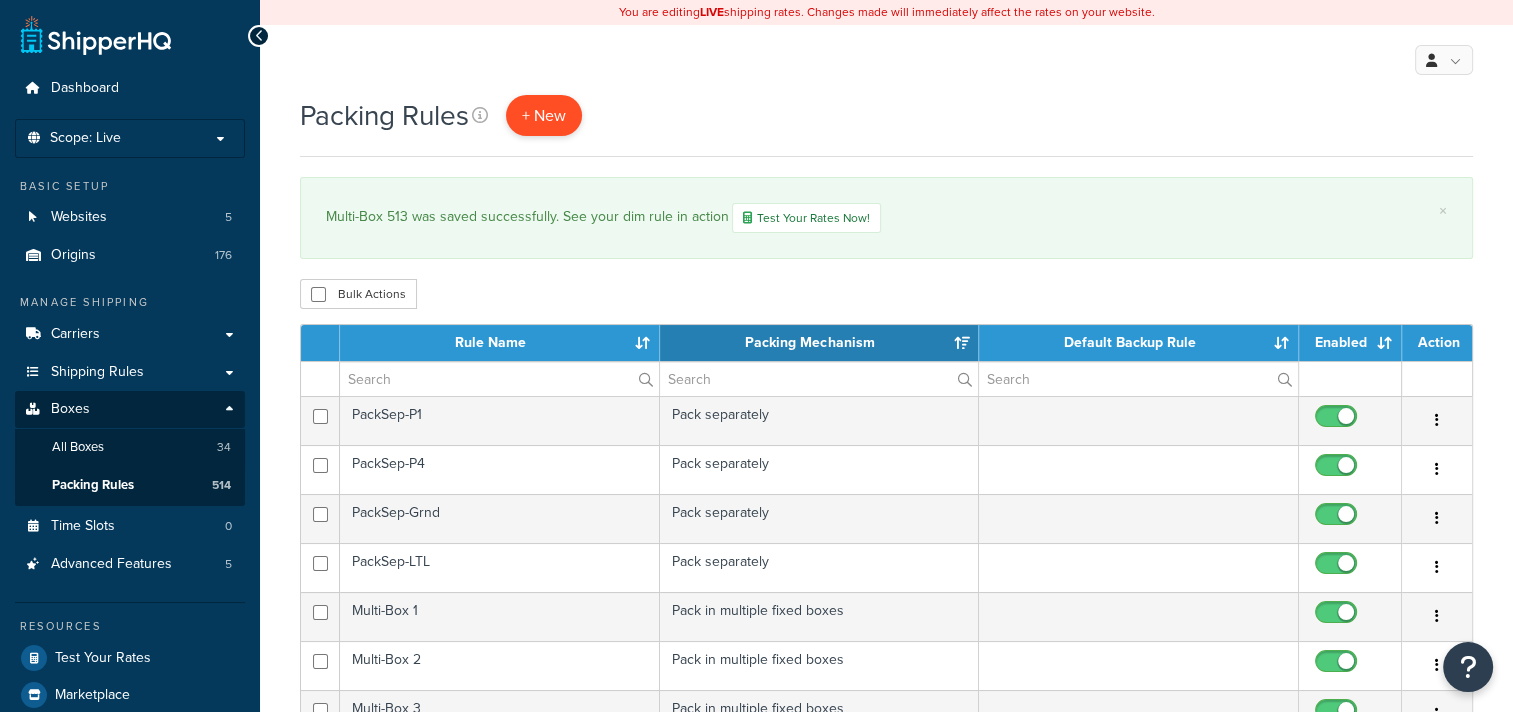 scroll, scrollTop: 0, scrollLeft: 0, axis: both 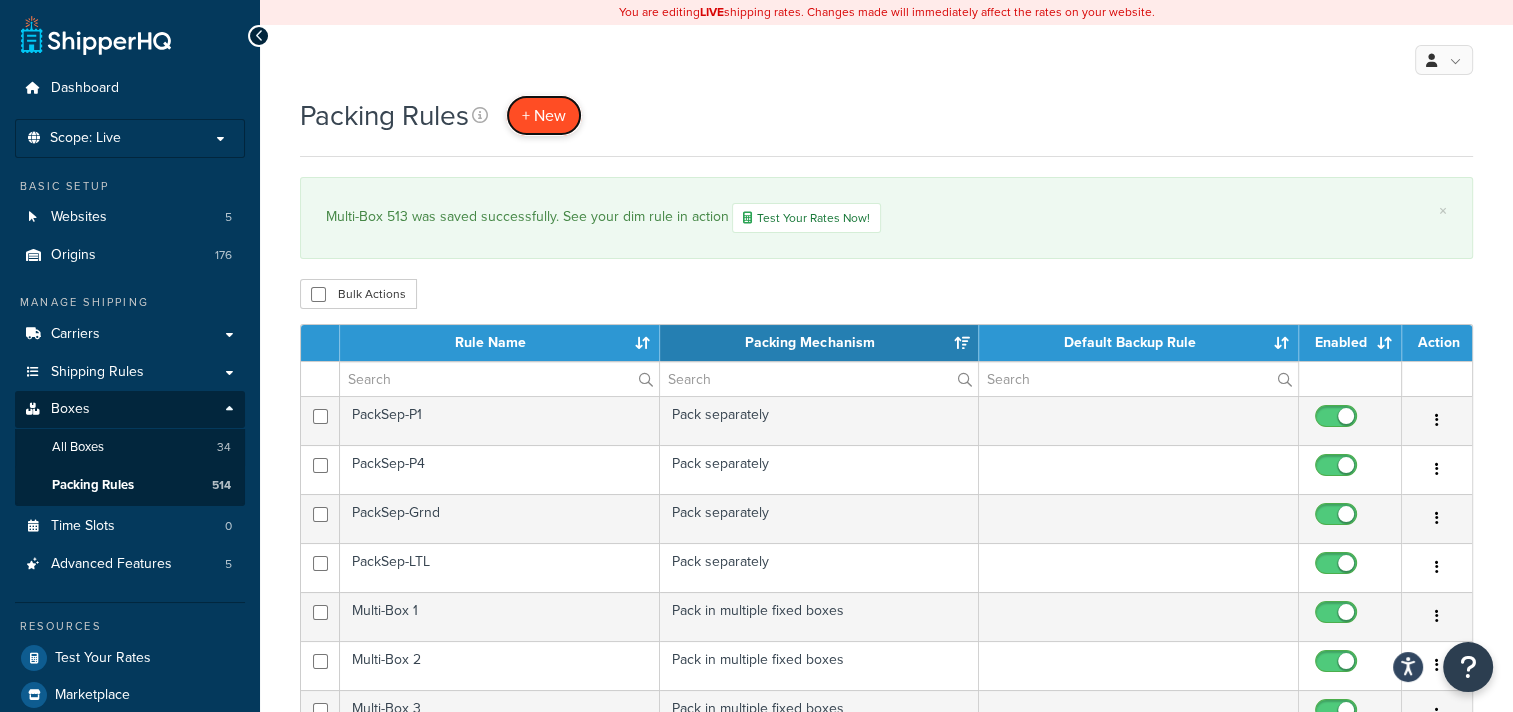 click on "+ New" at bounding box center (544, 115) 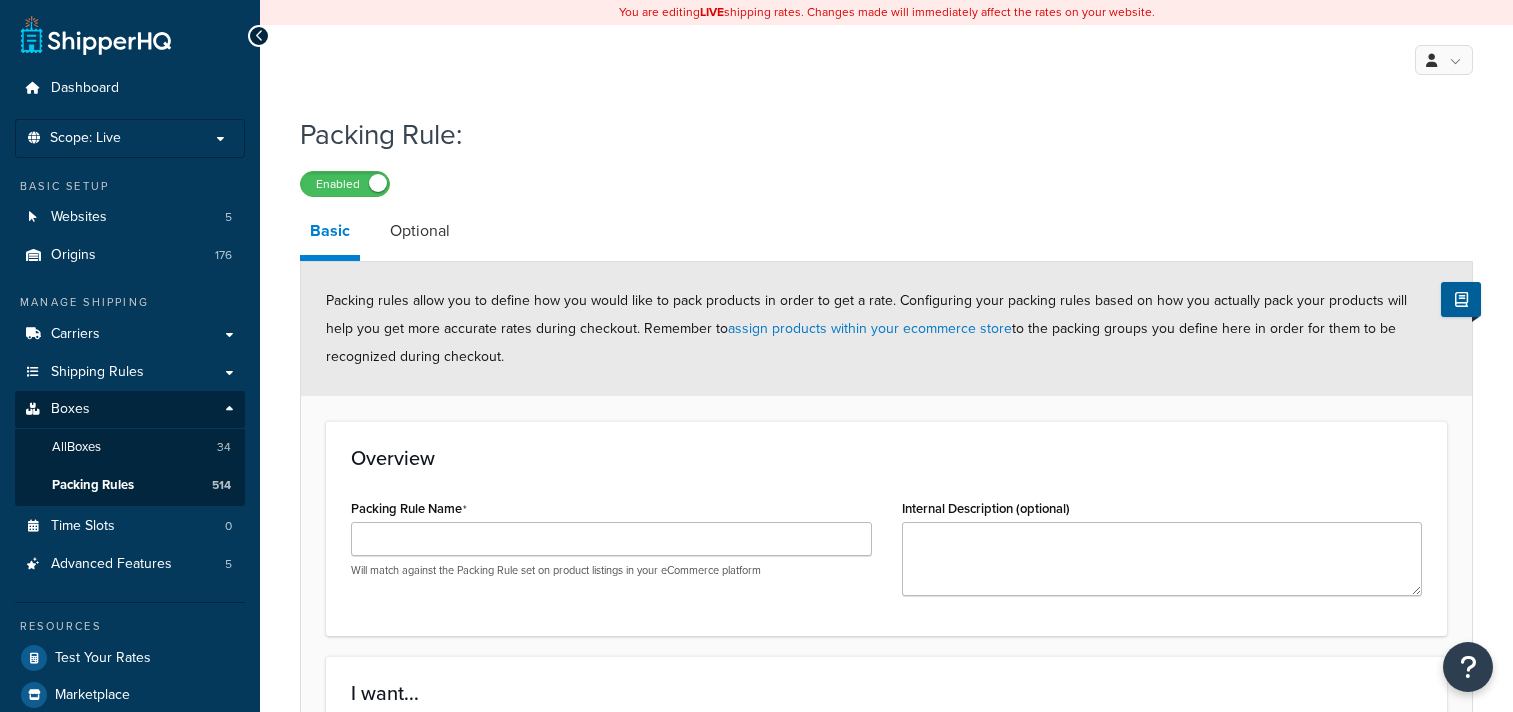 scroll, scrollTop: 0, scrollLeft: 0, axis: both 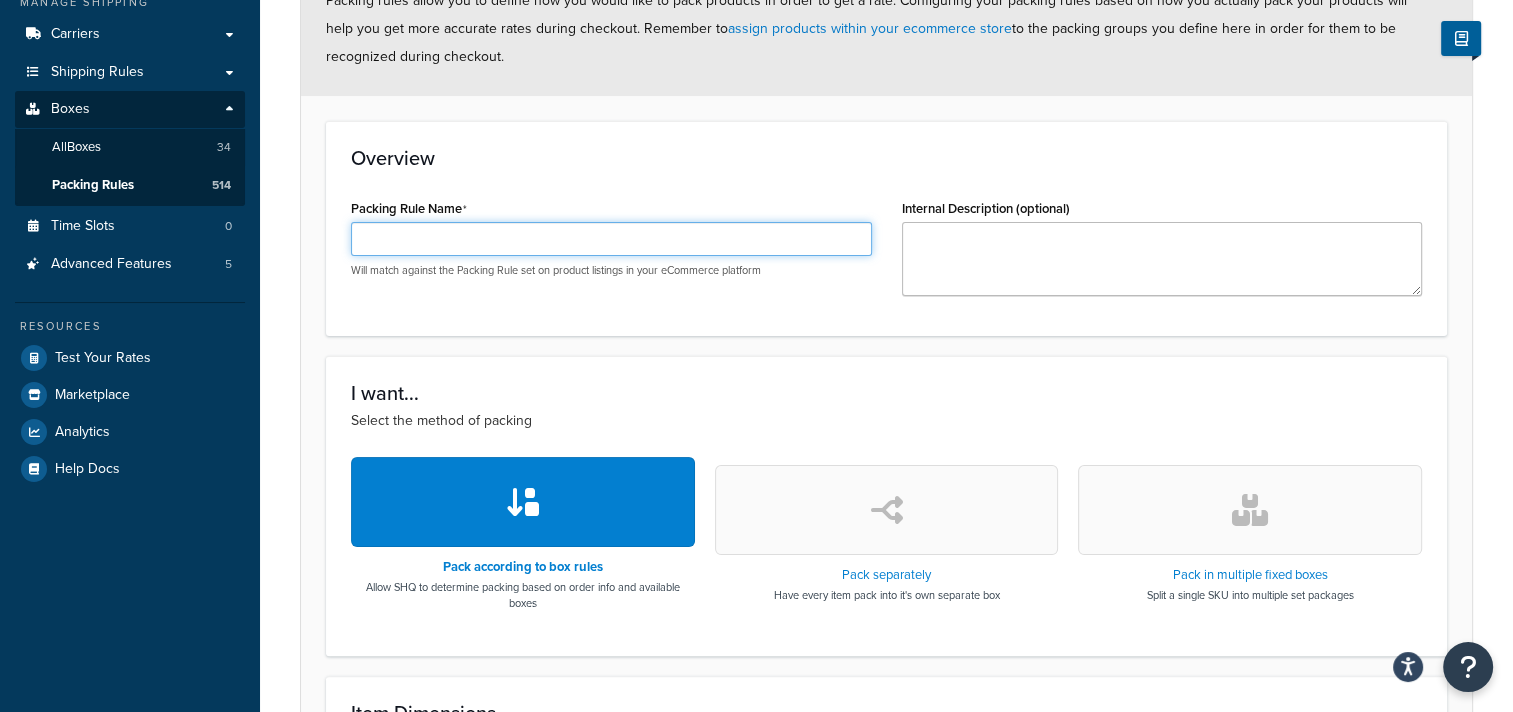 click on "Packing Rule Name" at bounding box center [611, 239] 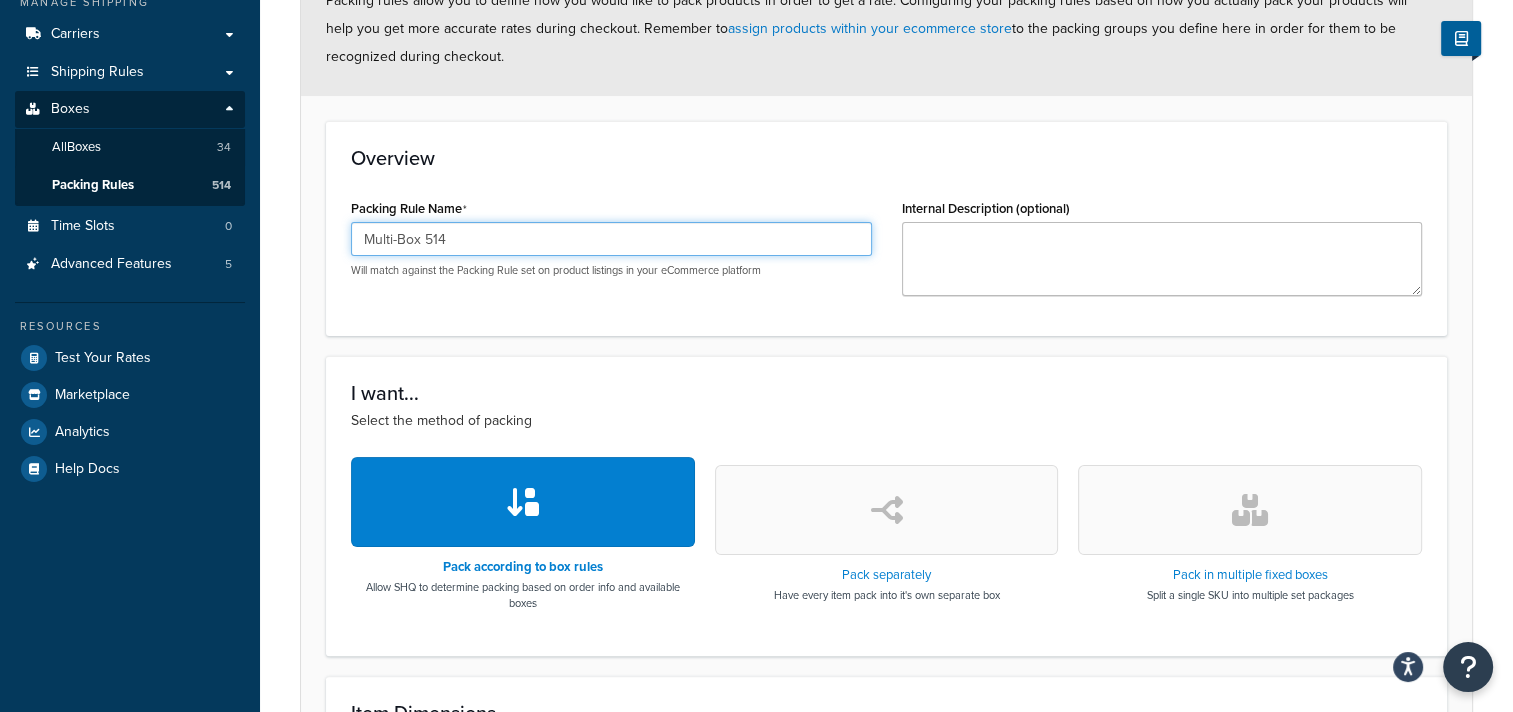 type on "Multi-Box 514" 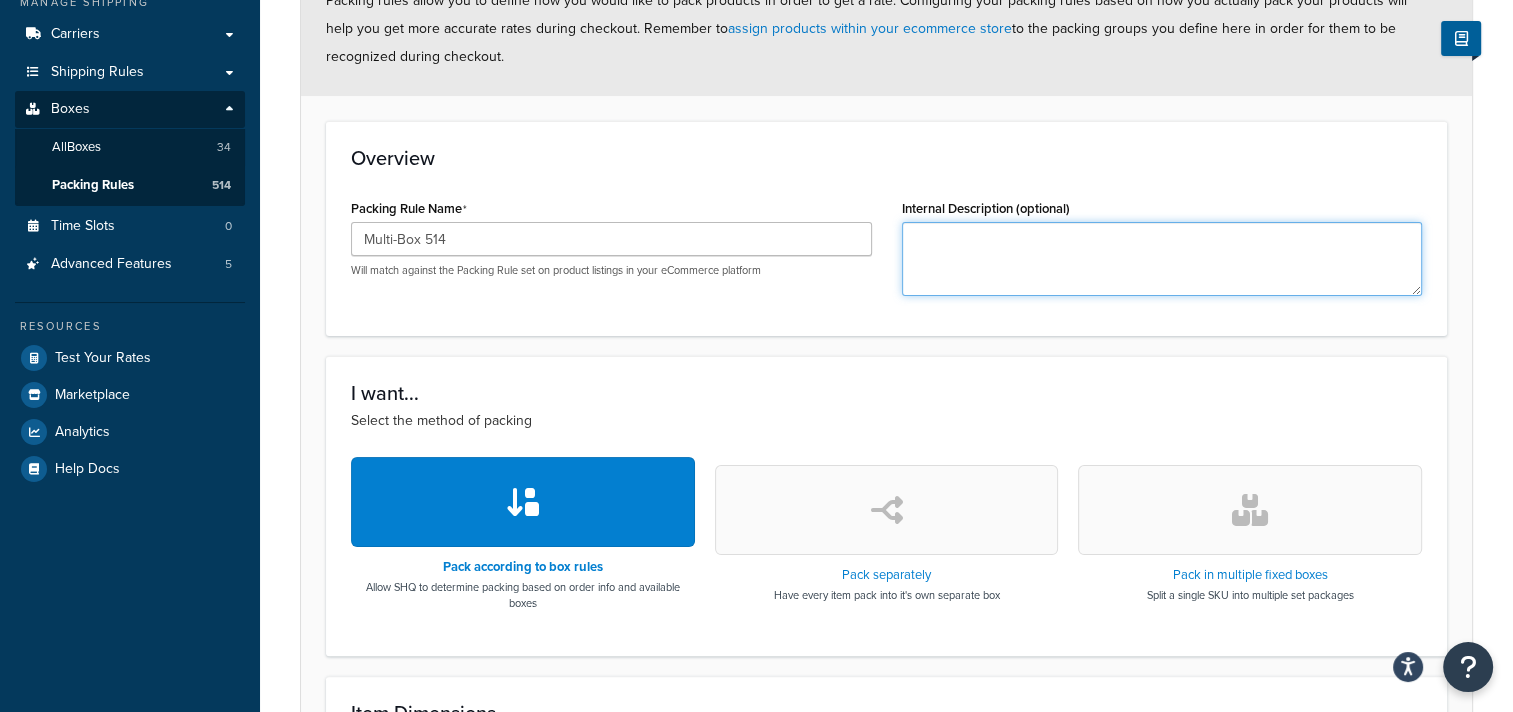 click on "Internal Description (optional)" at bounding box center (1162, 259) 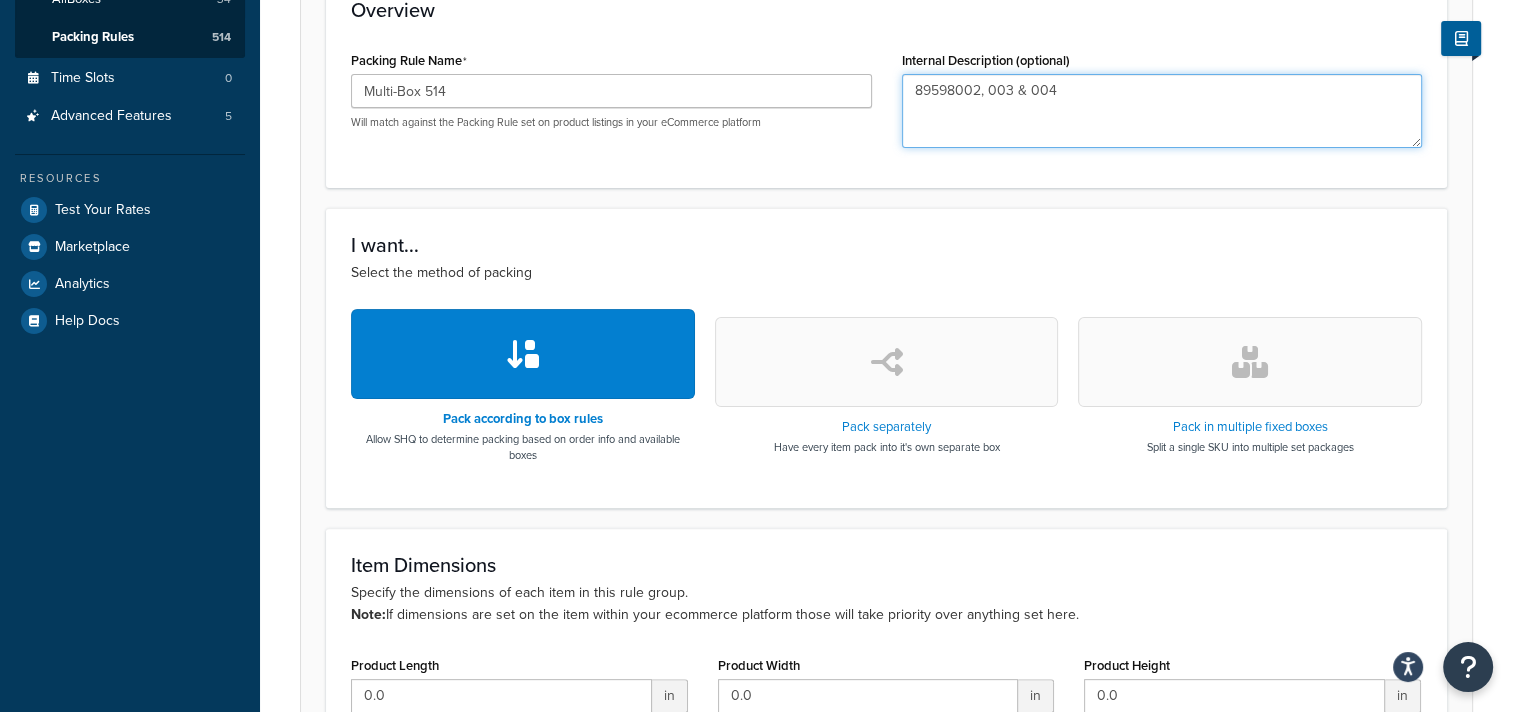 scroll, scrollTop: 700, scrollLeft: 0, axis: vertical 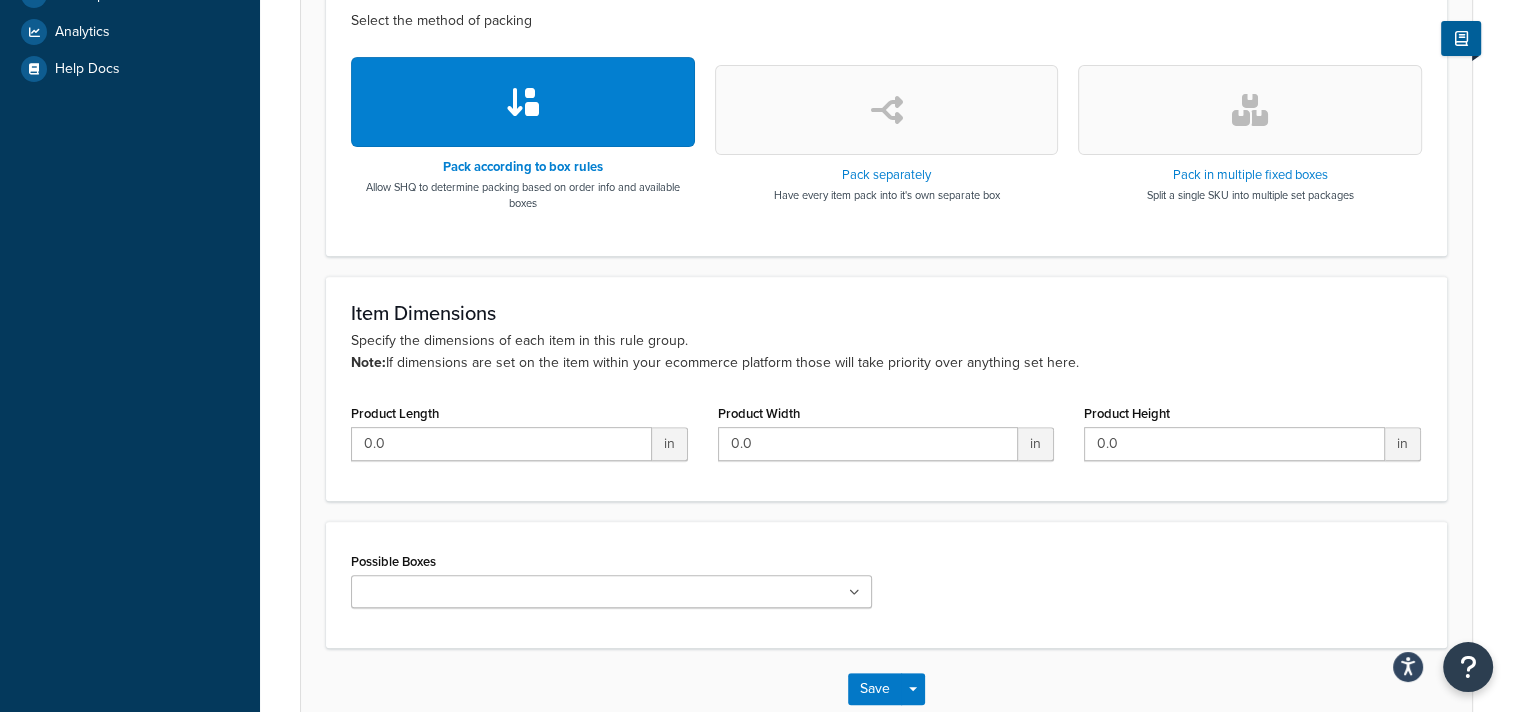 type on "89598002, 003 & 004" 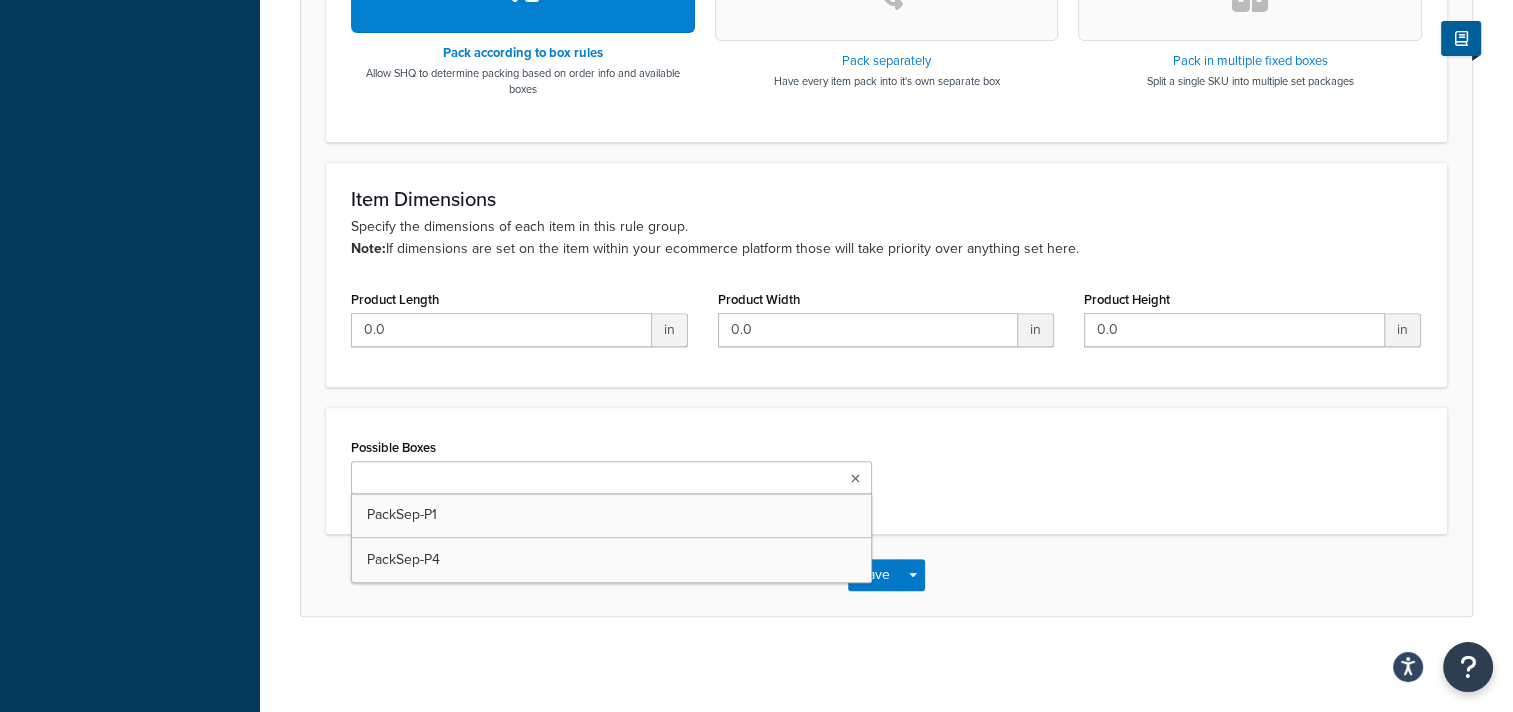 scroll, scrollTop: 817, scrollLeft: 0, axis: vertical 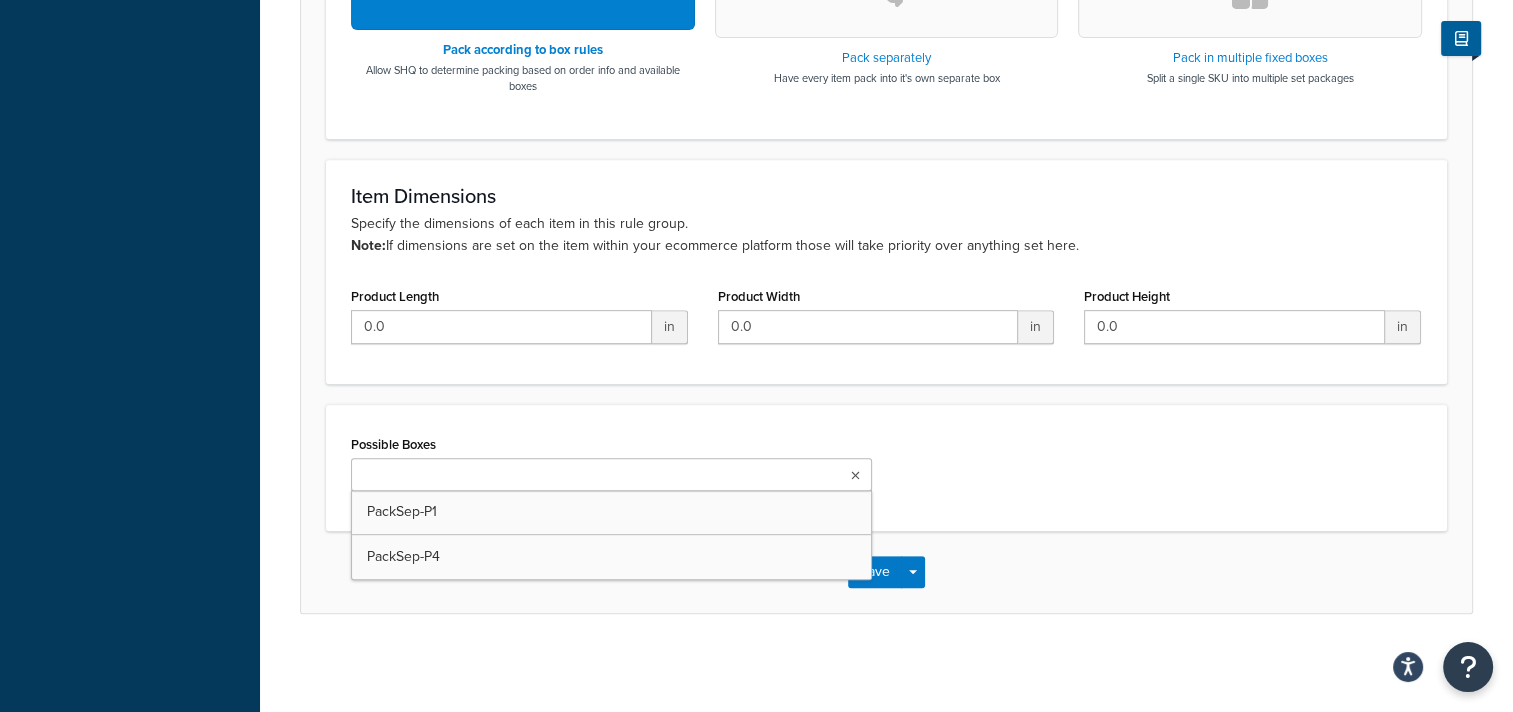 click on "Possible Boxes   PackSep-P1 PackSep-P4" at bounding box center [886, 467] 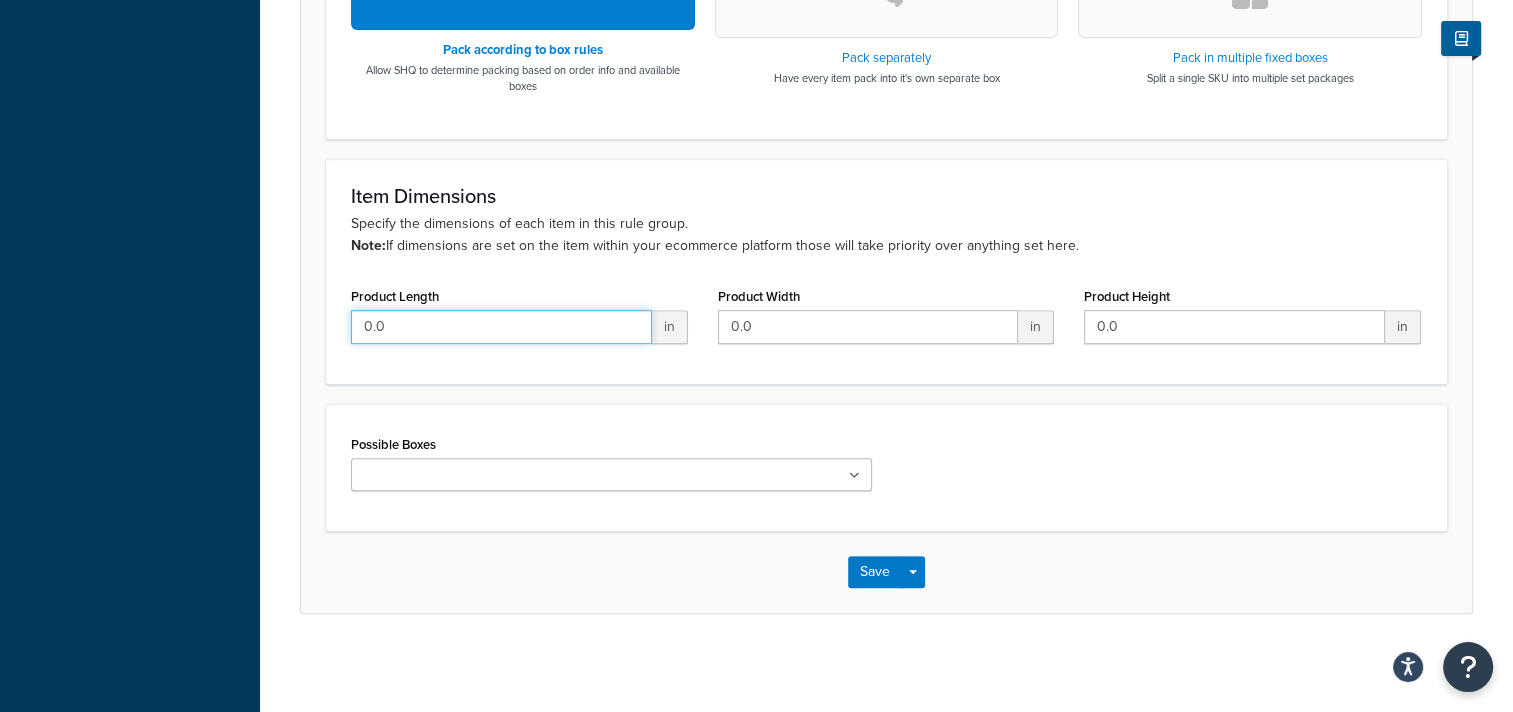 click on "0.0" at bounding box center [501, 327] 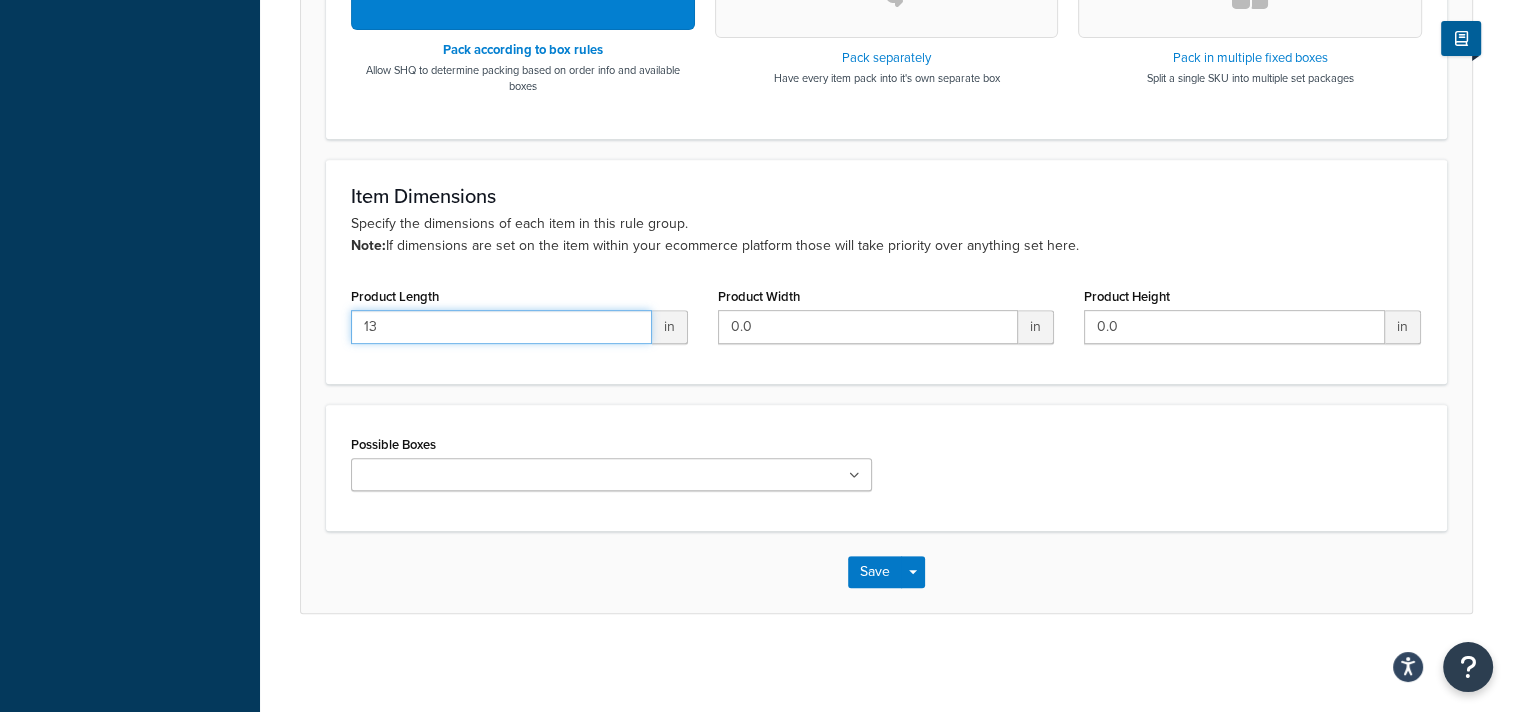 type on "13" 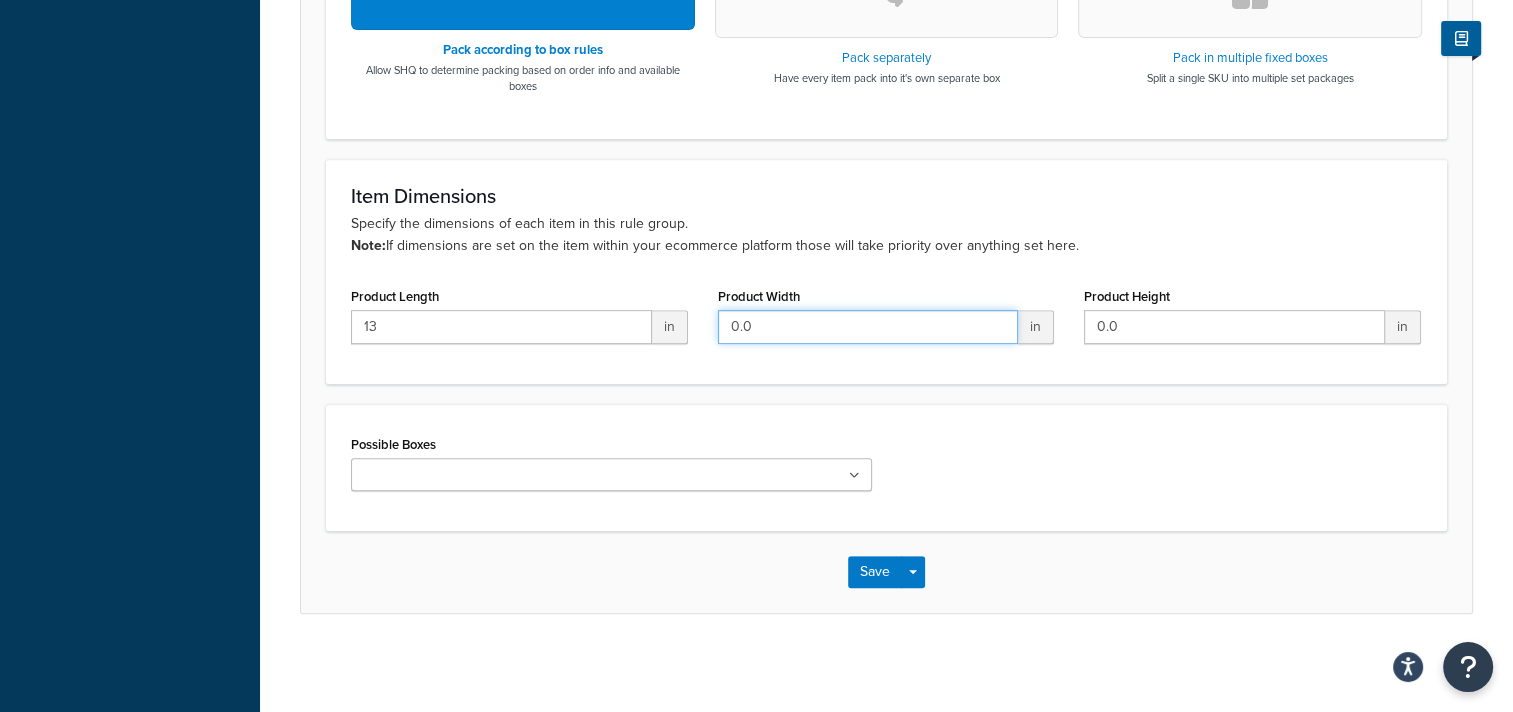 drag, startPoint x: 832, startPoint y: 335, endPoint x: 618, endPoint y: 296, distance: 217.5247 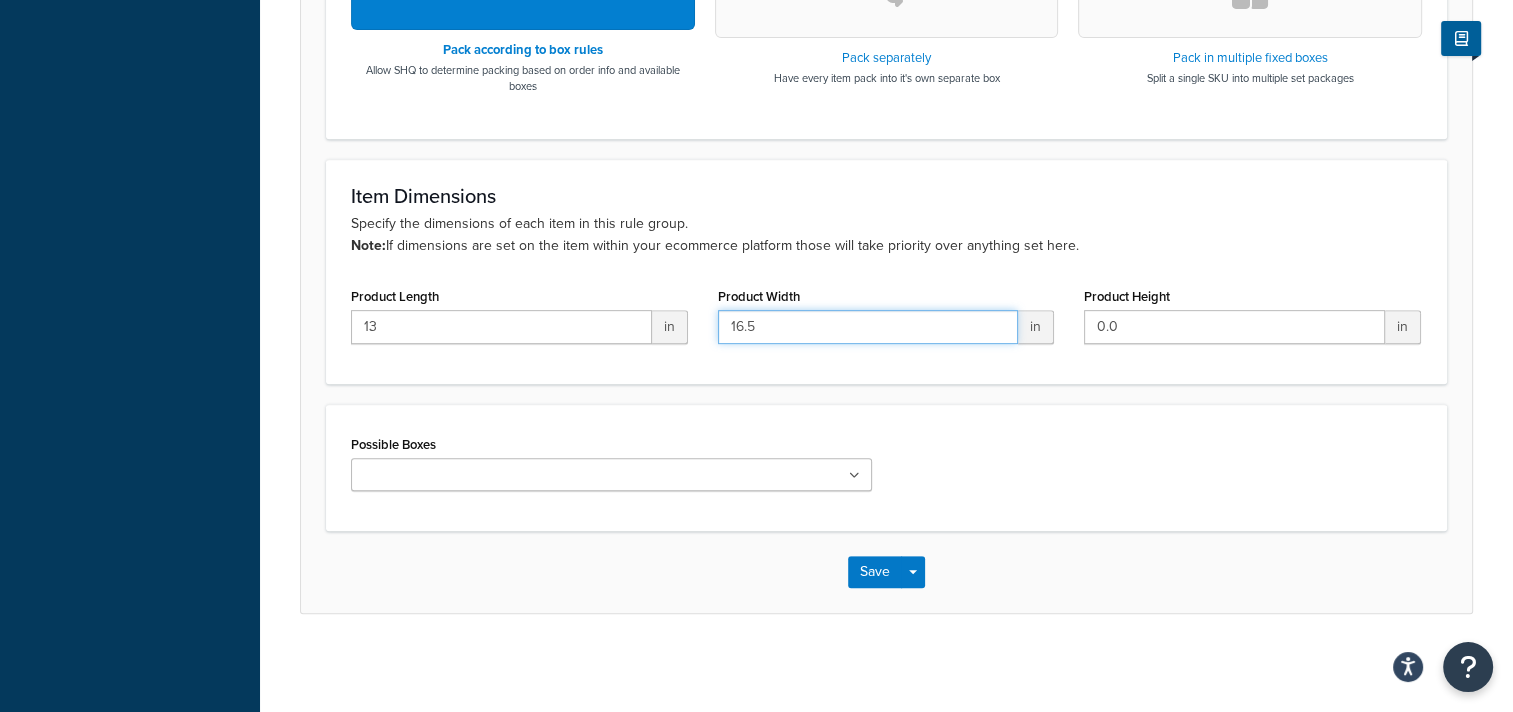 type on "16.5" 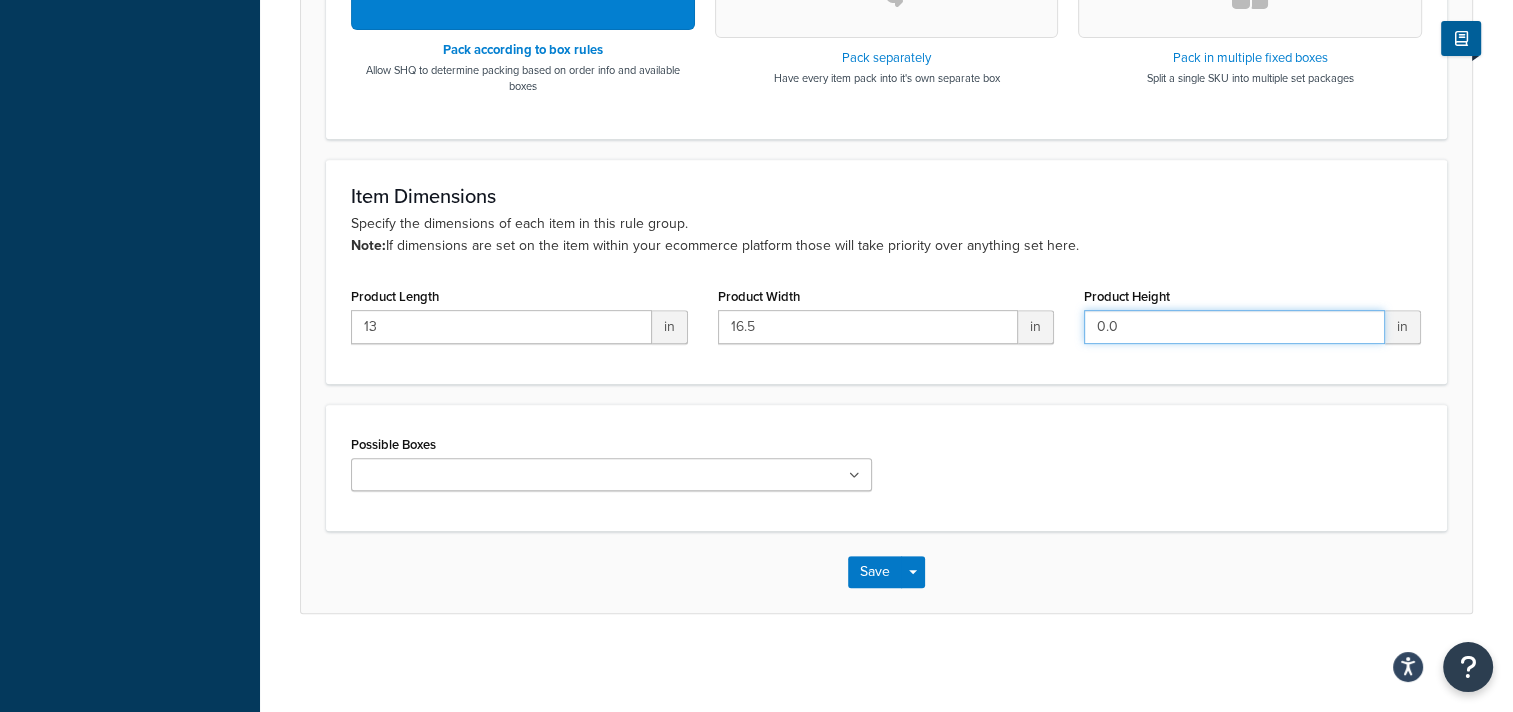 drag, startPoint x: 1110, startPoint y: 320, endPoint x: 984, endPoint y: 314, distance: 126.14278 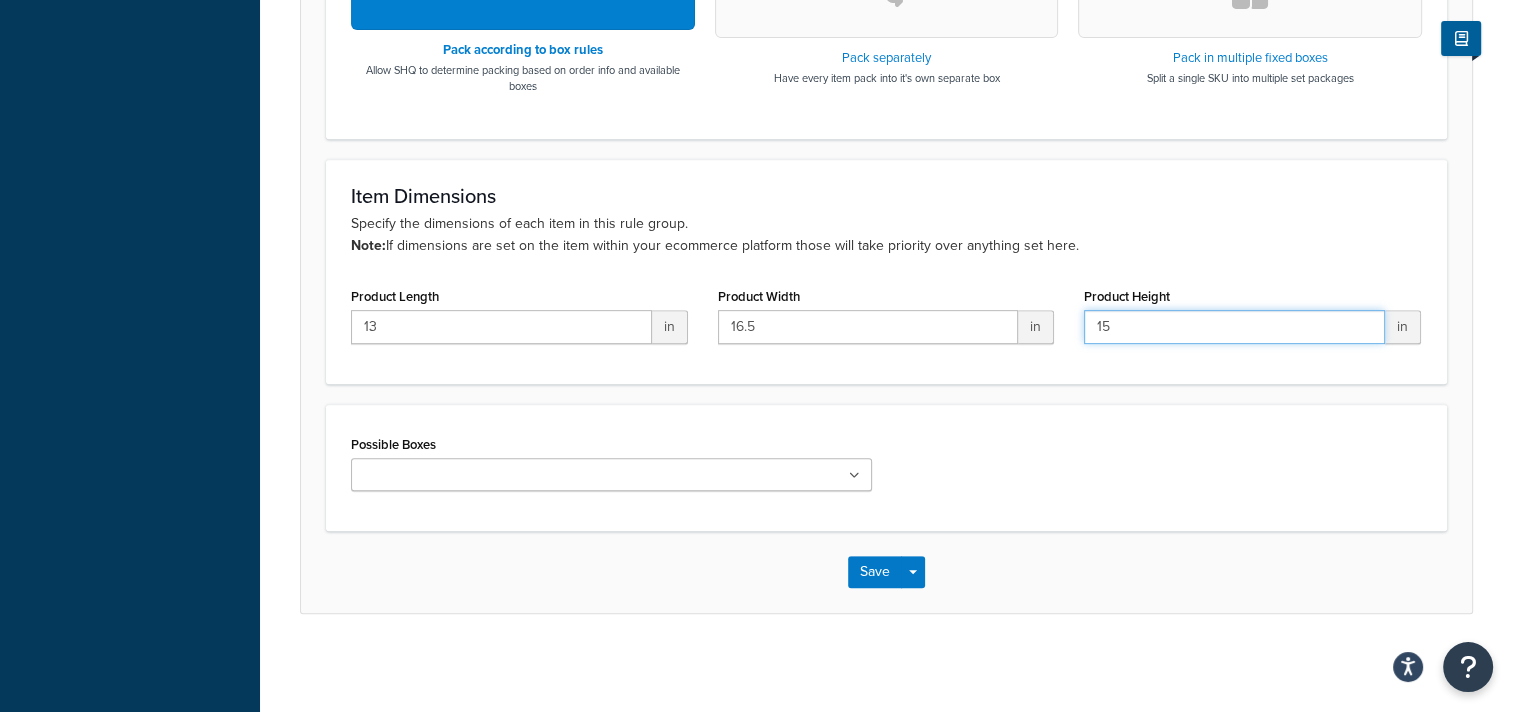 type on "15" 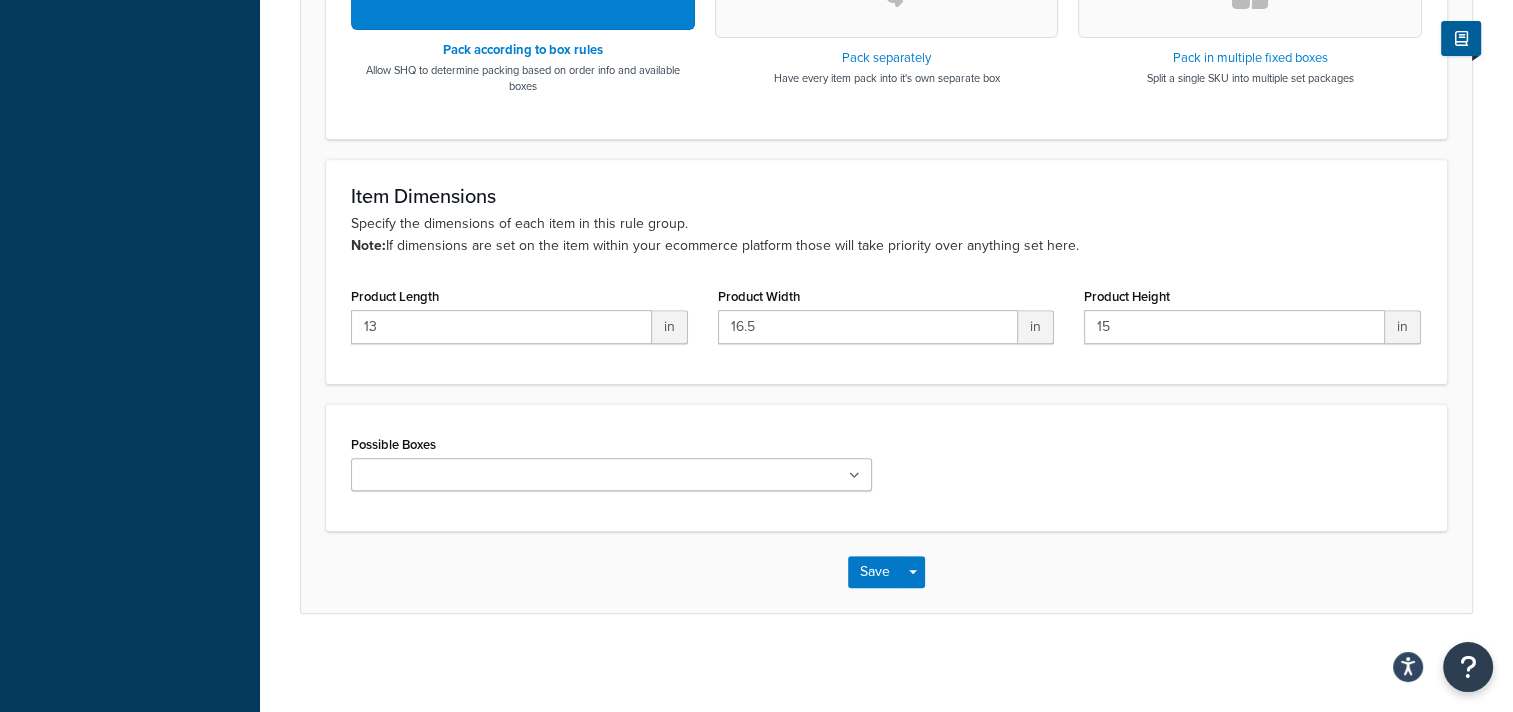 click on "Possible Boxes   PackSep-P1 PackSep-P4" at bounding box center [886, 467] 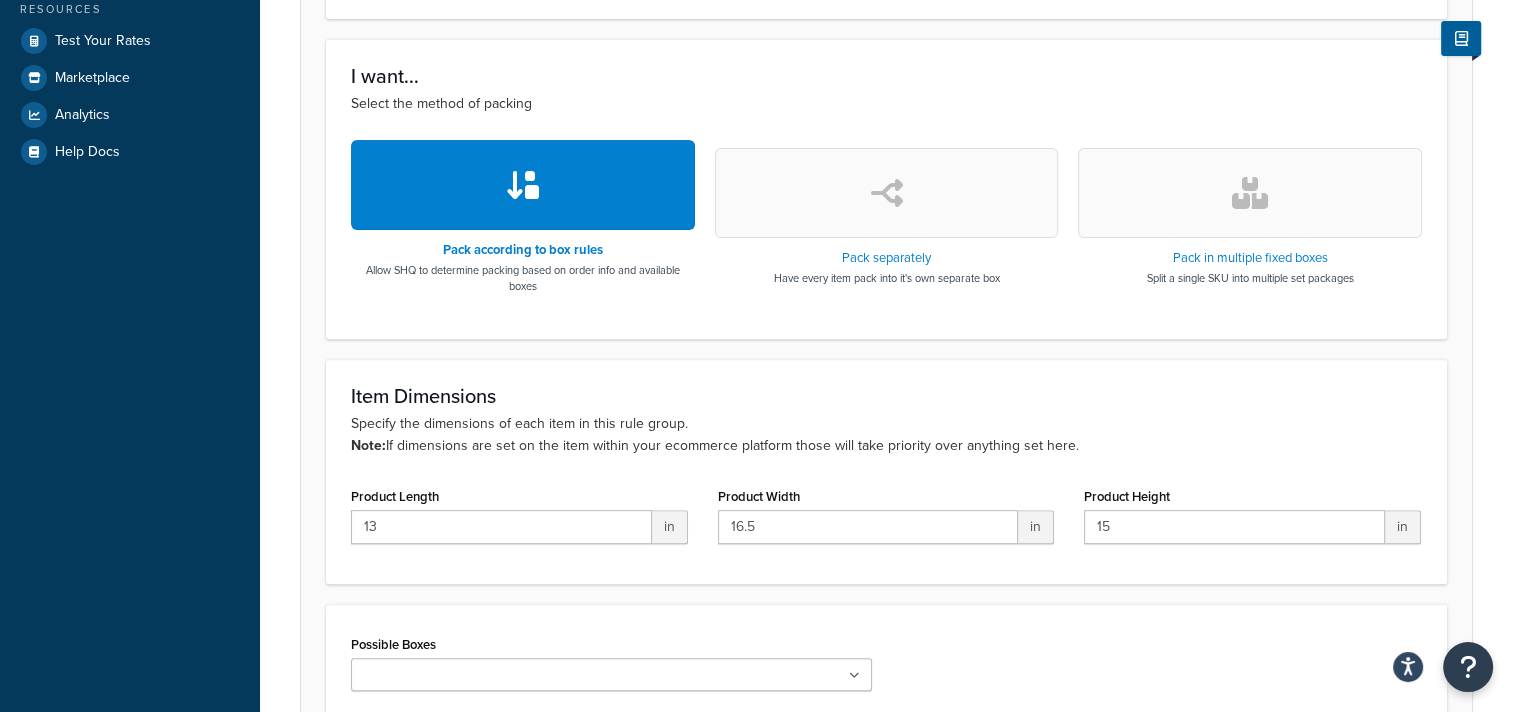 scroll, scrollTop: 817, scrollLeft: 0, axis: vertical 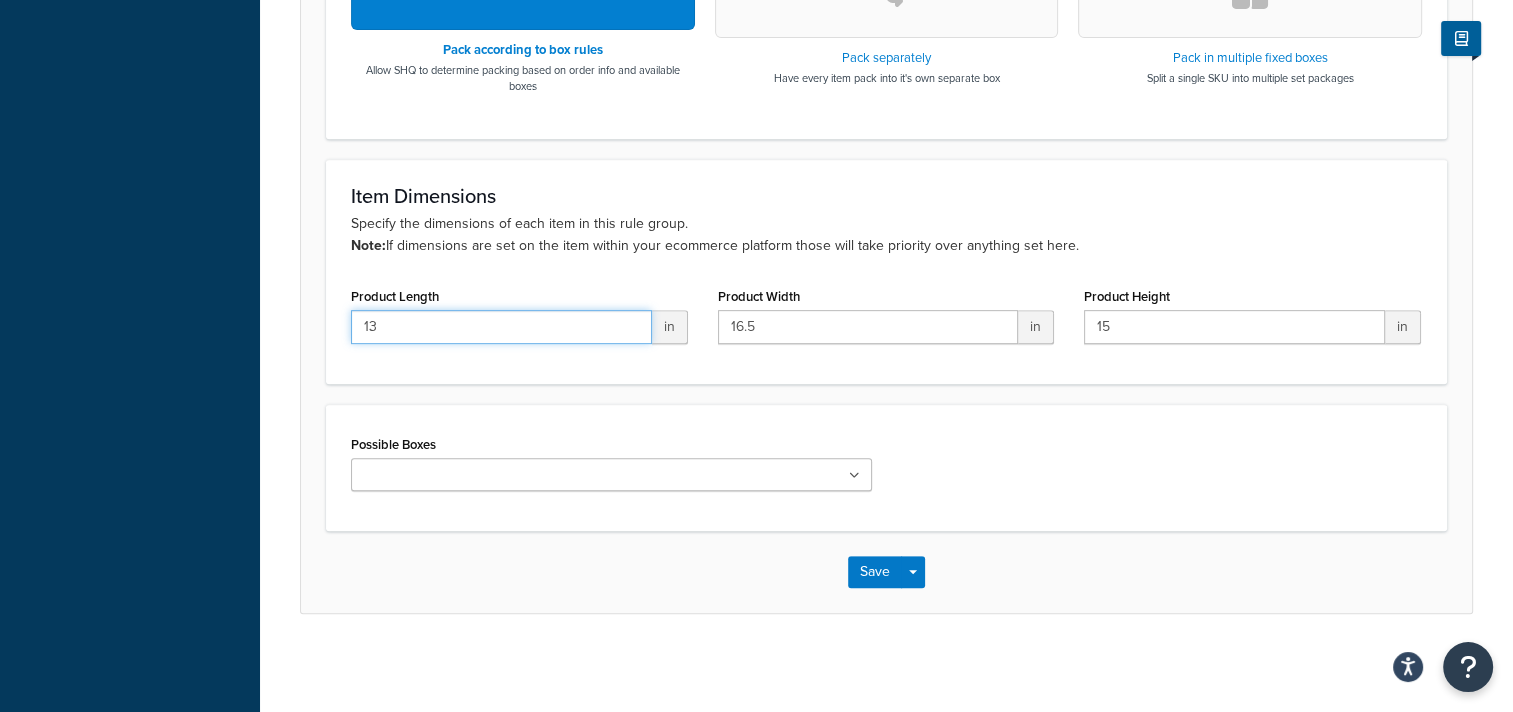 drag, startPoint x: 402, startPoint y: 324, endPoint x: 297, endPoint y: 305, distance: 106.7052 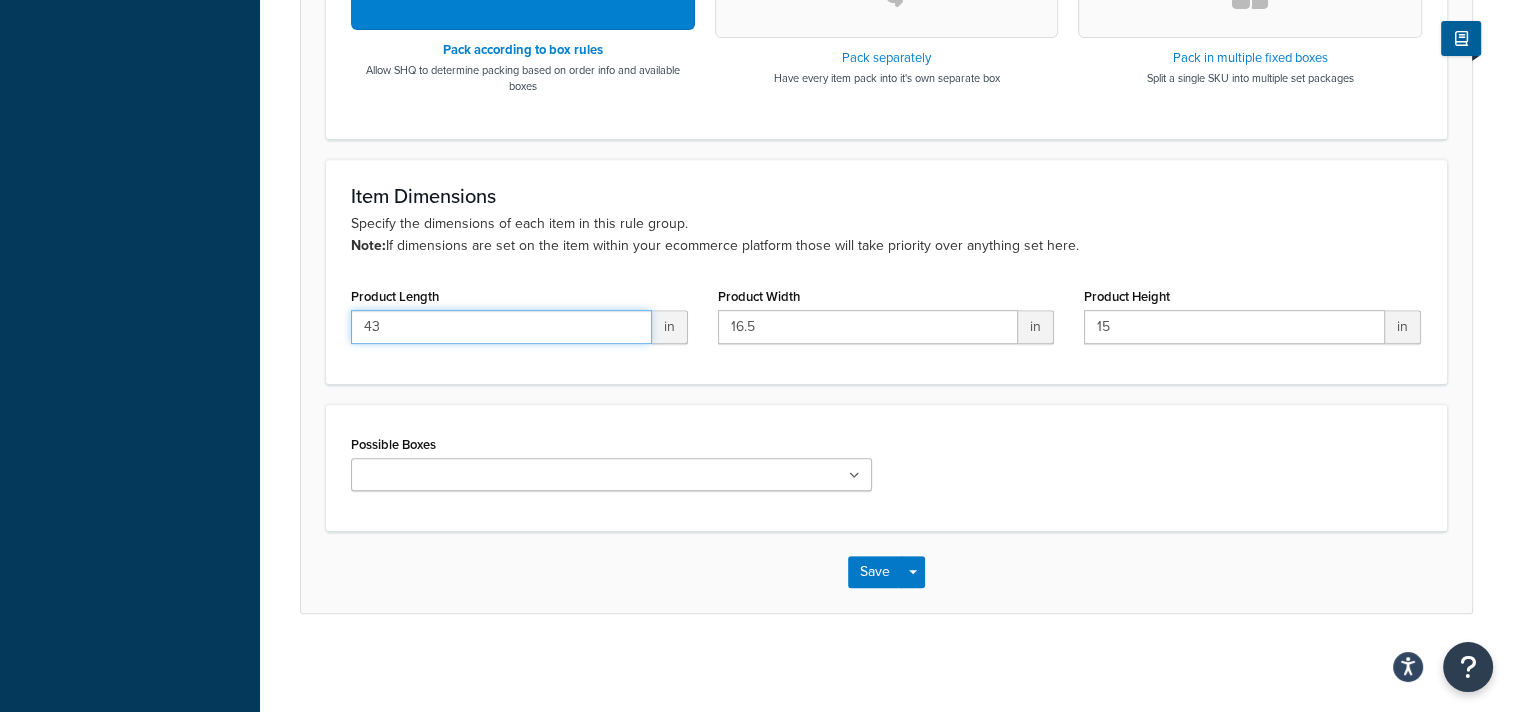type on "43" 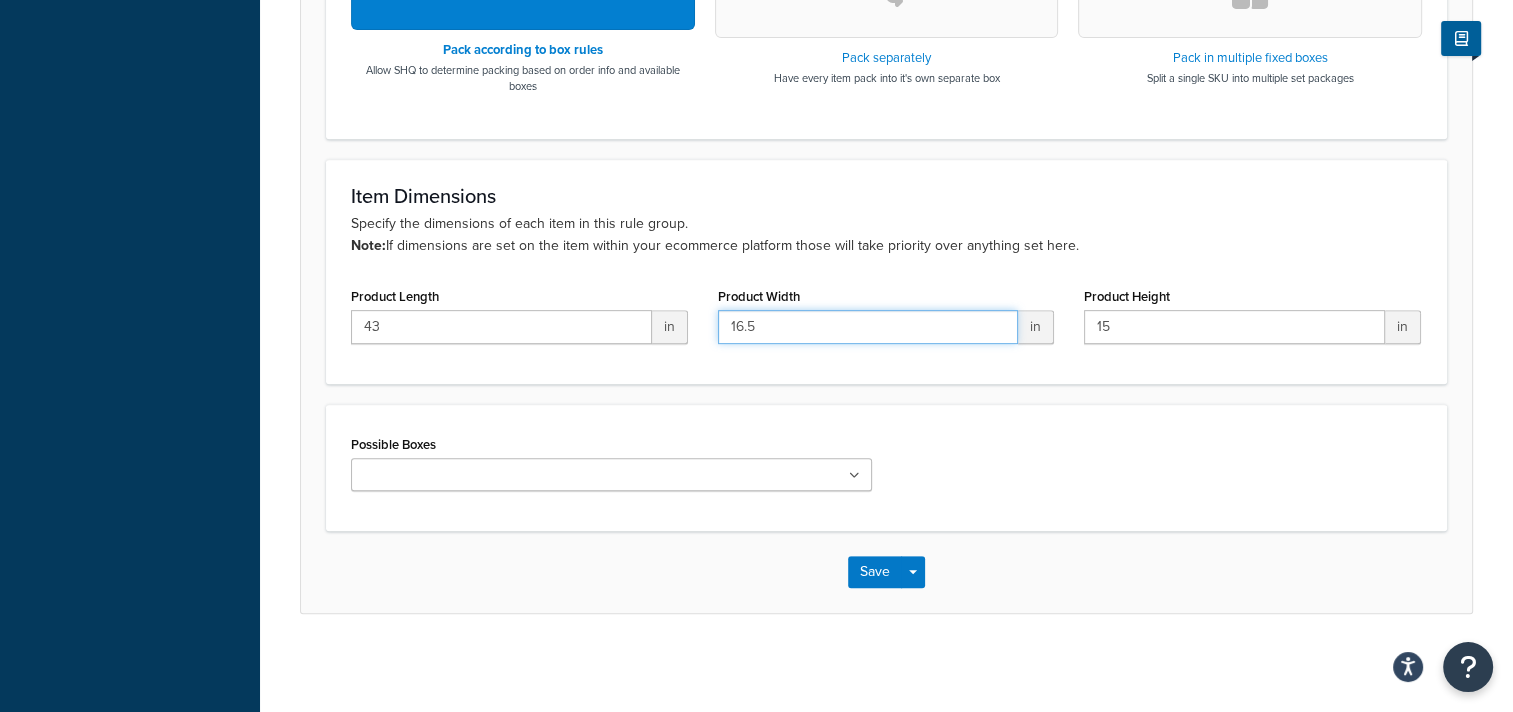 drag, startPoint x: 804, startPoint y: 328, endPoint x: 632, endPoint y: 322, distance: 172.10461 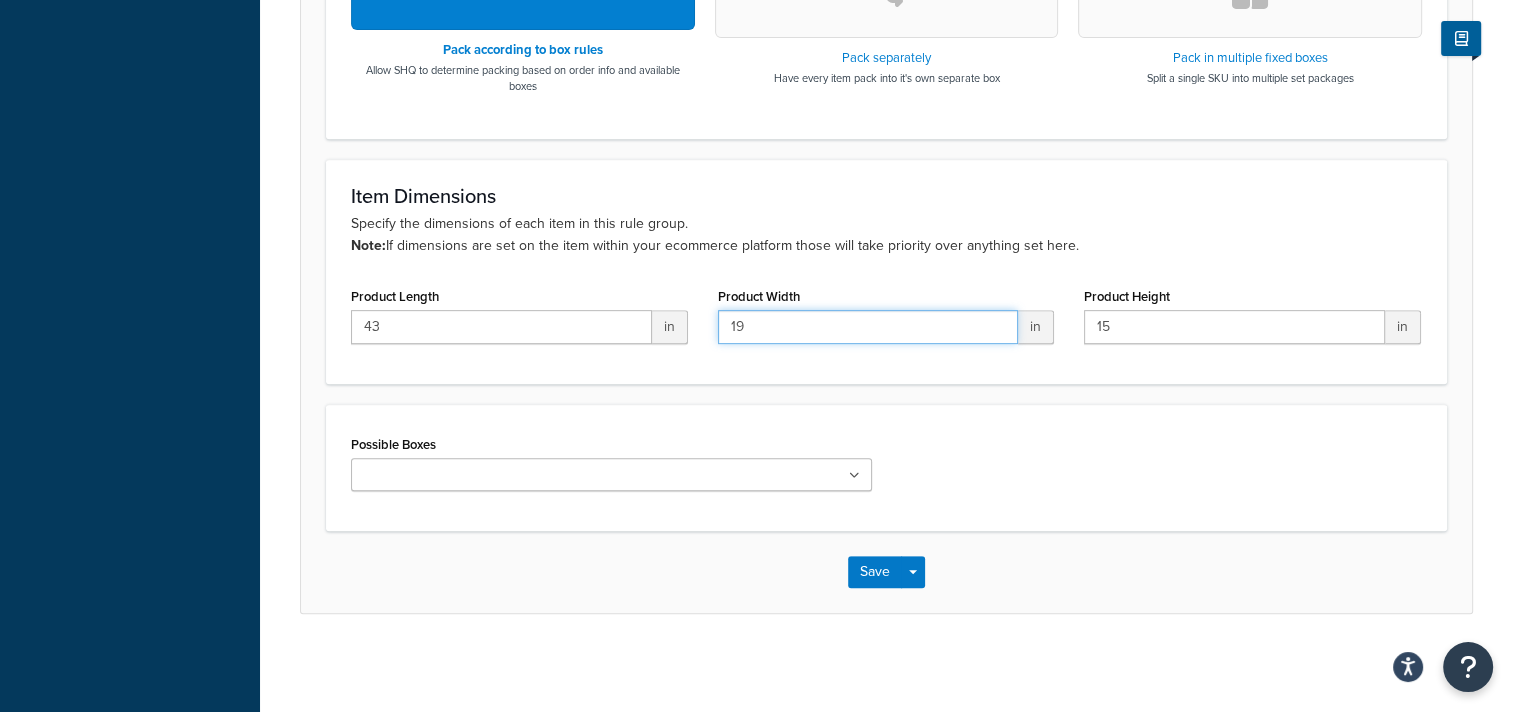 type on "19" 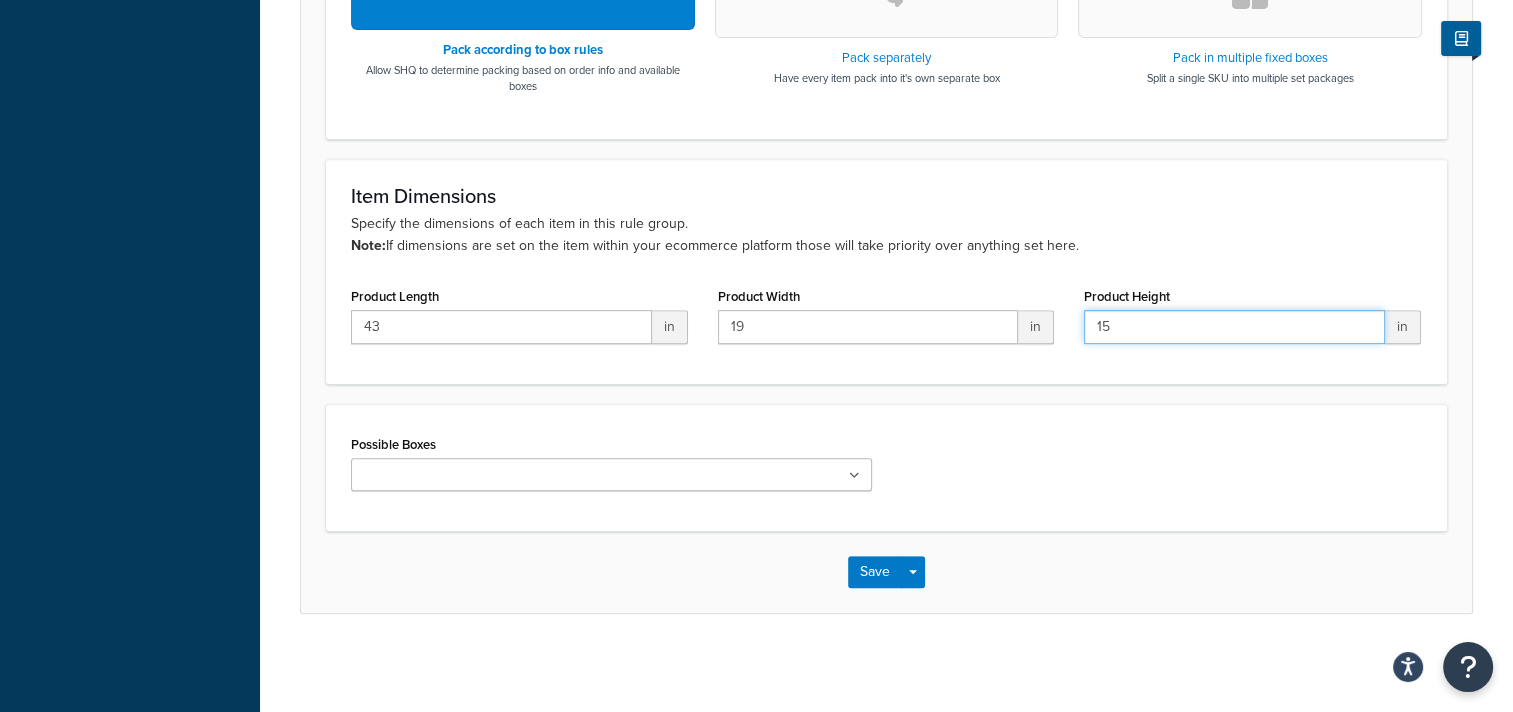 drag, startPoint x: 1120, startPoint y: 324, endPoint x: 1059, endPoint y: 323, distance: 61.008198 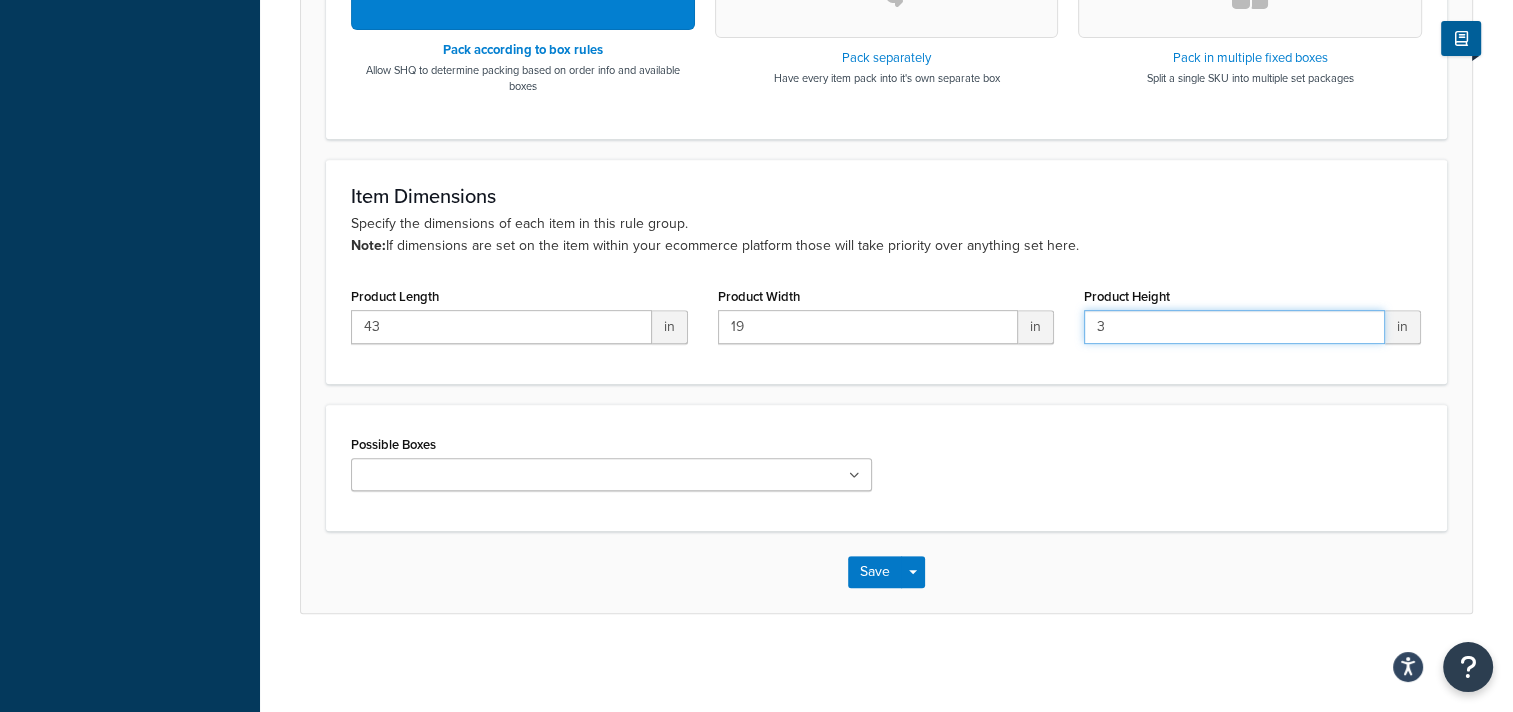 type on "3" 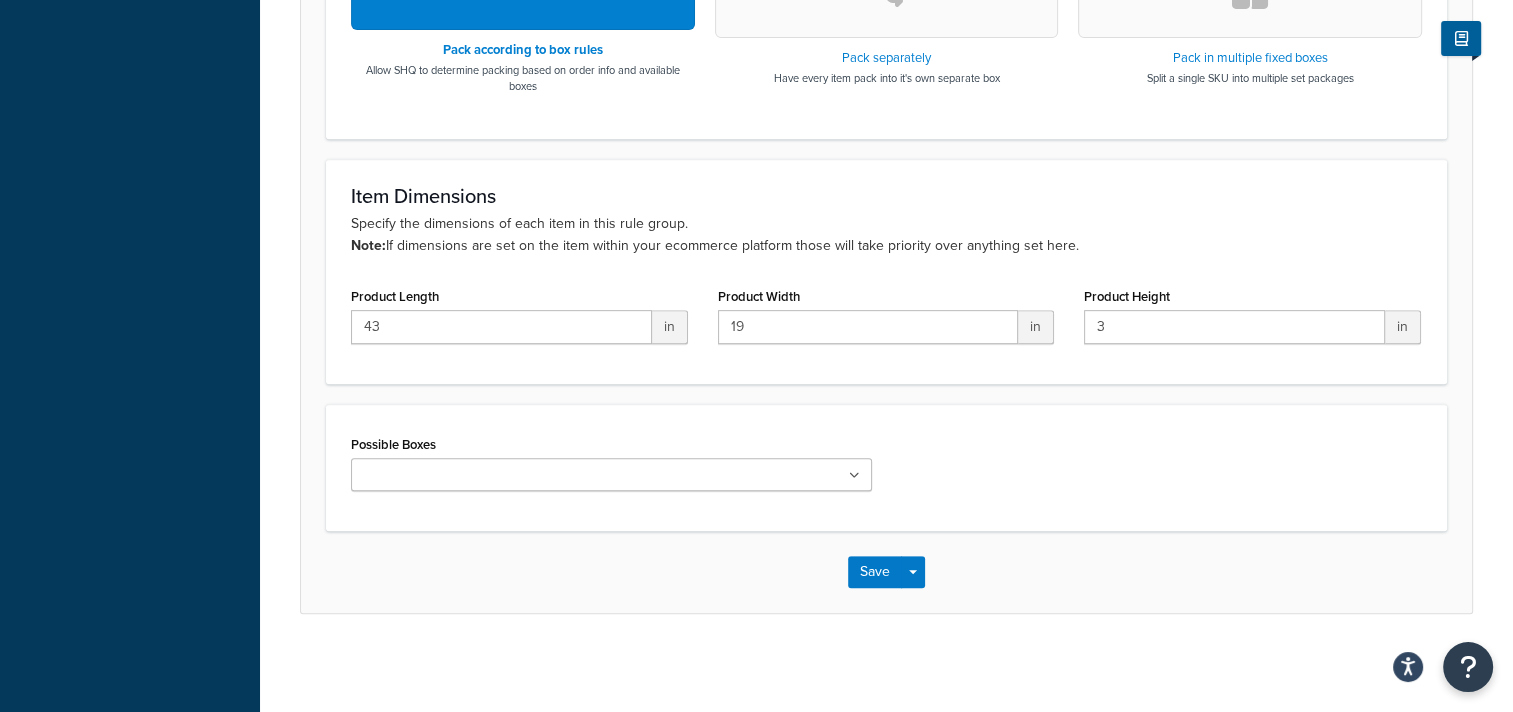 click at bounding box center [611, 474] 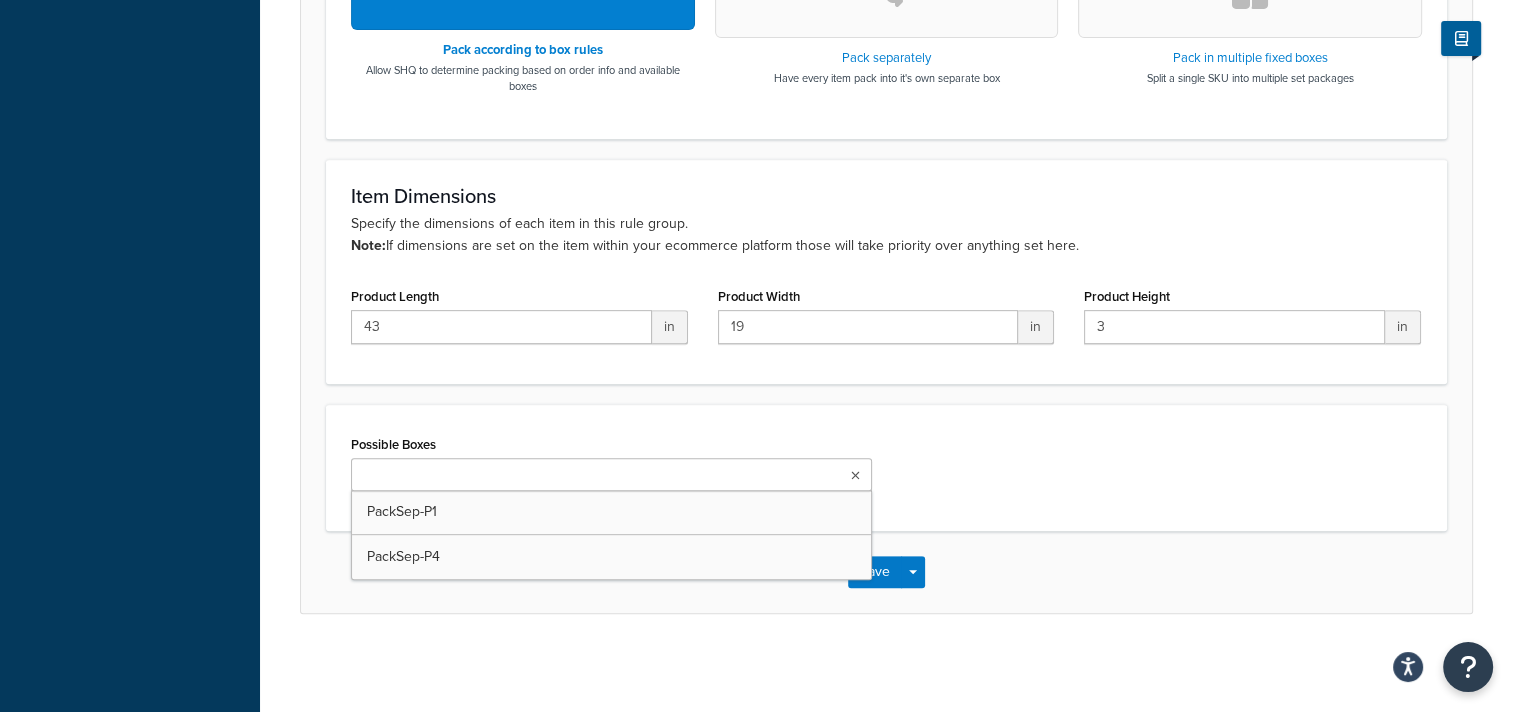 click on "Possible Boxes   PackSep-P1 PackSep-P4" at bounding box center [886, 468] 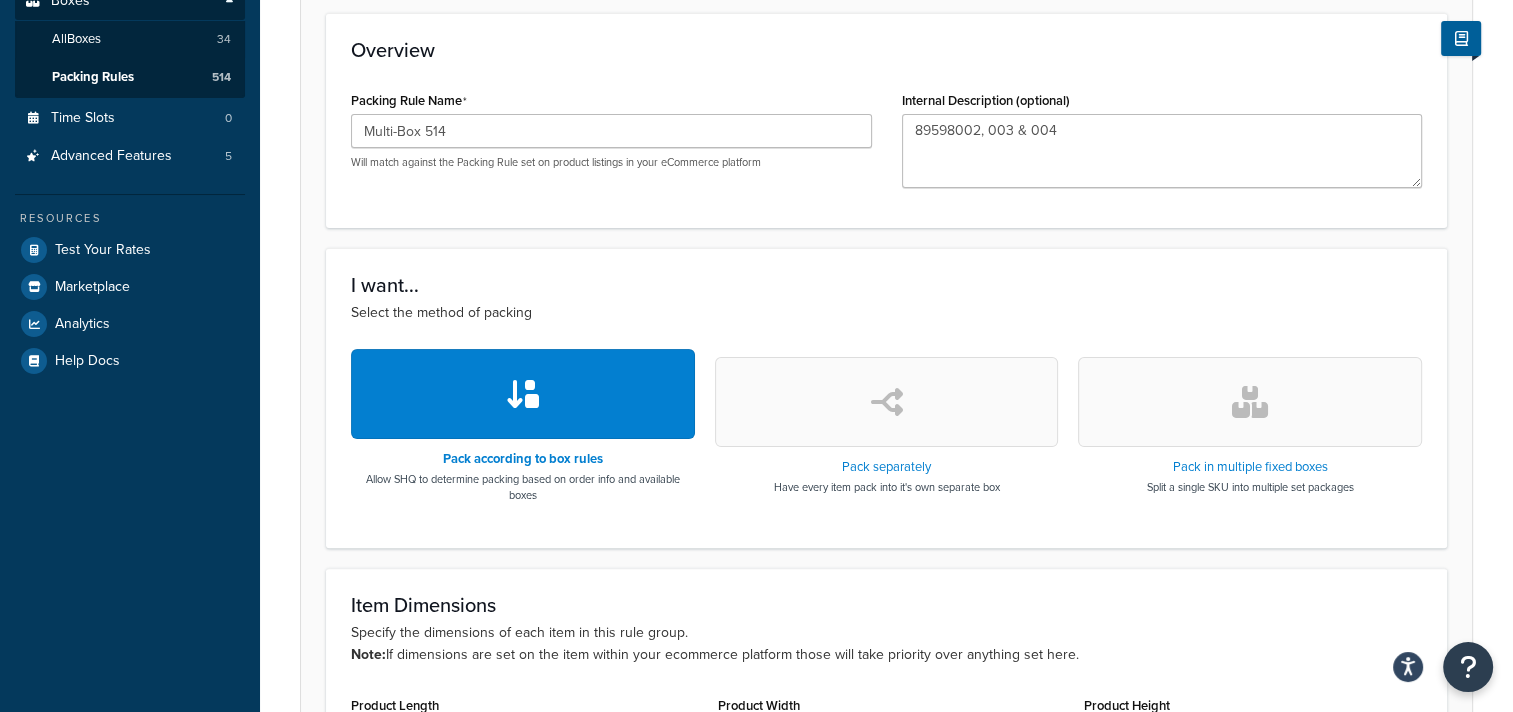 scroll, scrollTop: 417, scrollLeft: 0, axis: vertical 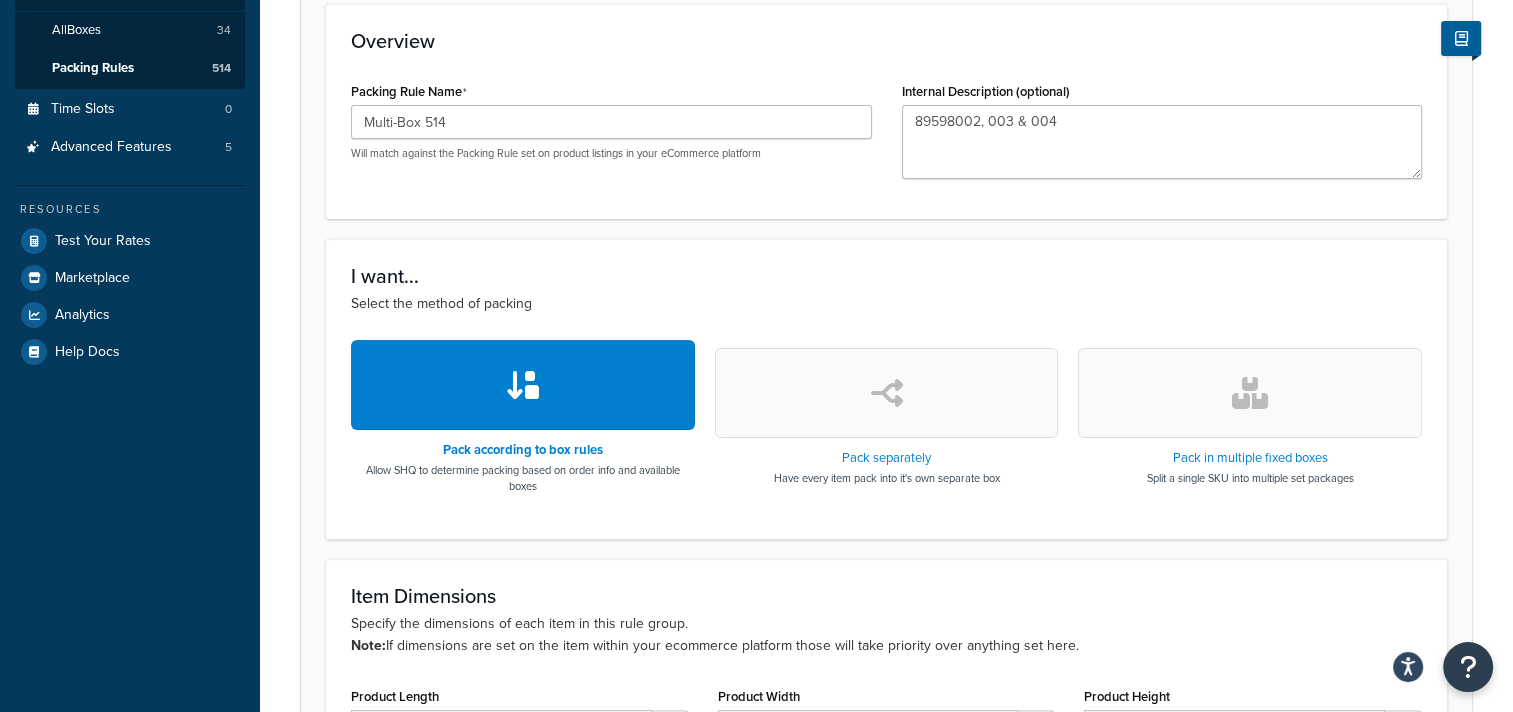 click at bounding box center [1250, 393] 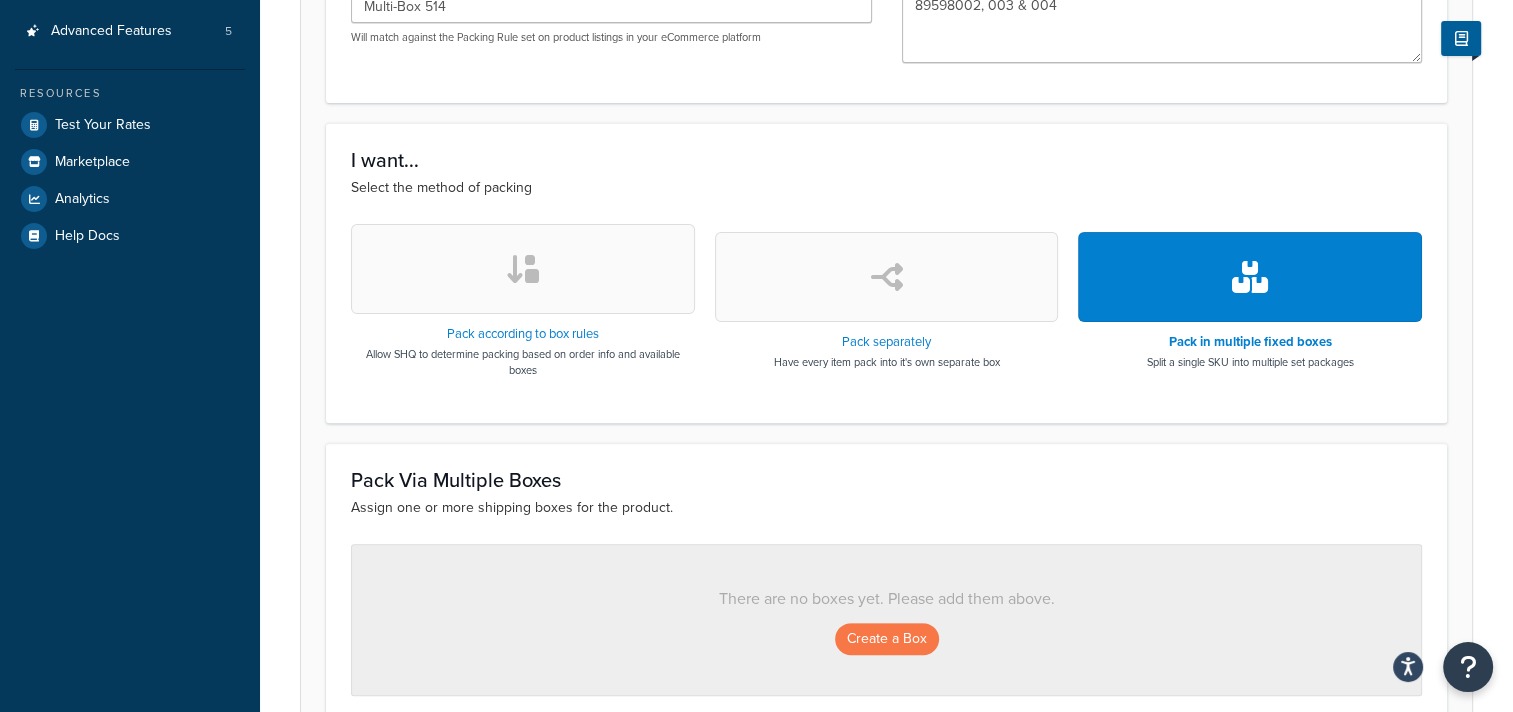 scroll, scrollTop: 731, scrollLeft: 0, axis: vertical 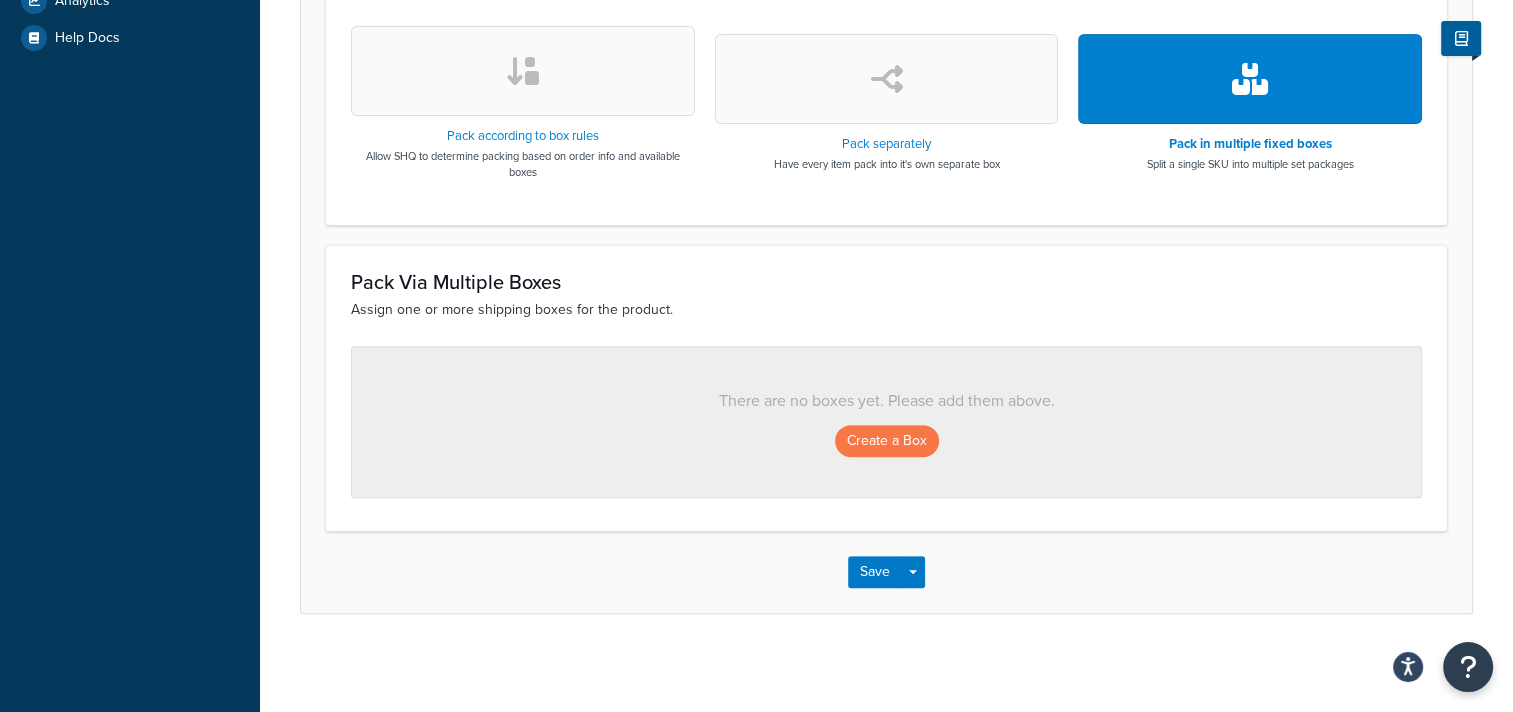 click at bounding box center [523, 71] 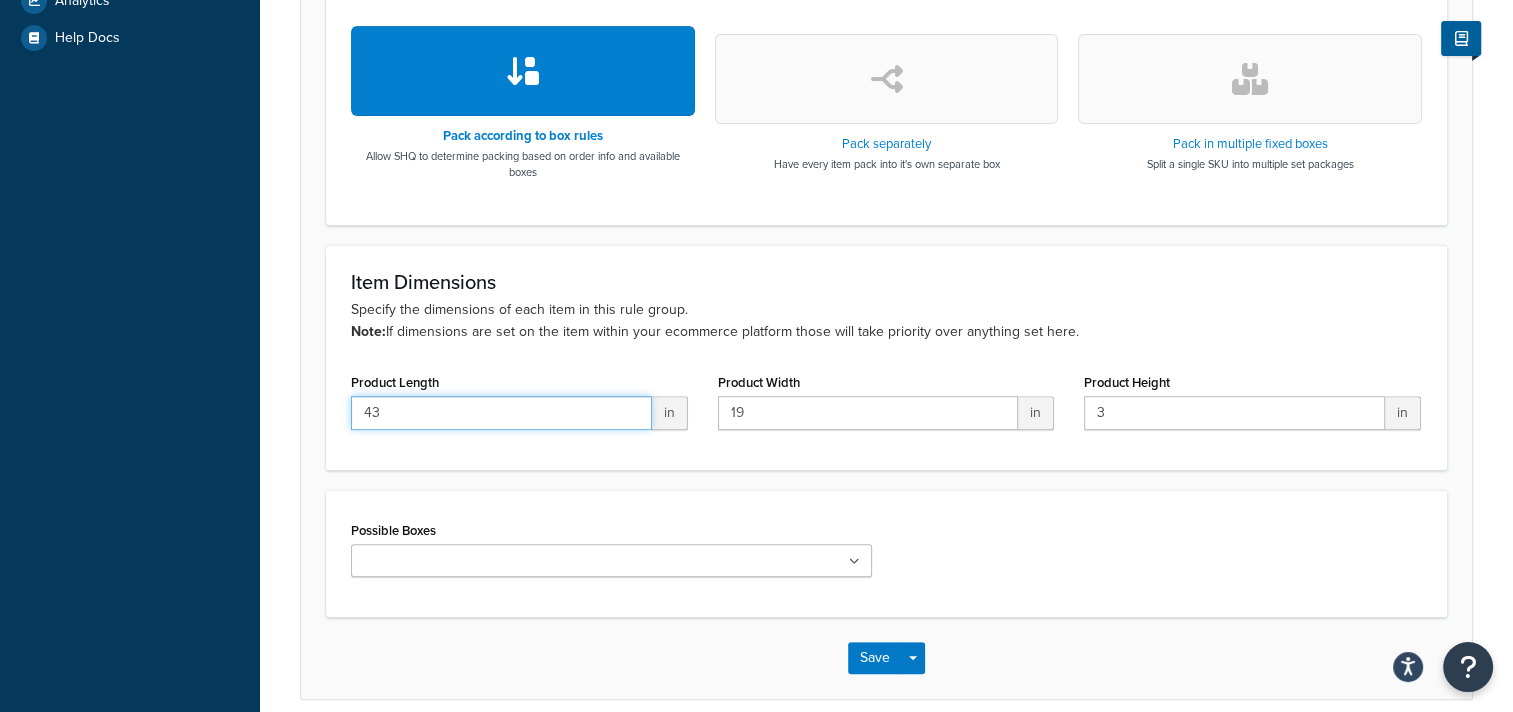 drag, startPoint x: 561, startPoint y: 416, endPoint x: 280, endPoint y: 383, distance: 282.9311 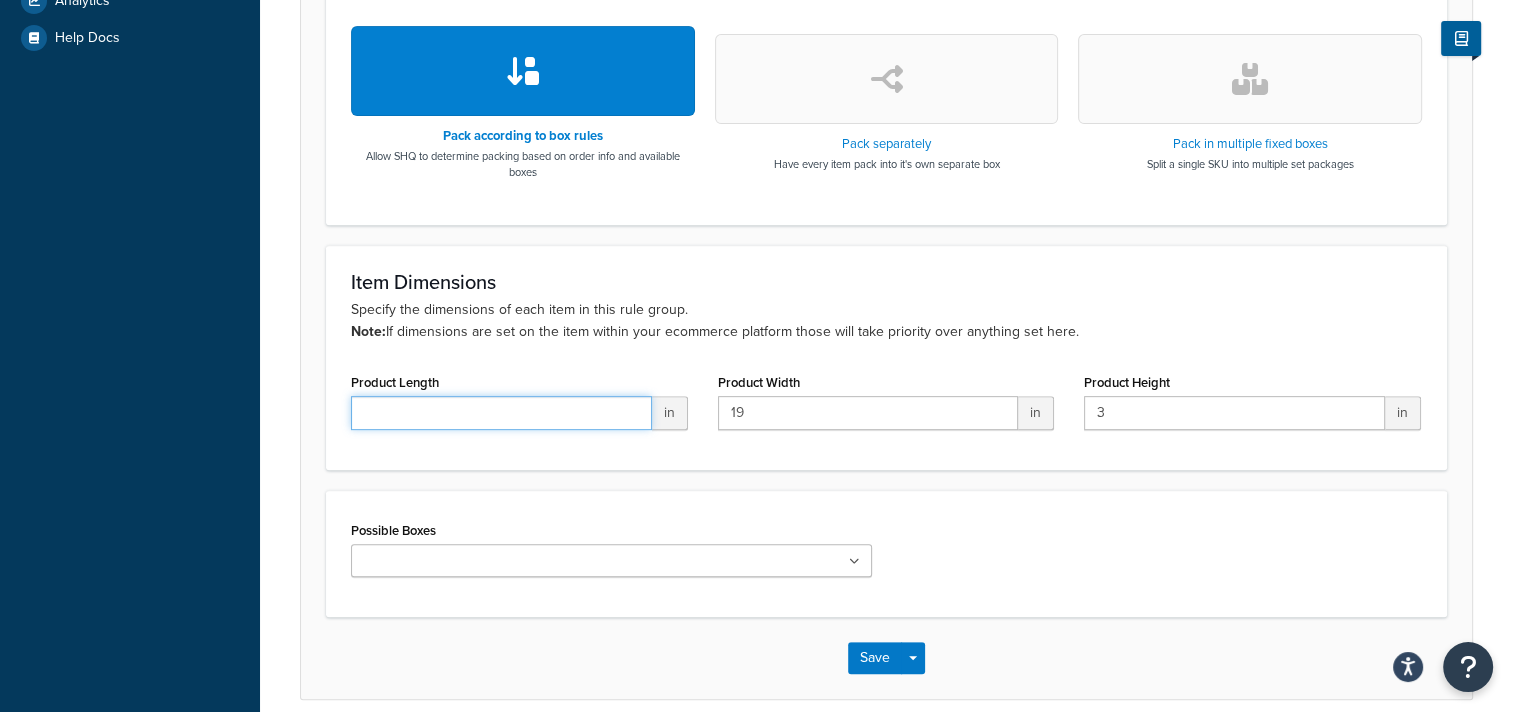 type 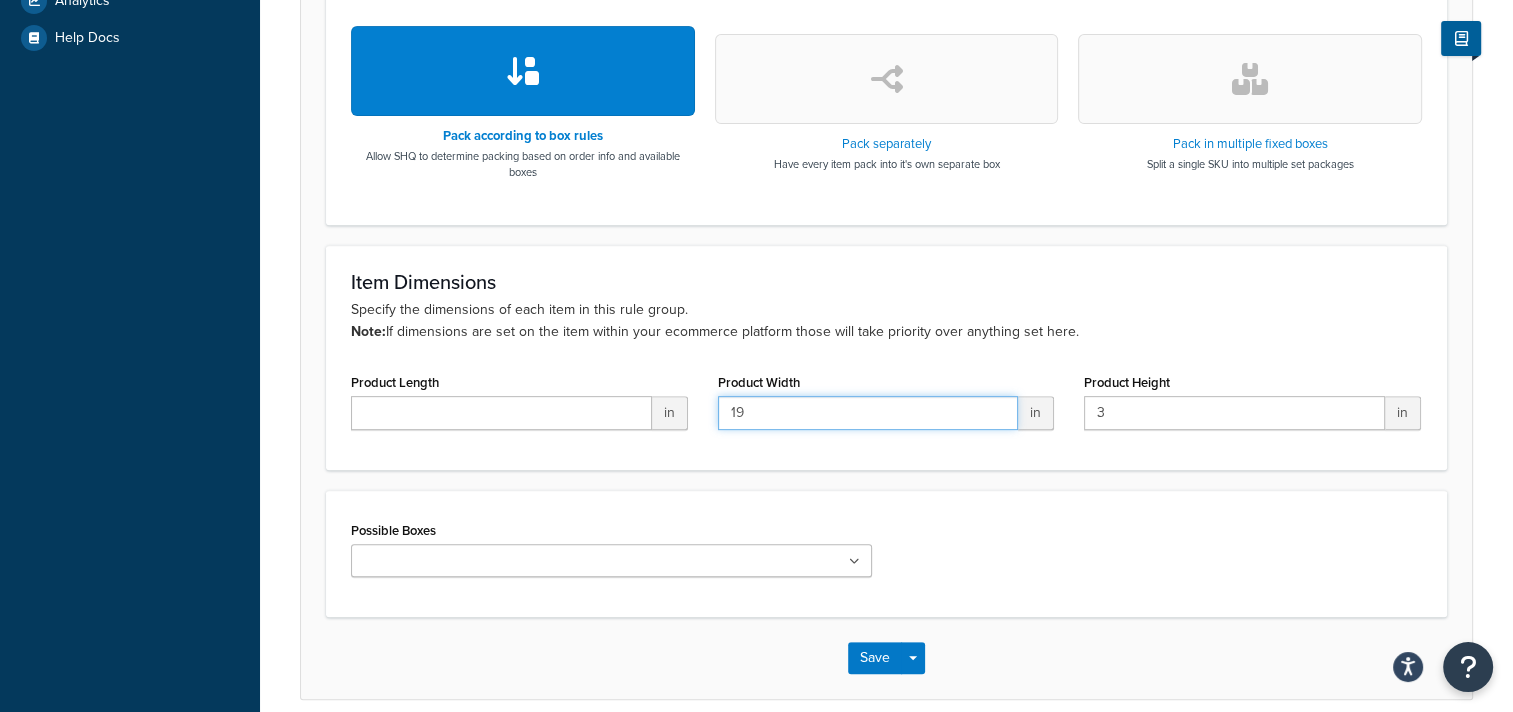 drag, startPoint x: 793, startPoint y: 419, endPoint x: 643, endPoint y: 412, distance: 150.16324 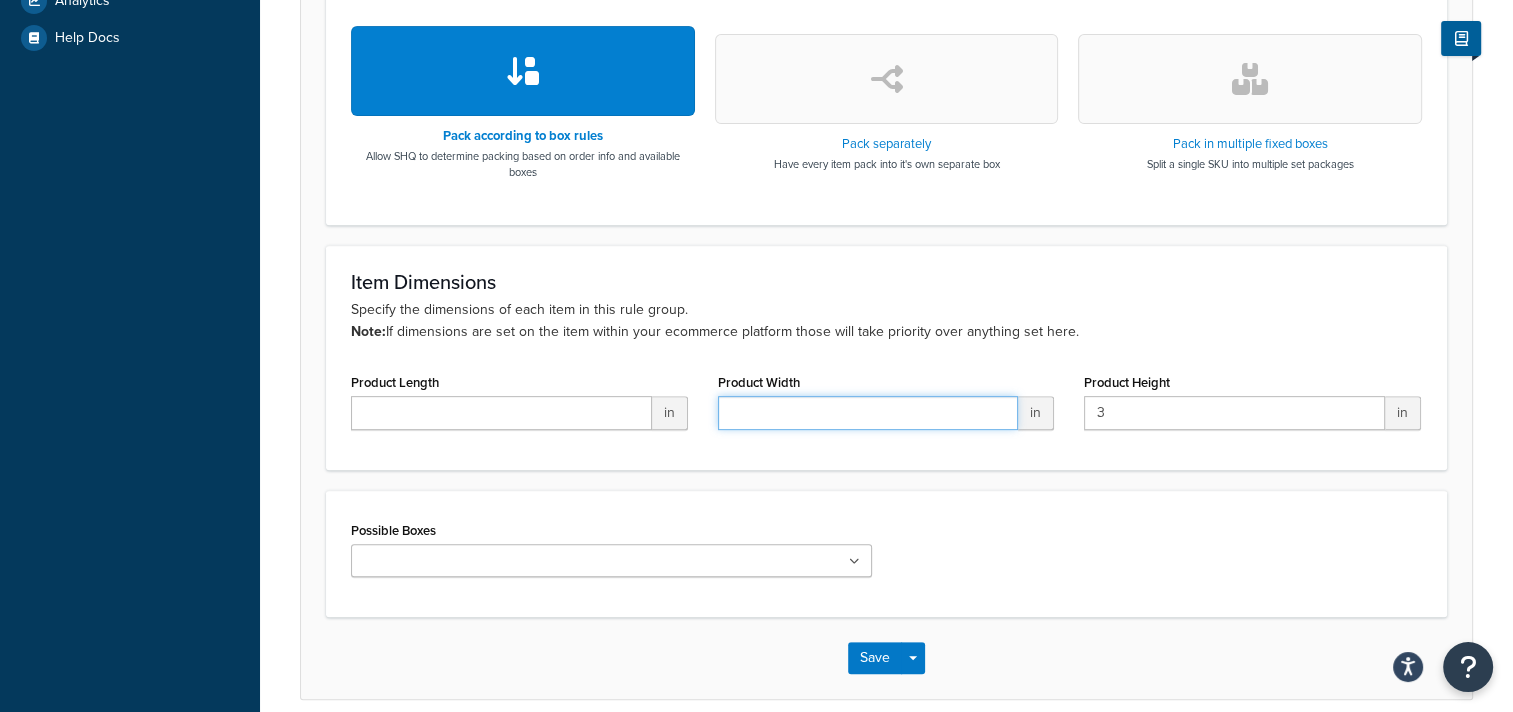 type 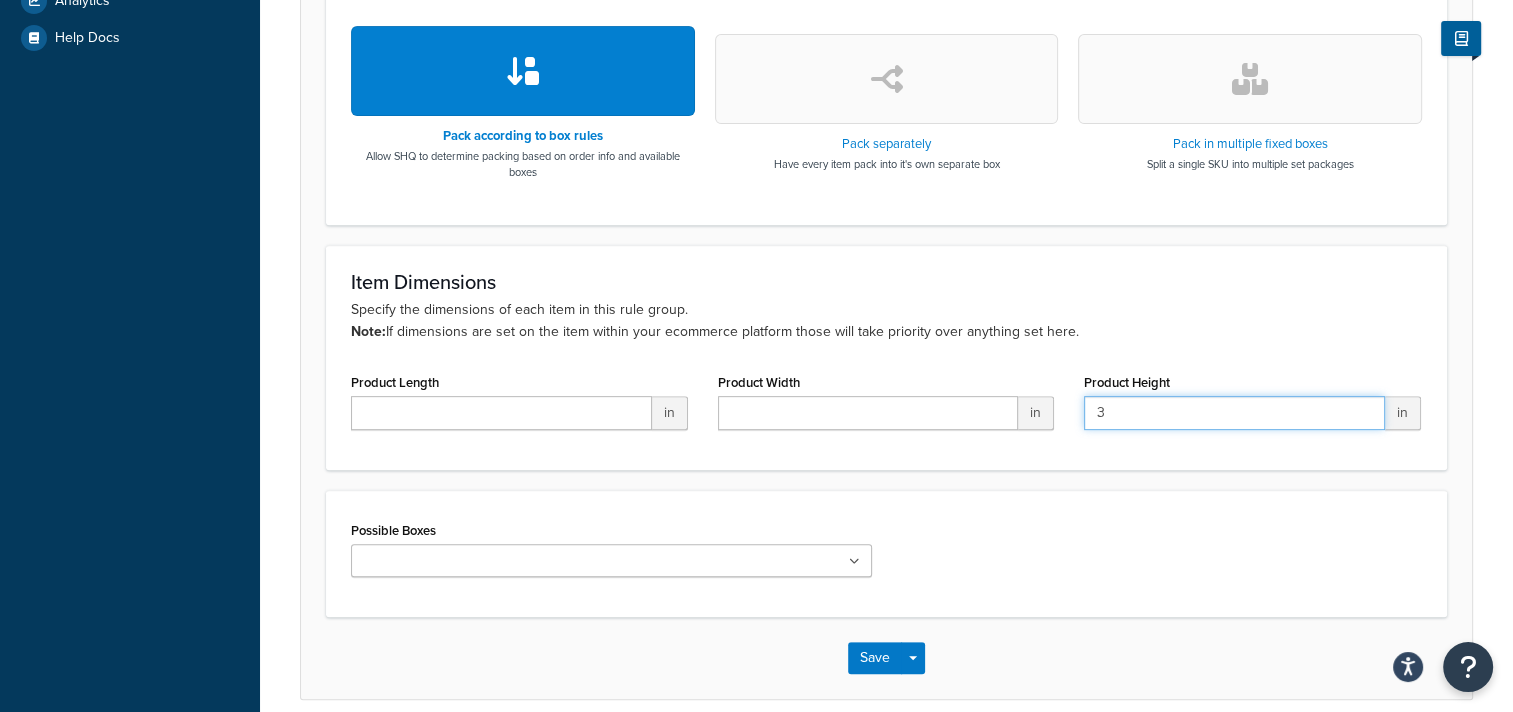 drag, startPoint x: 1079, startPoint y: 404, endPoint x: 1036, endPoint y: 398, distance: 43.416588 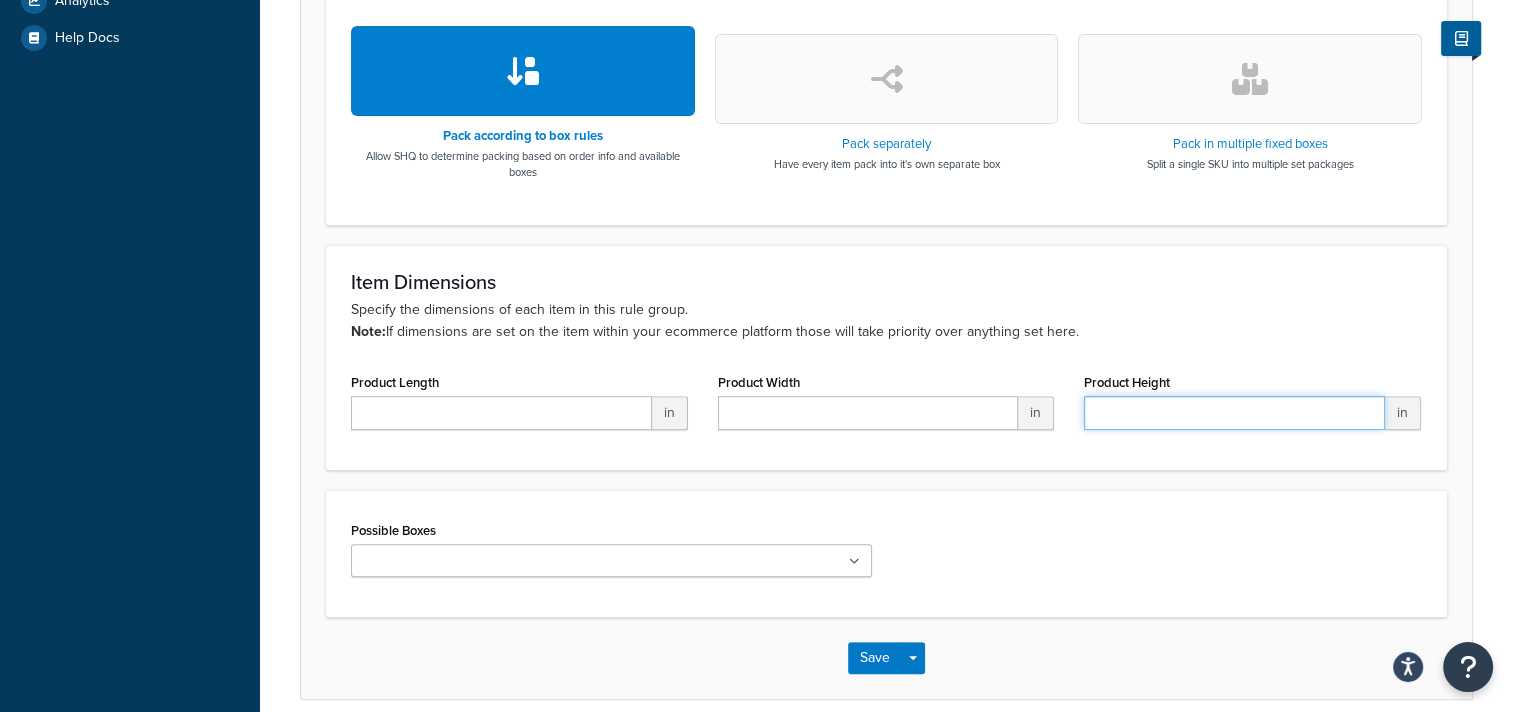 type 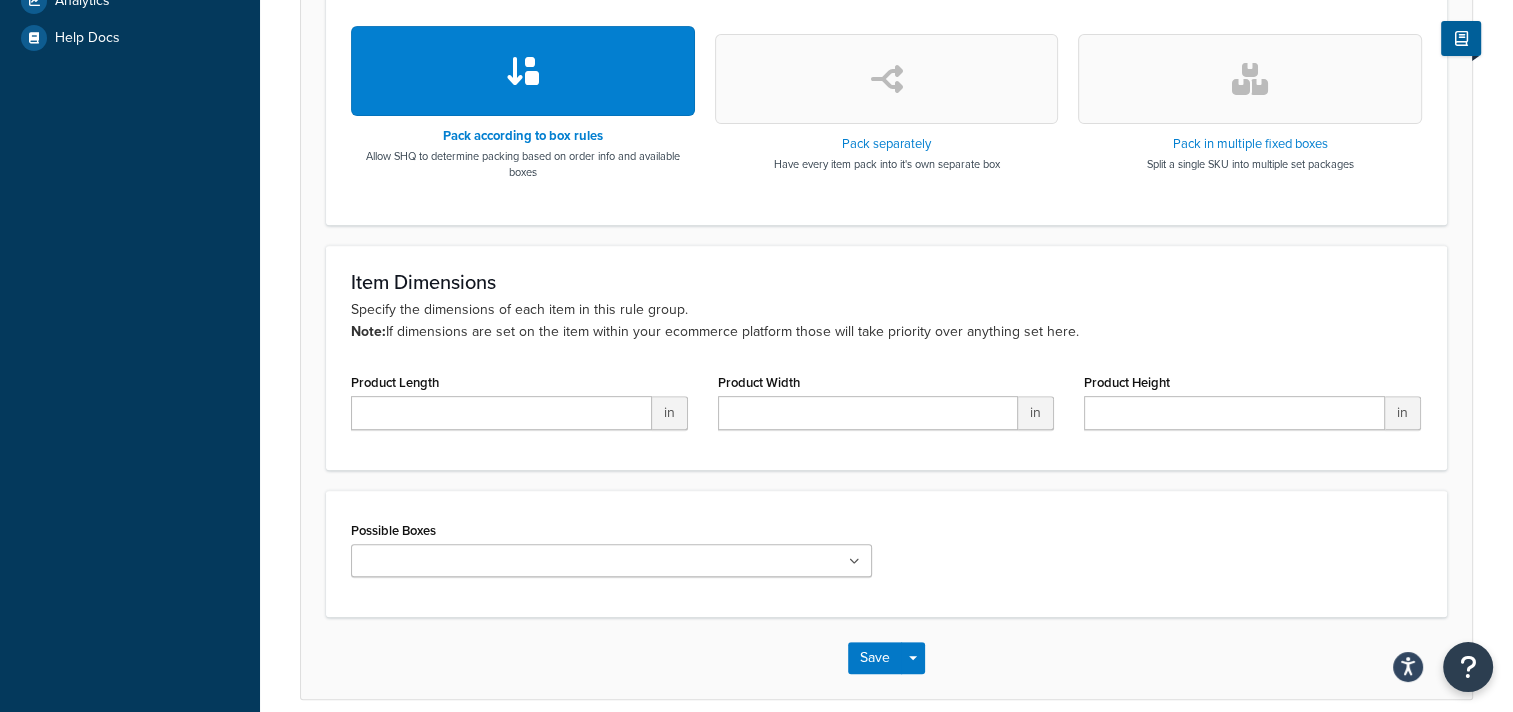 click on "Specify the dimensions of each item in this rule group.  Note:  If dimensions are set on the item within your ecommerce platform those will take priority over anything set here." 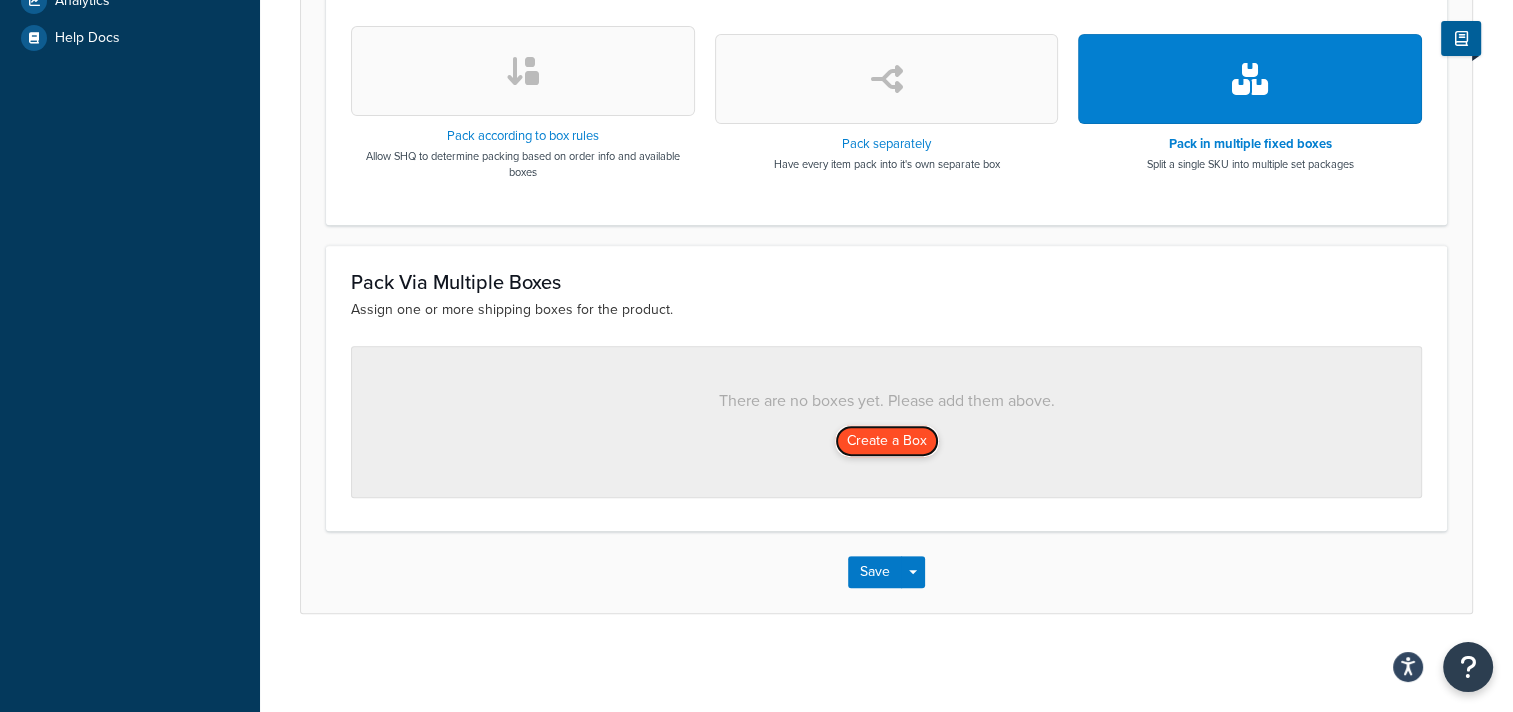 click on "Create a Box" at bounding box center (887, 441) 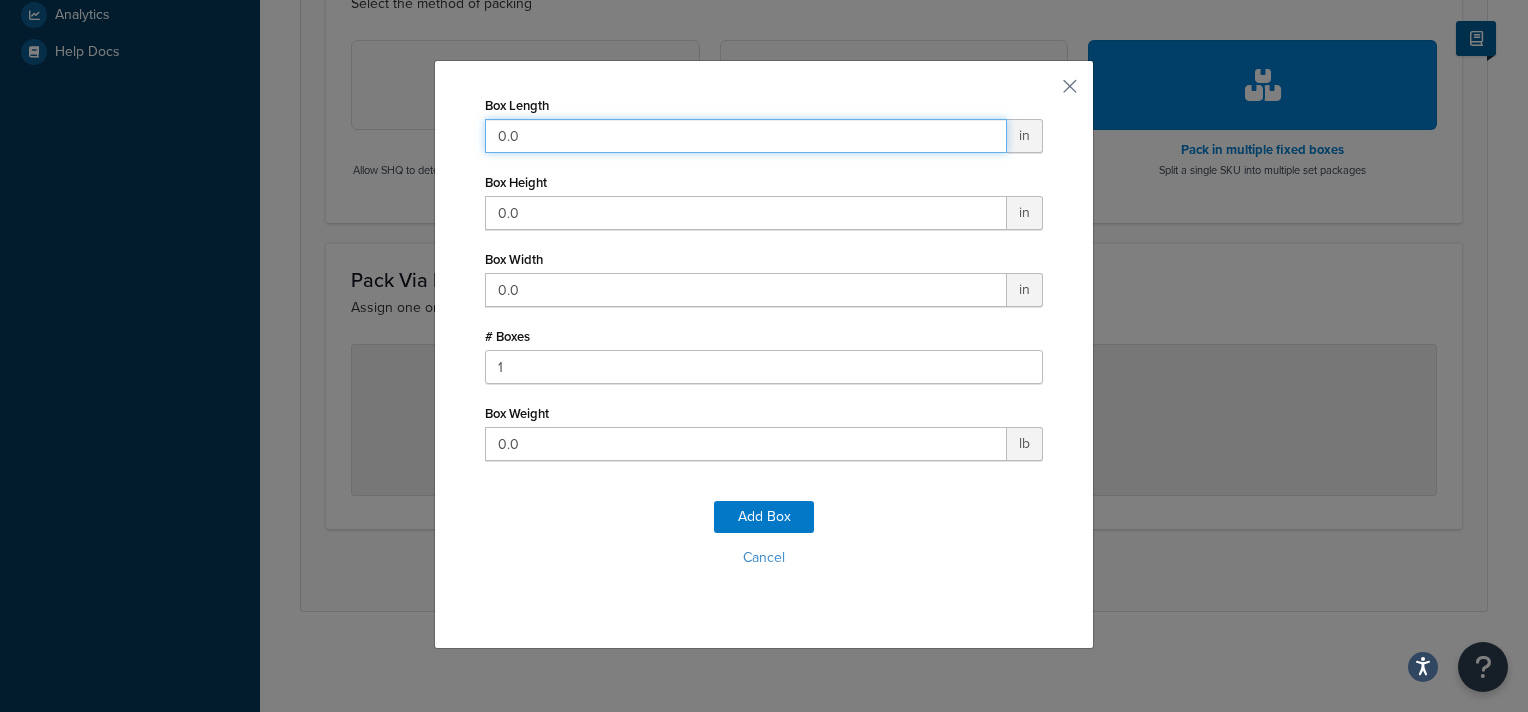 drag, startPoint x: 526, startPoint y: 137, endPoint x: 360, endPoint y: 111, distance: 168.0238 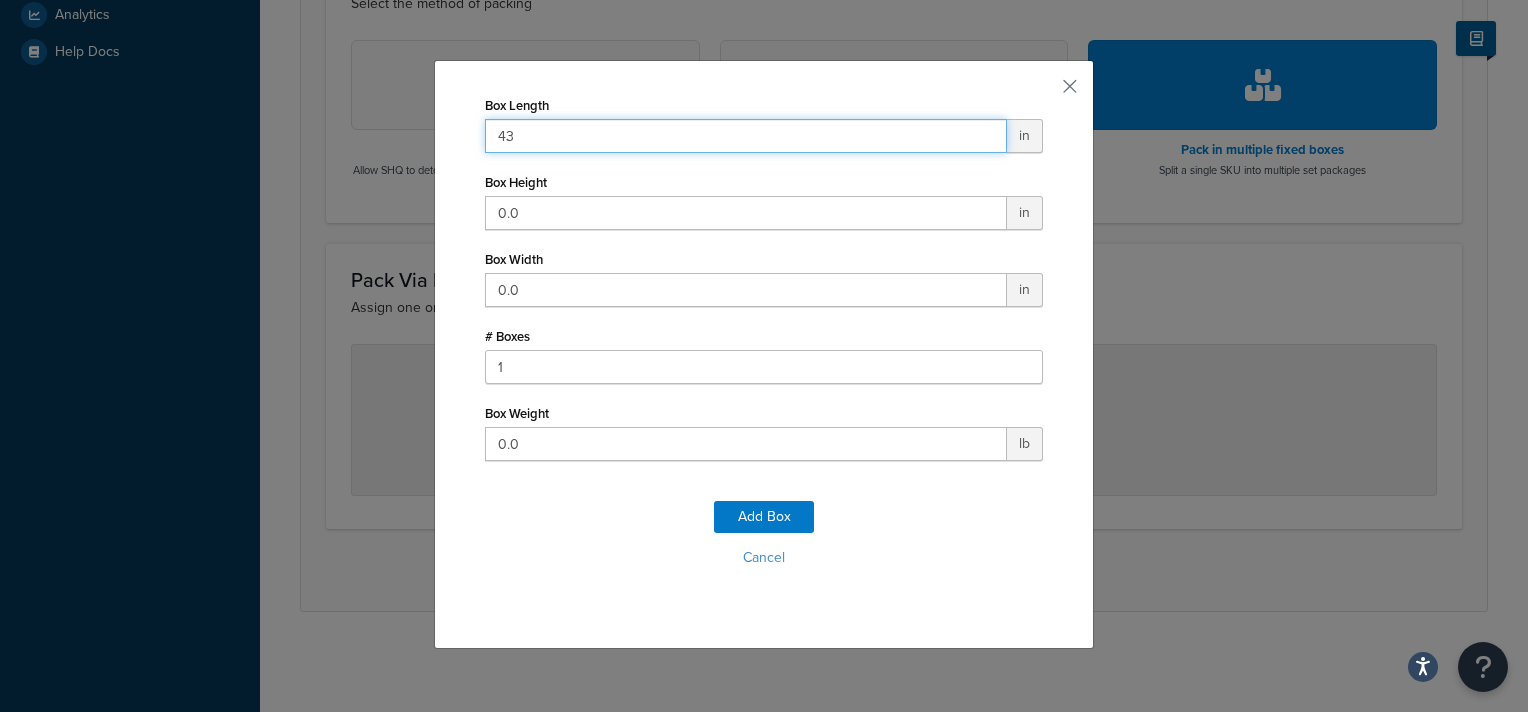 type on "43" 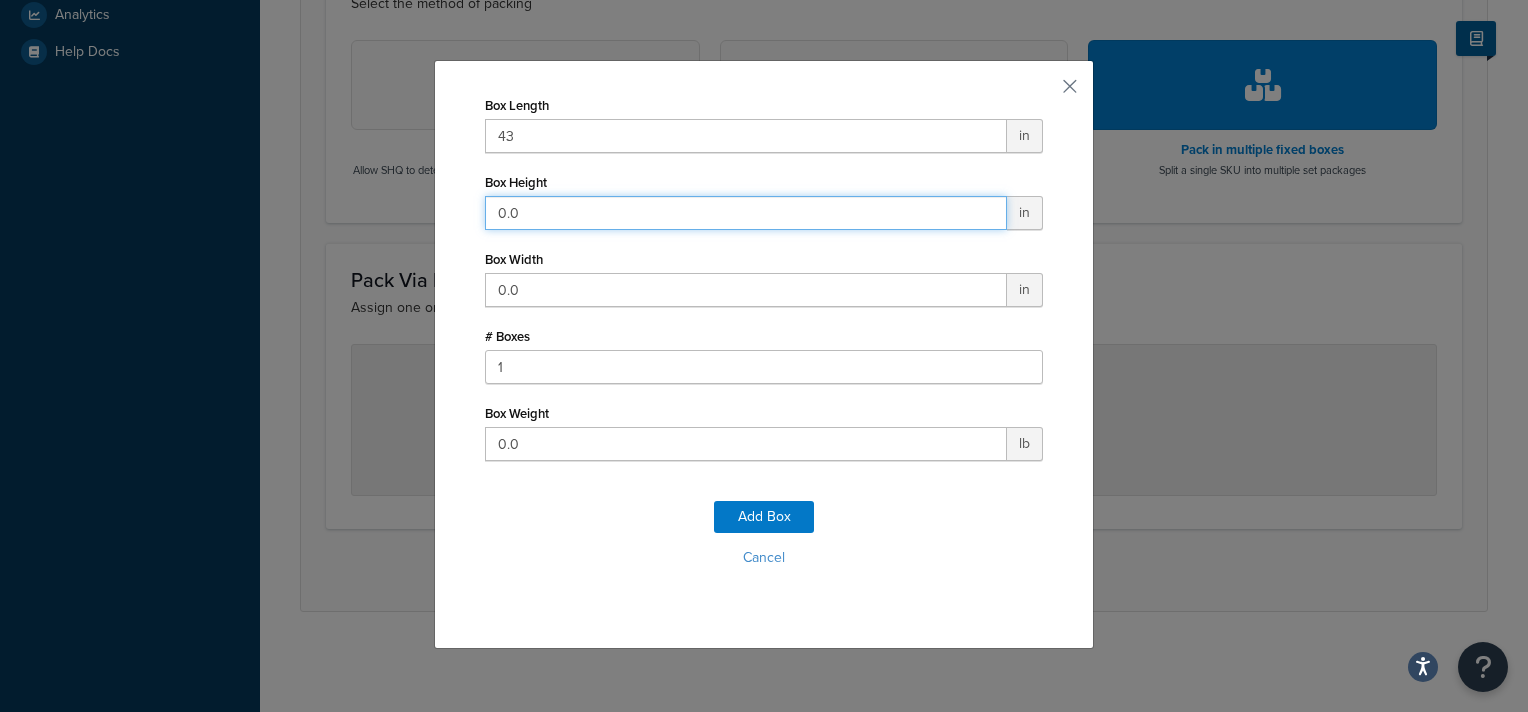 drag, startPoint x: 560, startPoint y: 220, endPoint x: 400, endPoint y: 200, distance: 161.24515 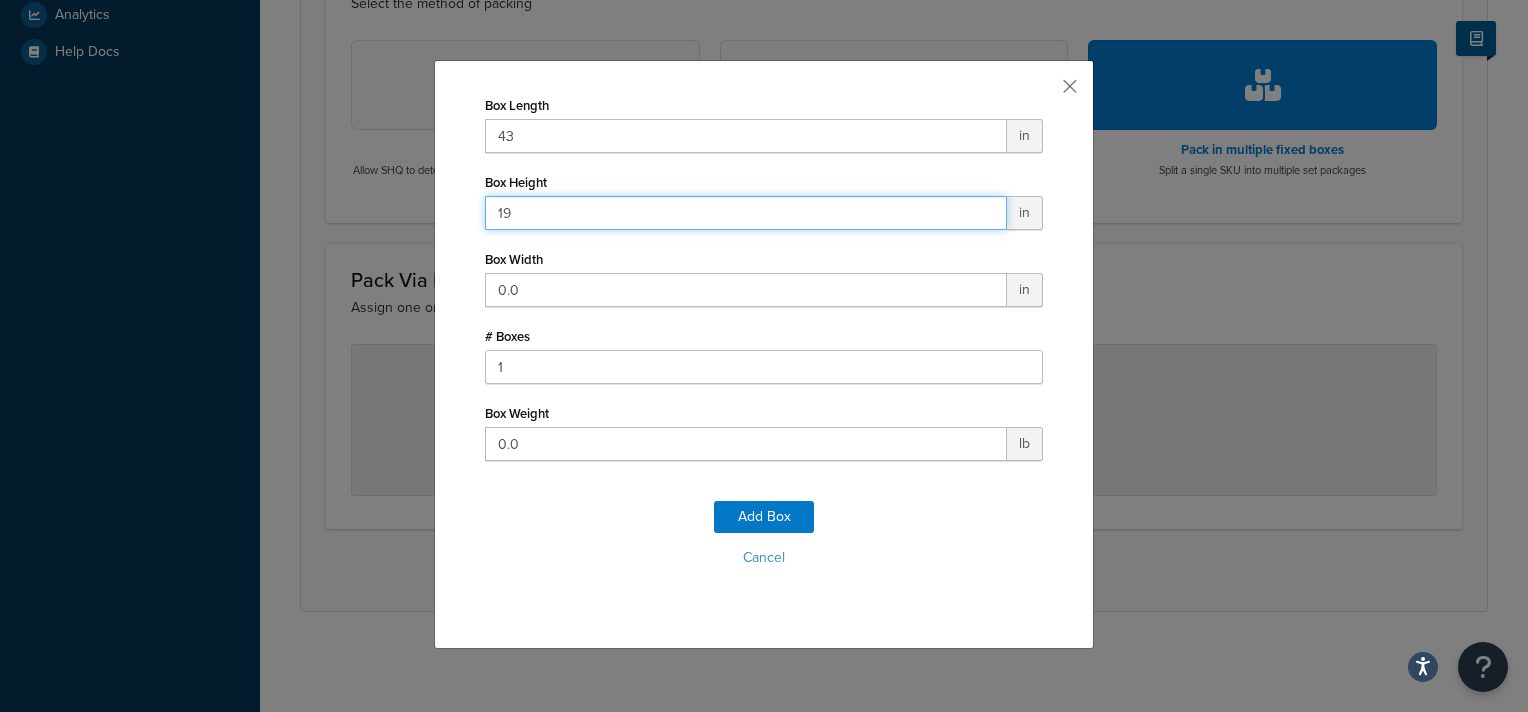type on "19" 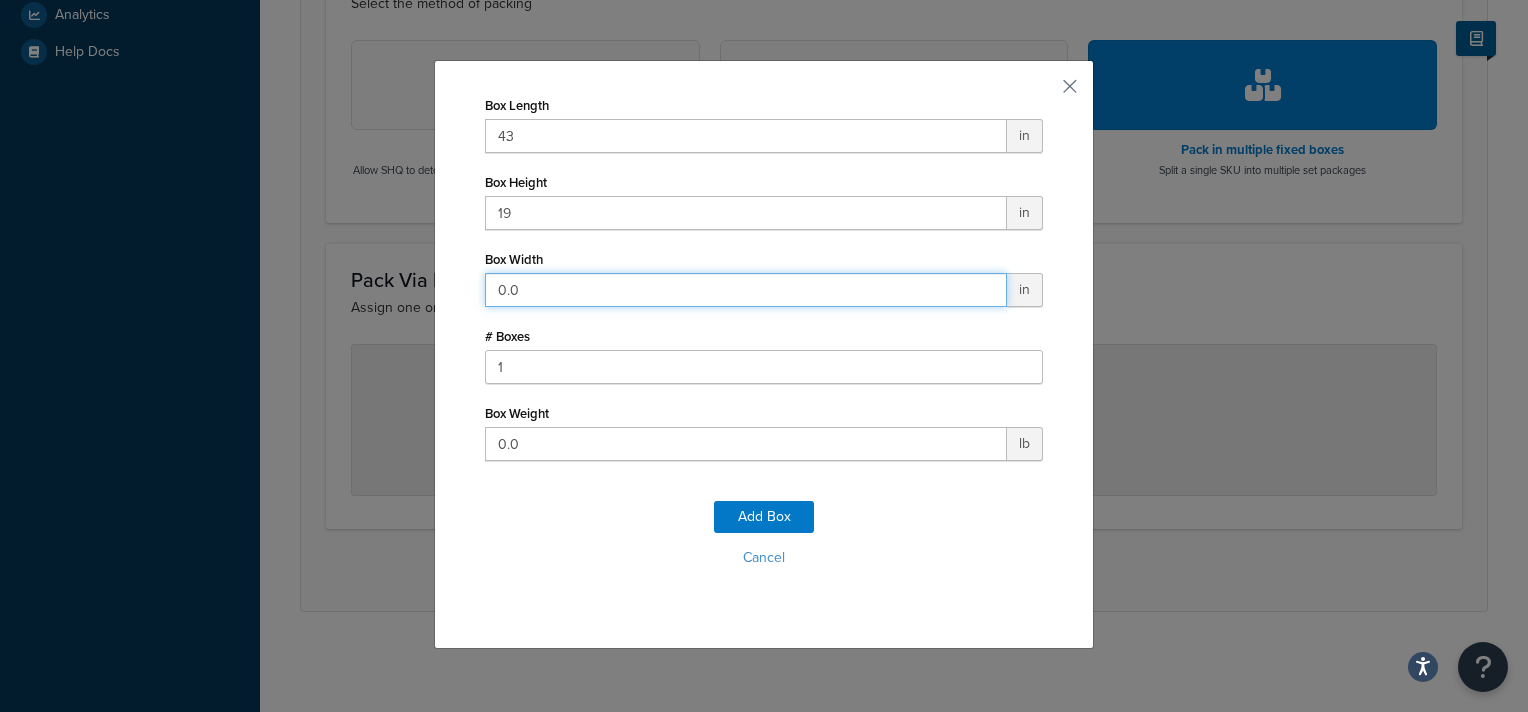 drag, startPoint x: 559, startPoint y: 298, endPoint x: 268, endPoint y: 261, distance: 293.3428 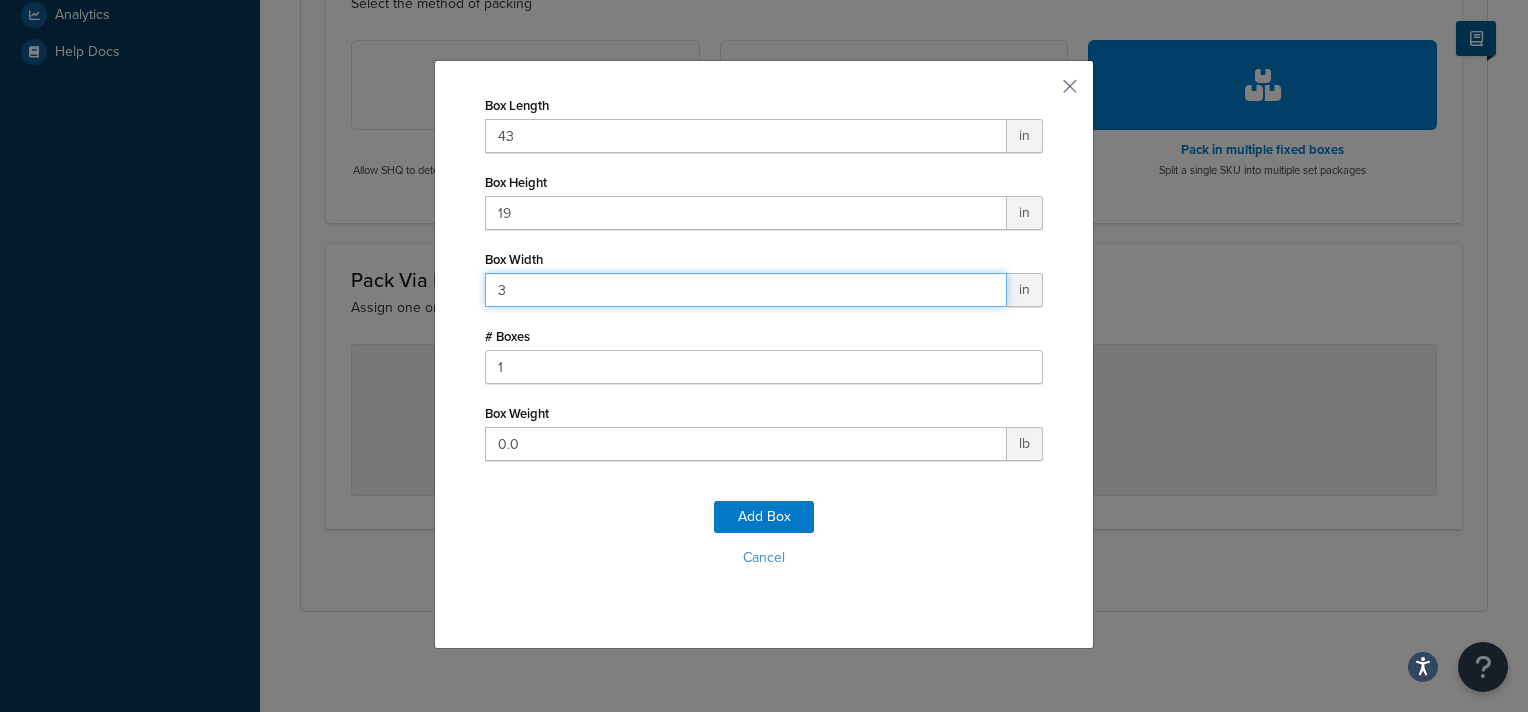 type on "3" 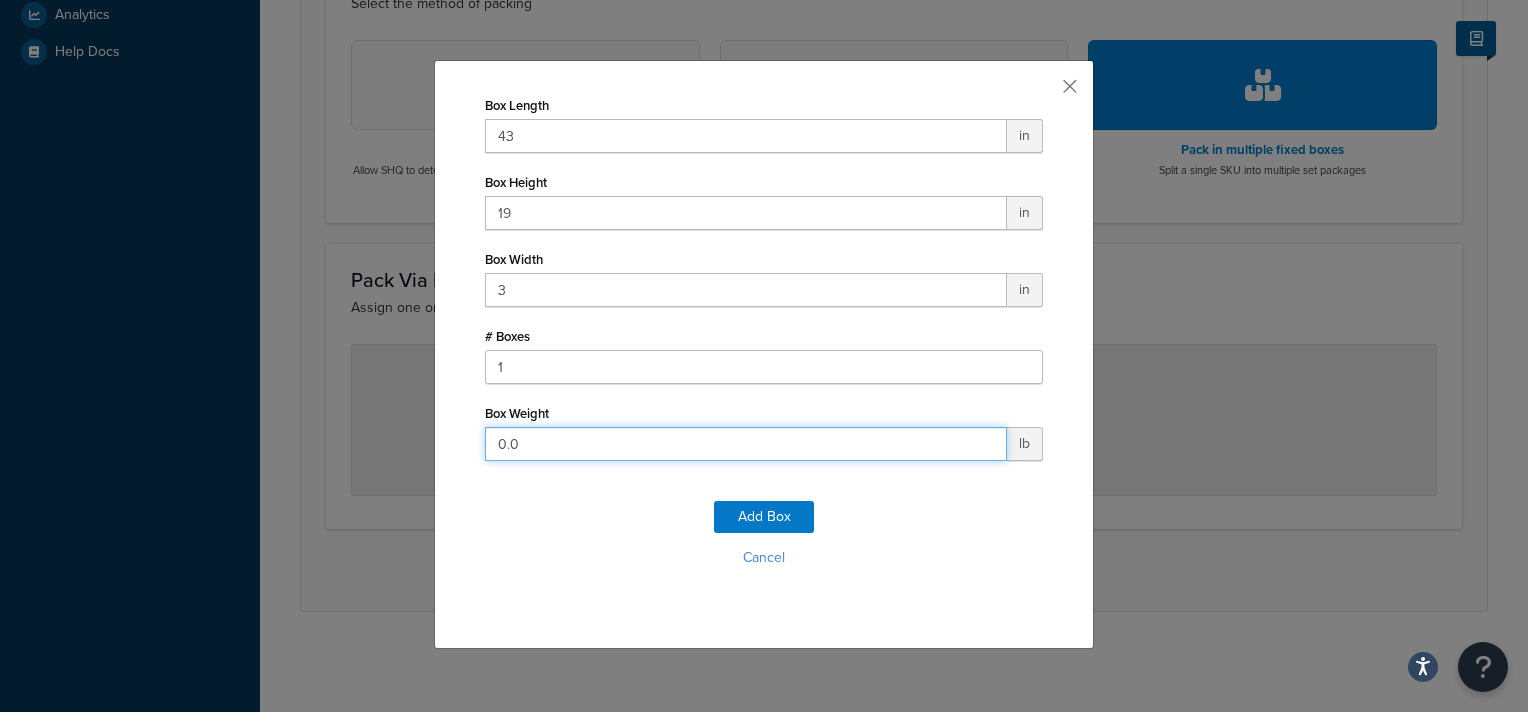 drag, startPoint x: 536, startPoint y: 446, endPoint x: 420, endPoint y: 440, distance: 116.15507 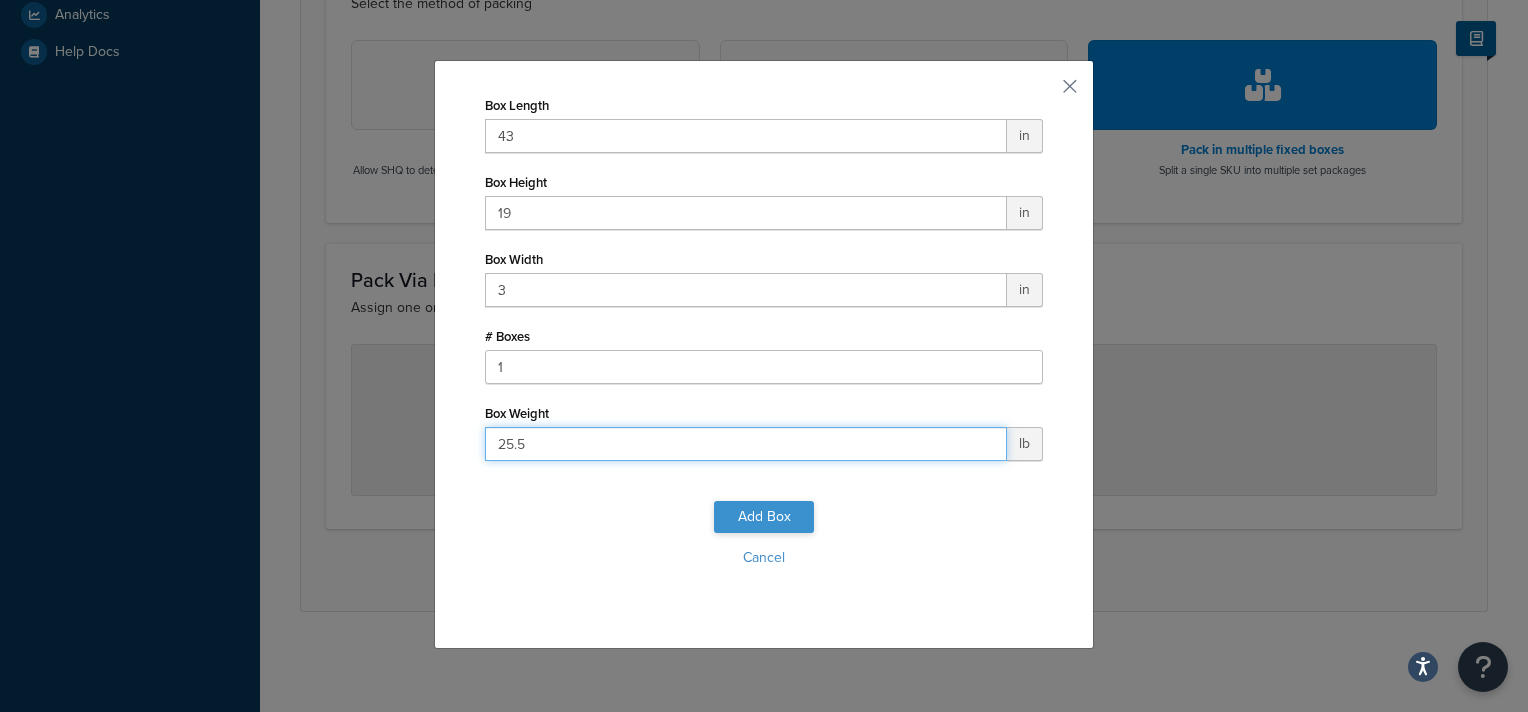 type on "25.5" 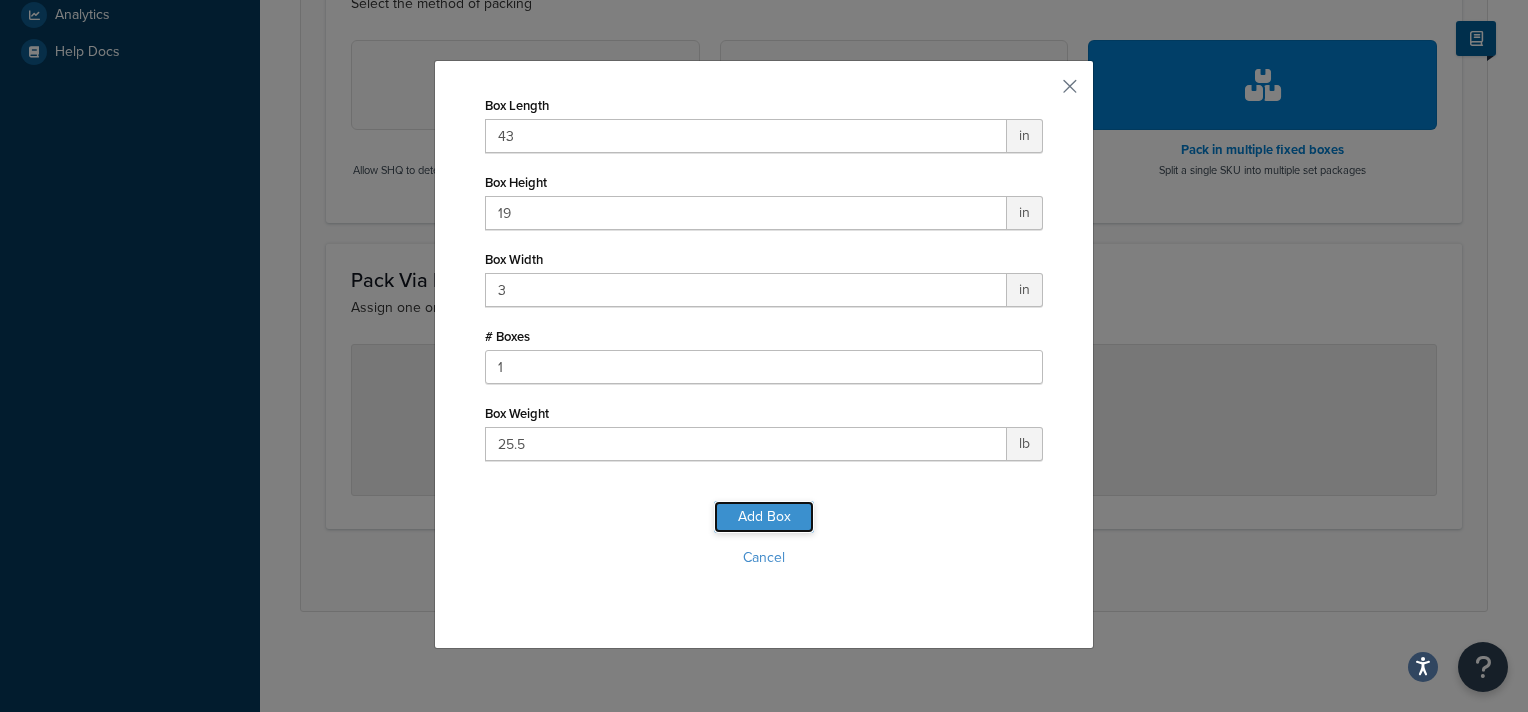 click on "Add Box" at bounding box center (764, 517) 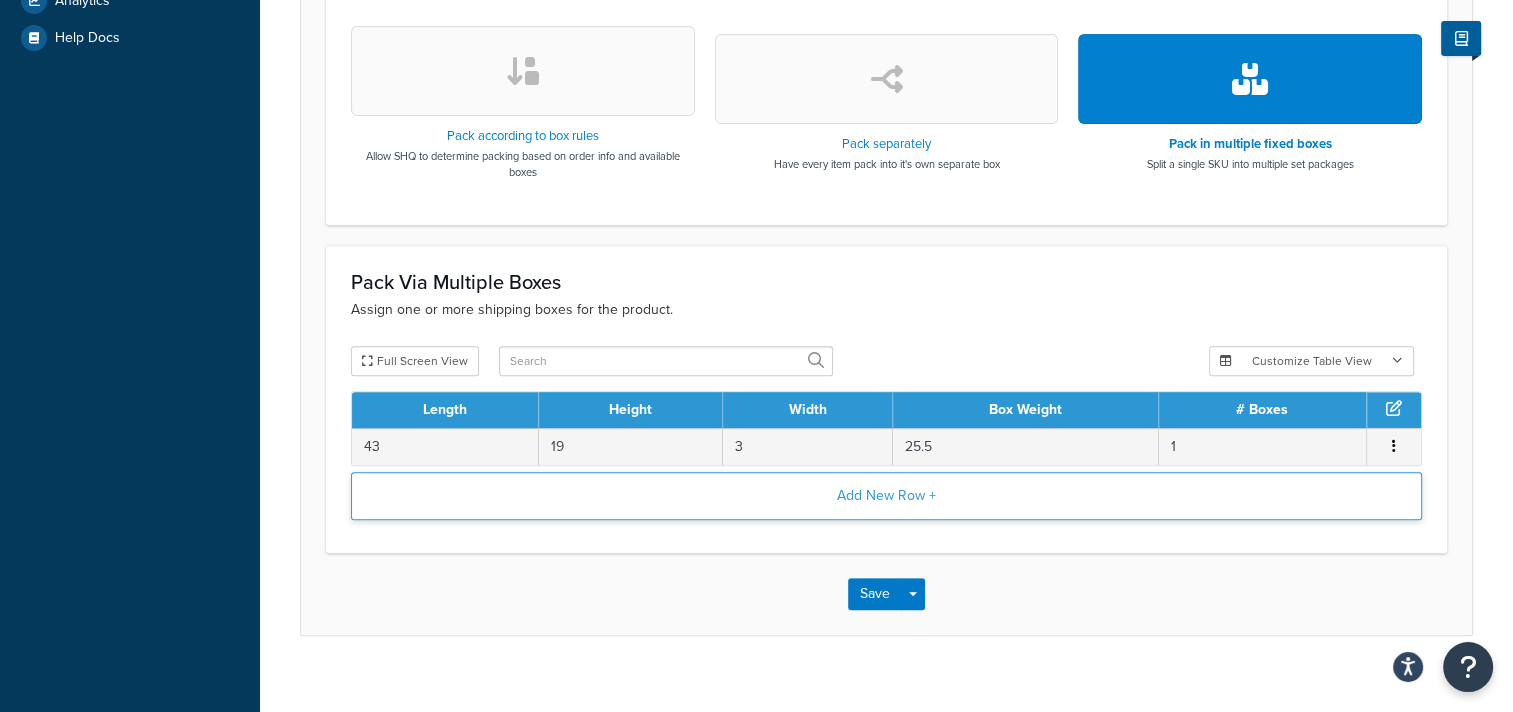 click on "Add New Row +" at bounding box center [886, 496] 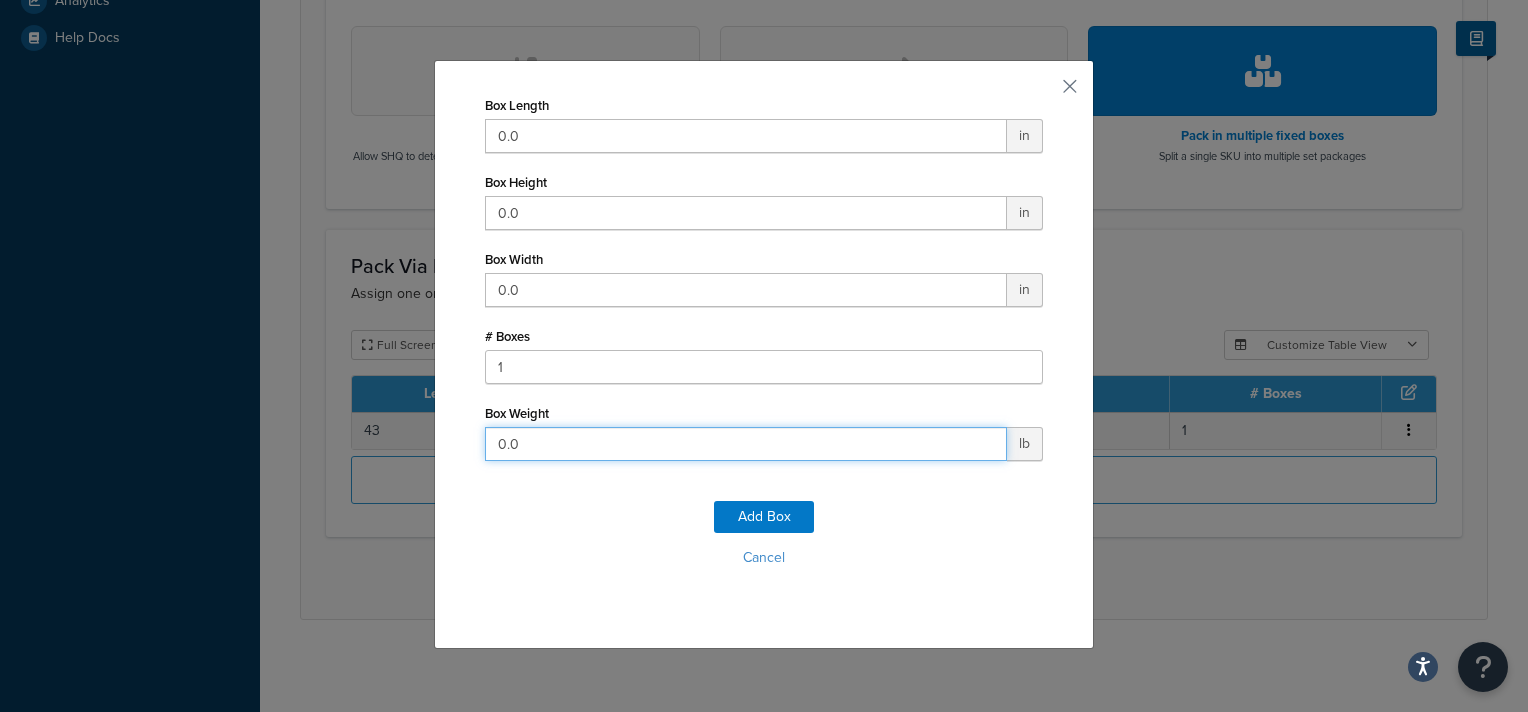drag, startPoint x: 532, startPoint y: 441, endPoint x: 388, endPoint y: 440, distance: 144.00348 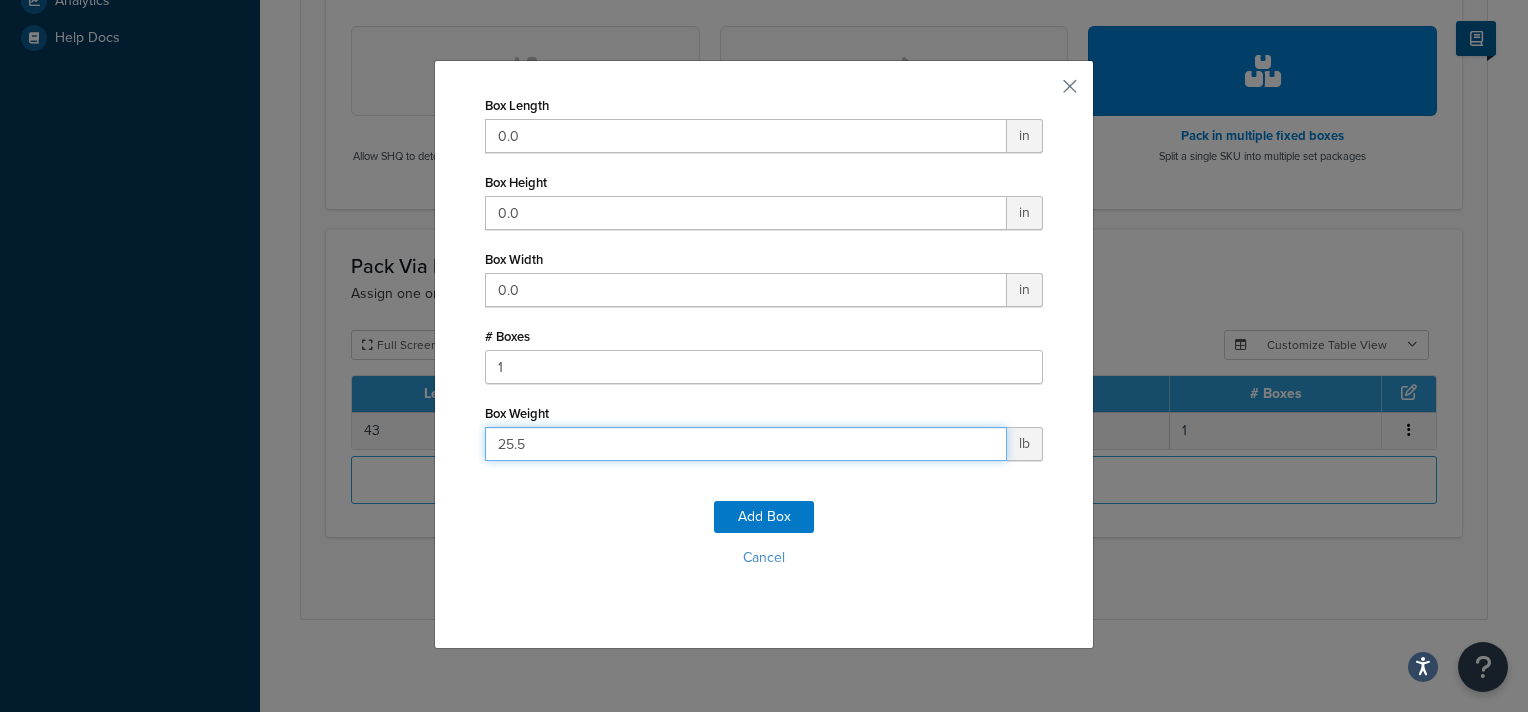 type on "25.5" 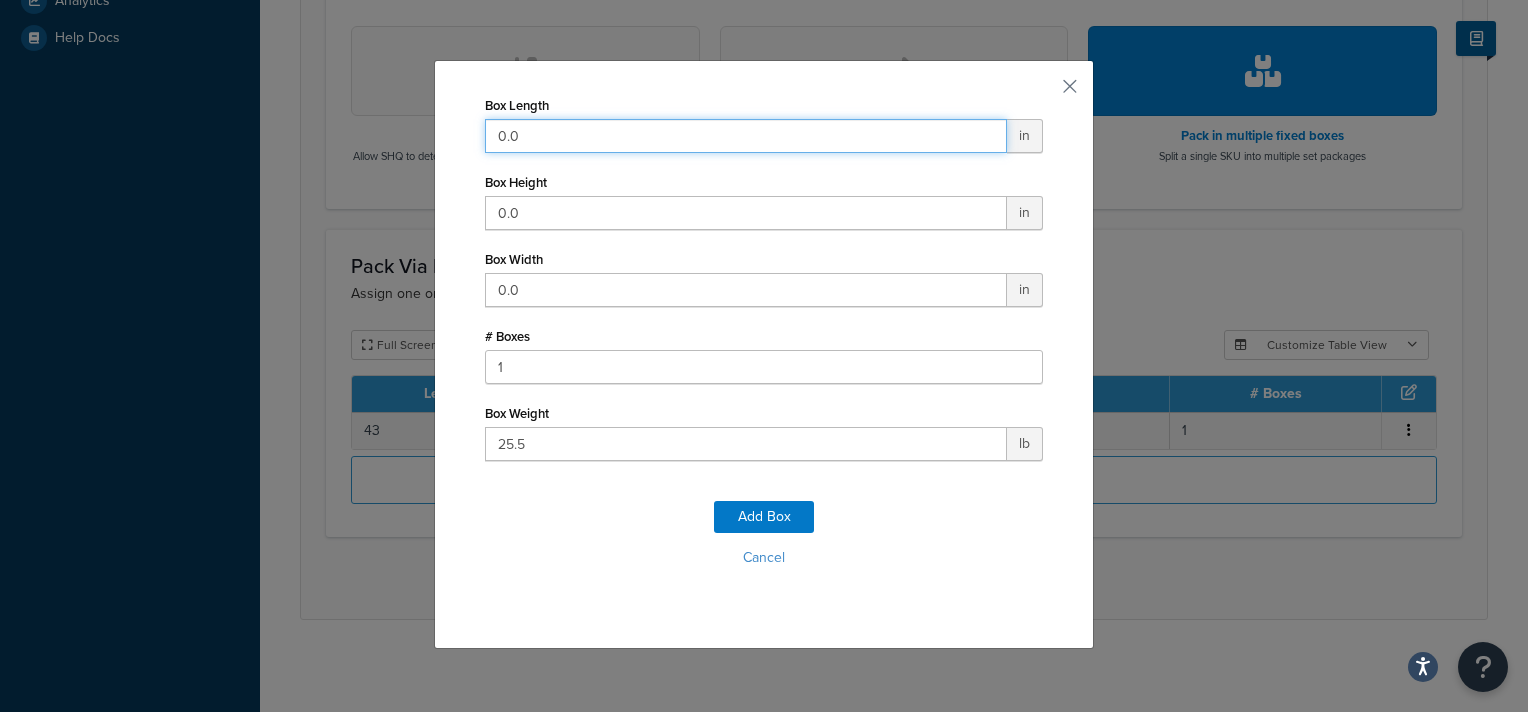 drag, startPoint x: 524, startPoint y: 128, endPoint x: 400, endPoint y: 132, distance: 124.0645 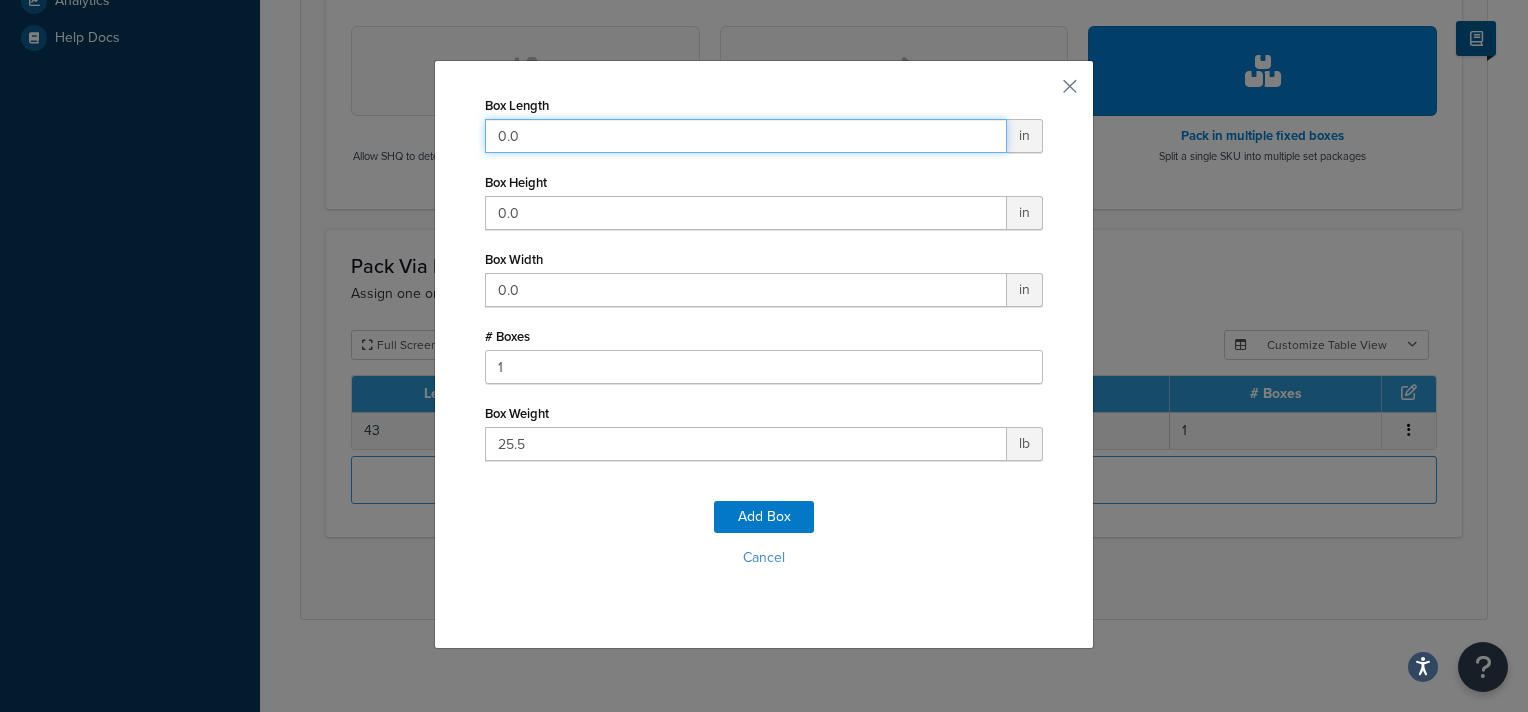 click on "Box Length   0.0 in Box Height   0.0 in Box Width   0.0 in # Boxes   1 Box Weight   25.5 lb Add Box Cancel" 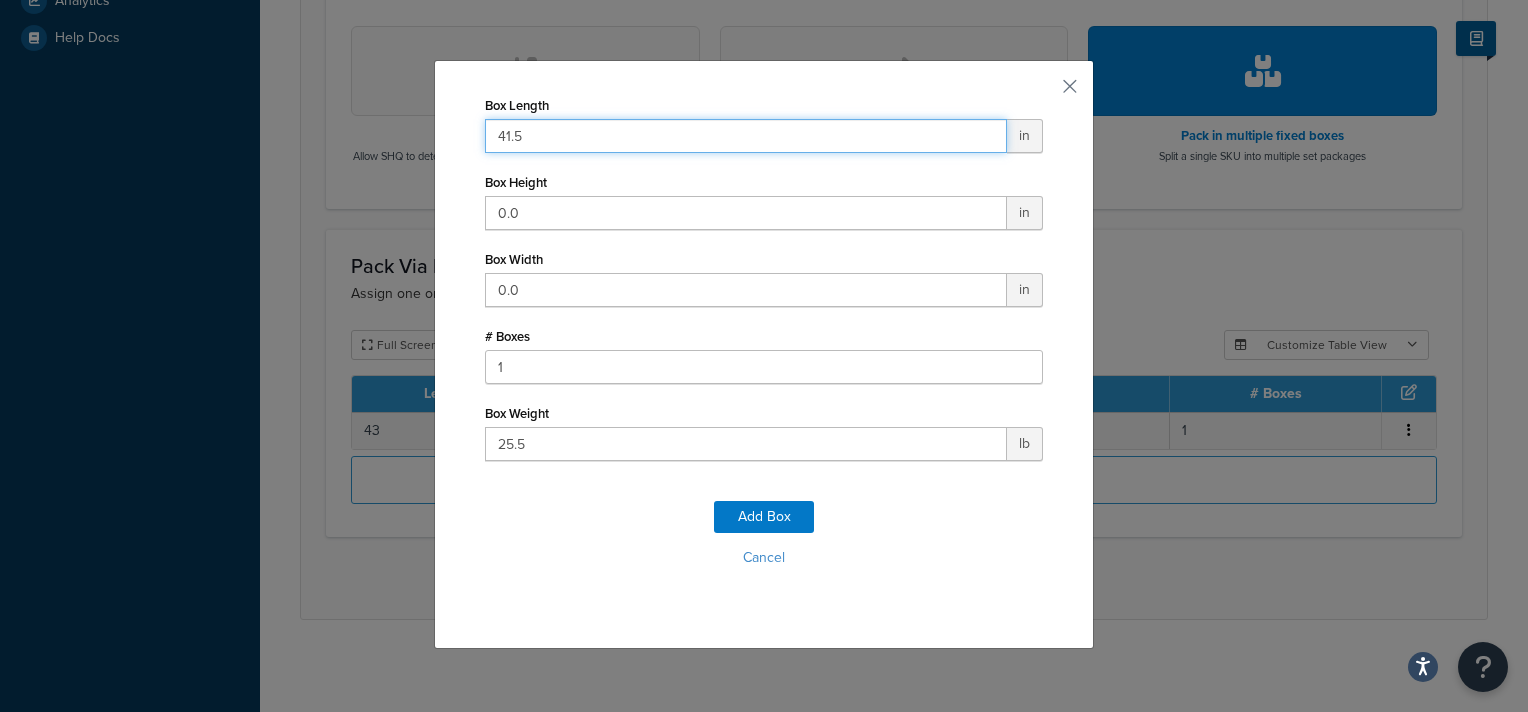 type on "41.5" 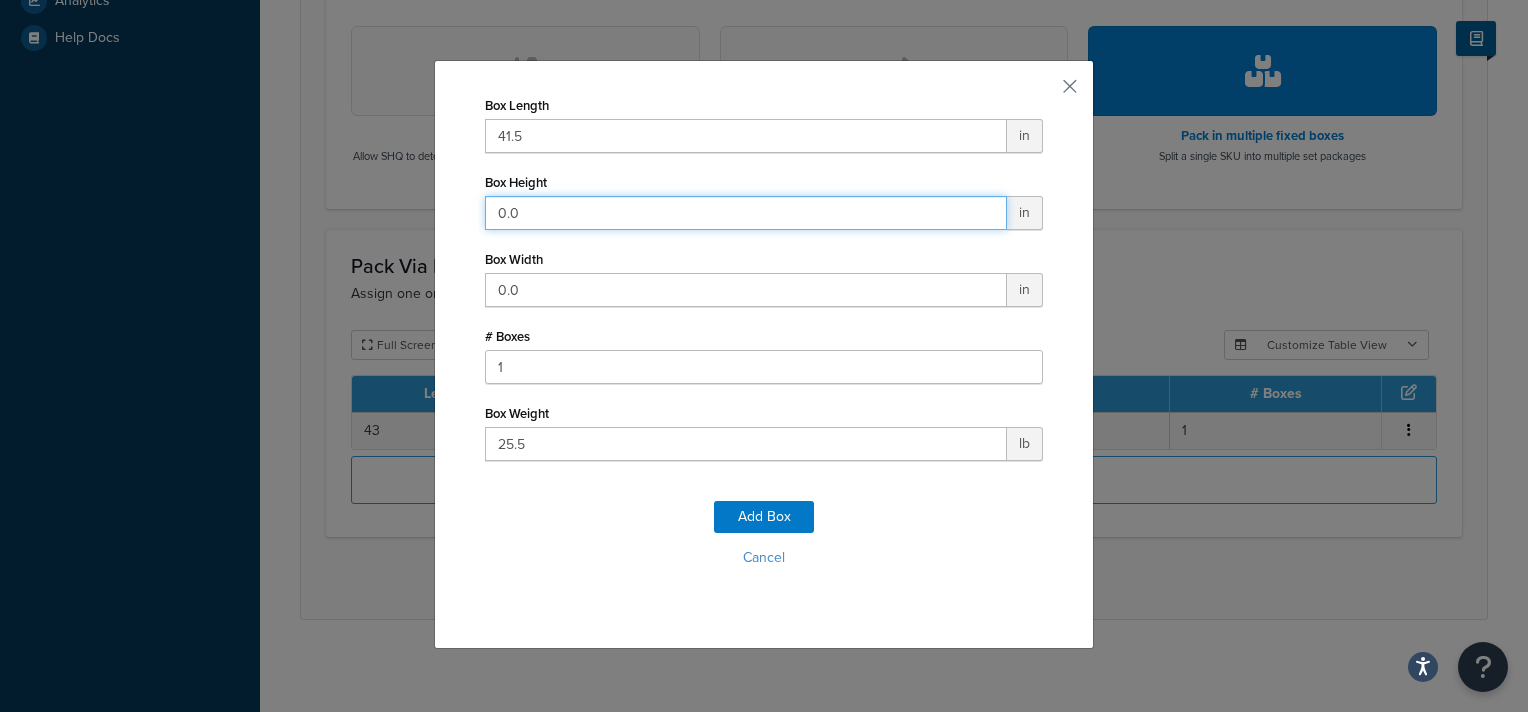 drag, startPoint x: 535, startPoint y: 227, endPoint x: 420, endPoint y: 208, distance: 116.559 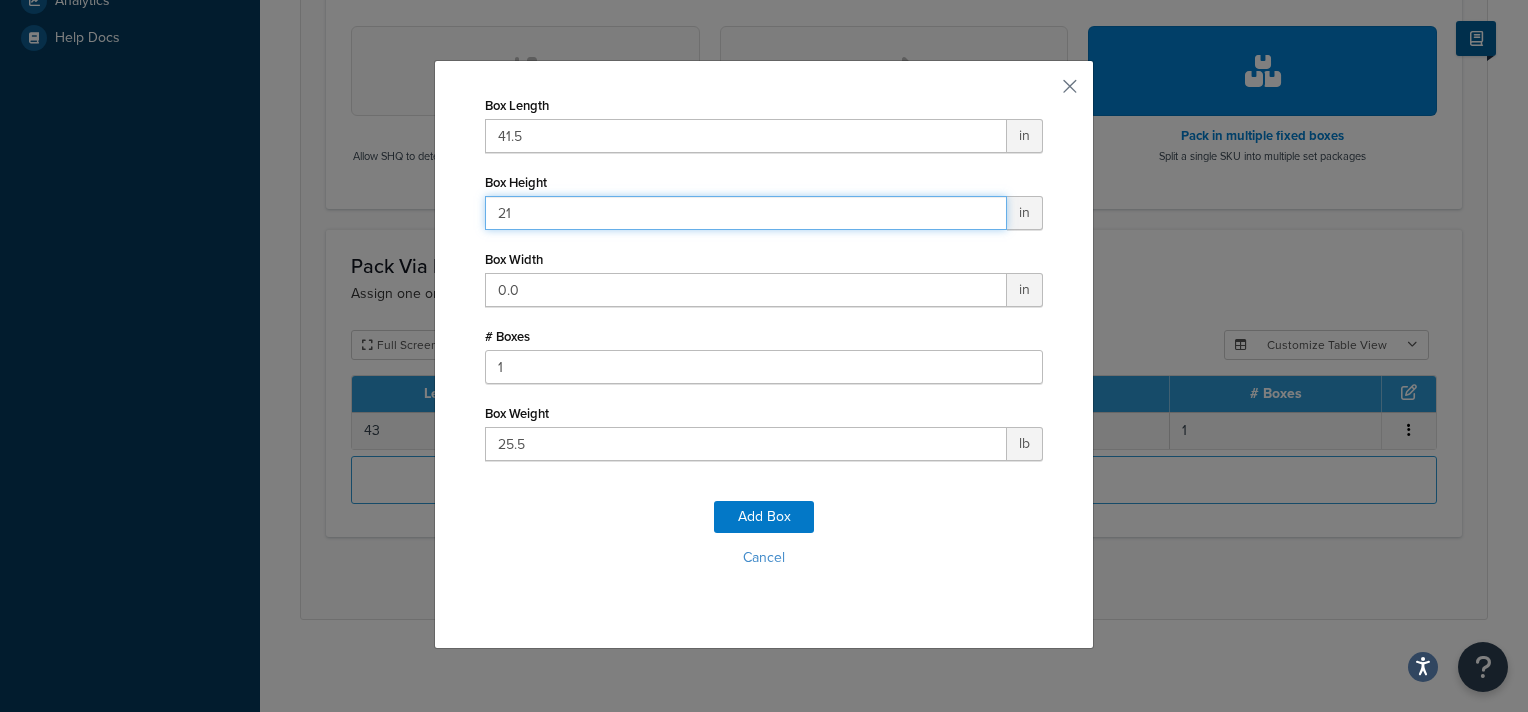 type on "21" 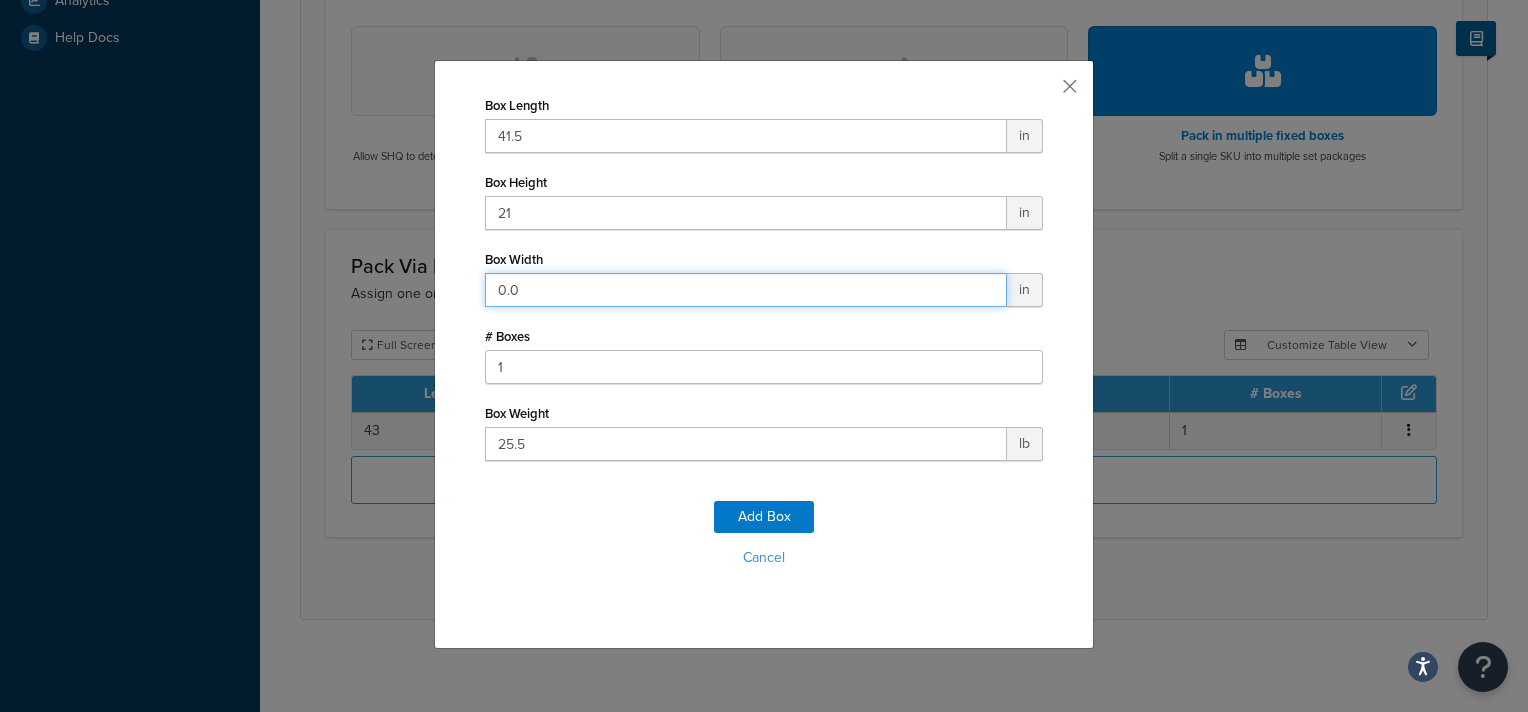 drag, startPoint x: 538, startPoint y: 297, endPoint x: 442, endPoint y: 291, distance: 96.18732 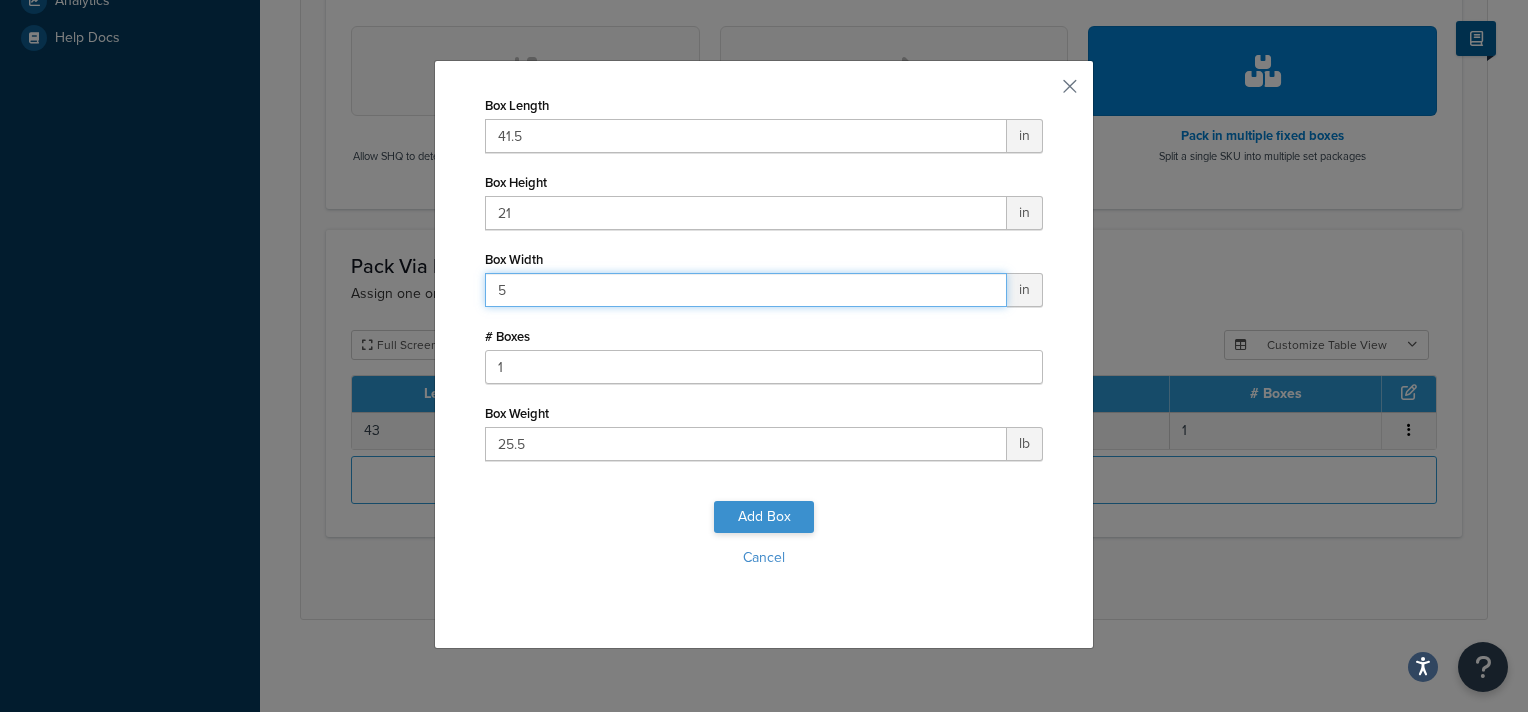 type on "5" 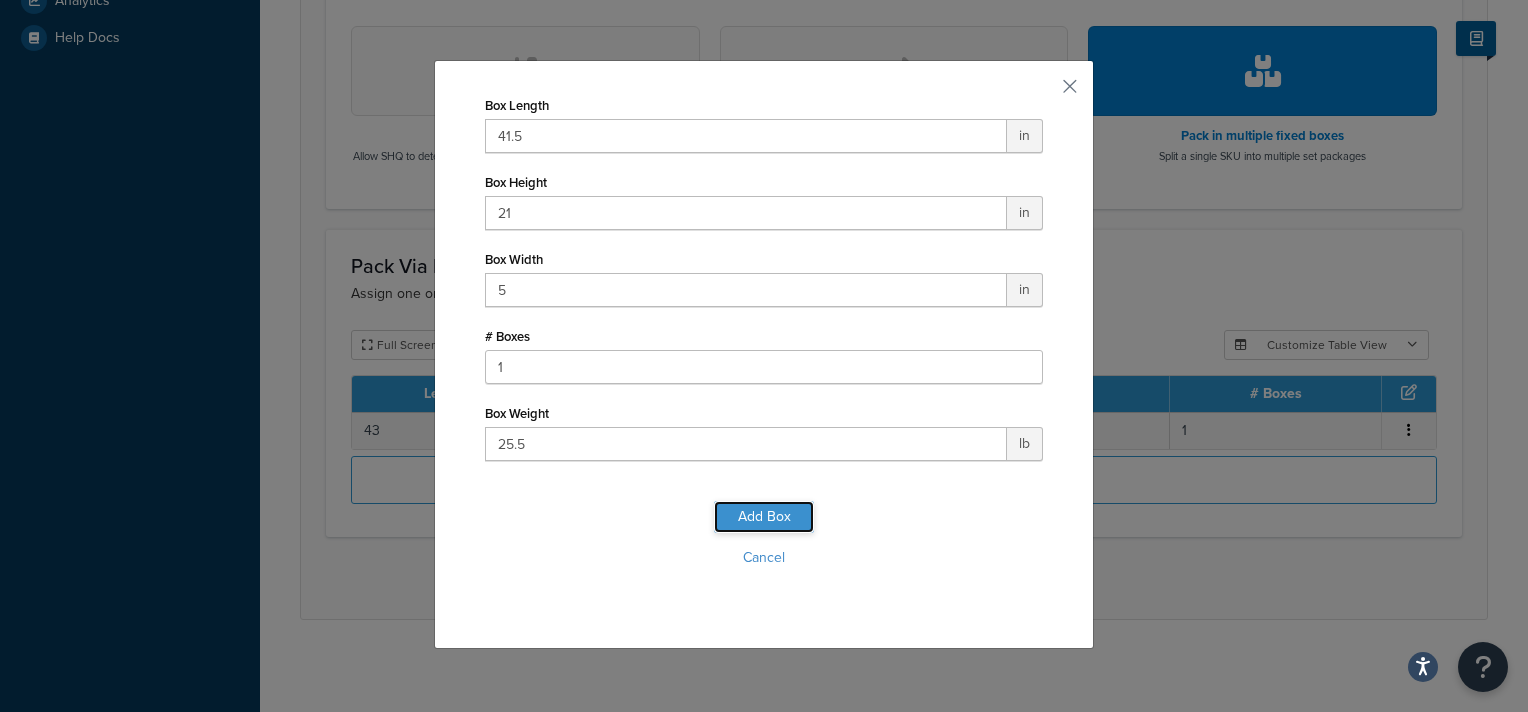 click on "Add Box" at bounding box center (764, 517) 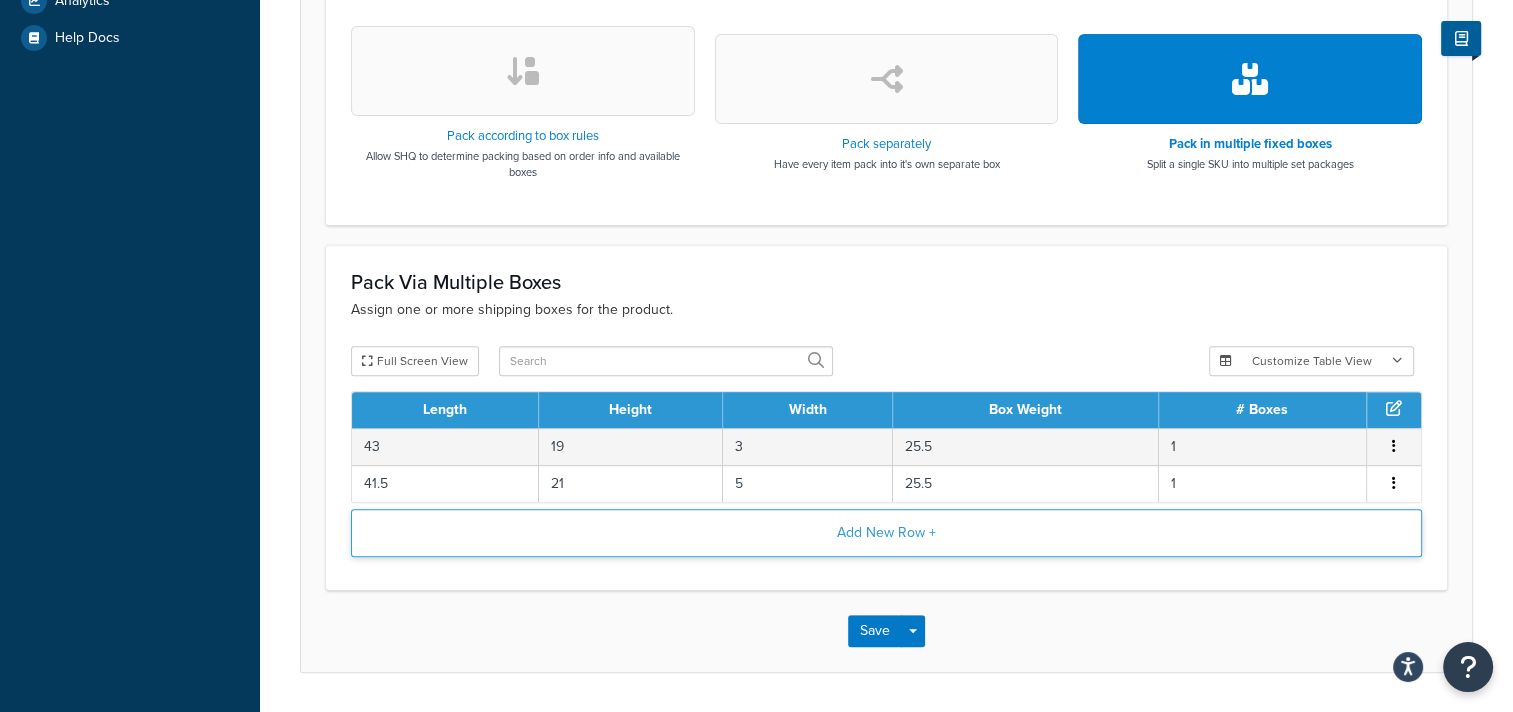 click on "Add New Row +" at bounding box center [886, 533] 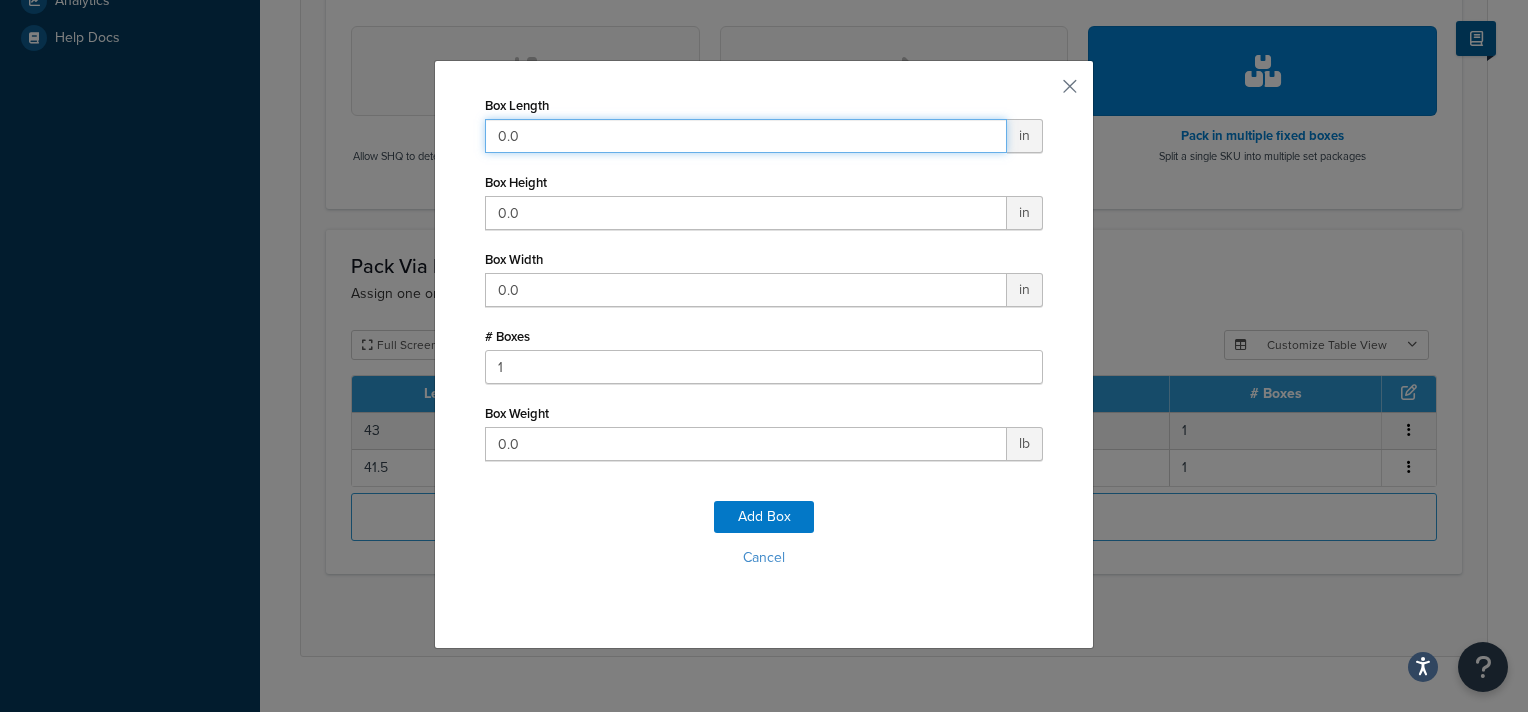 drag, startPoint x: 559, startPoint y: 124, endPoint x: 460, endPoint y: 130, distance: 99.18165 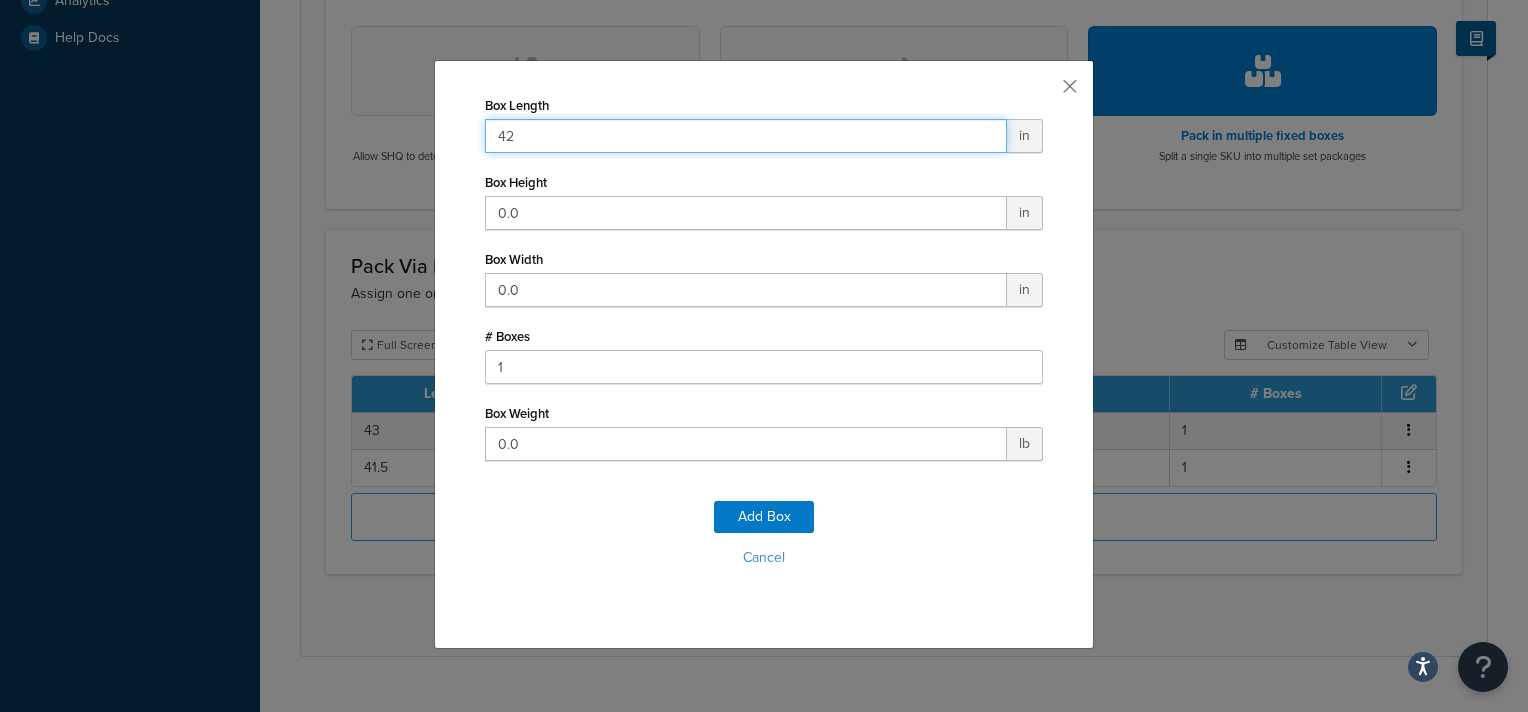 type on "42" 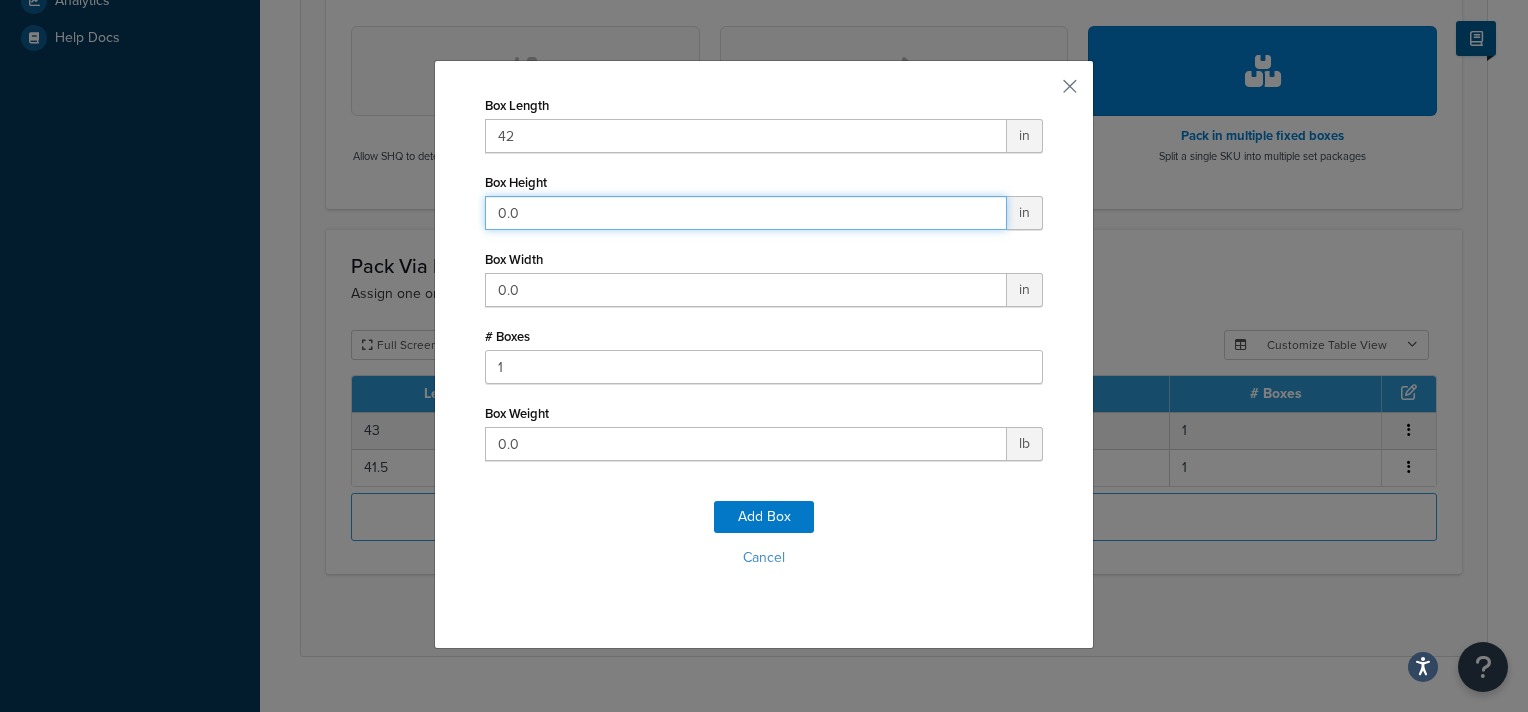 drag, startPoint x: 441, startPoint y: 213, endPoint x: 412, endPoint y: 212, distance: 29.017237 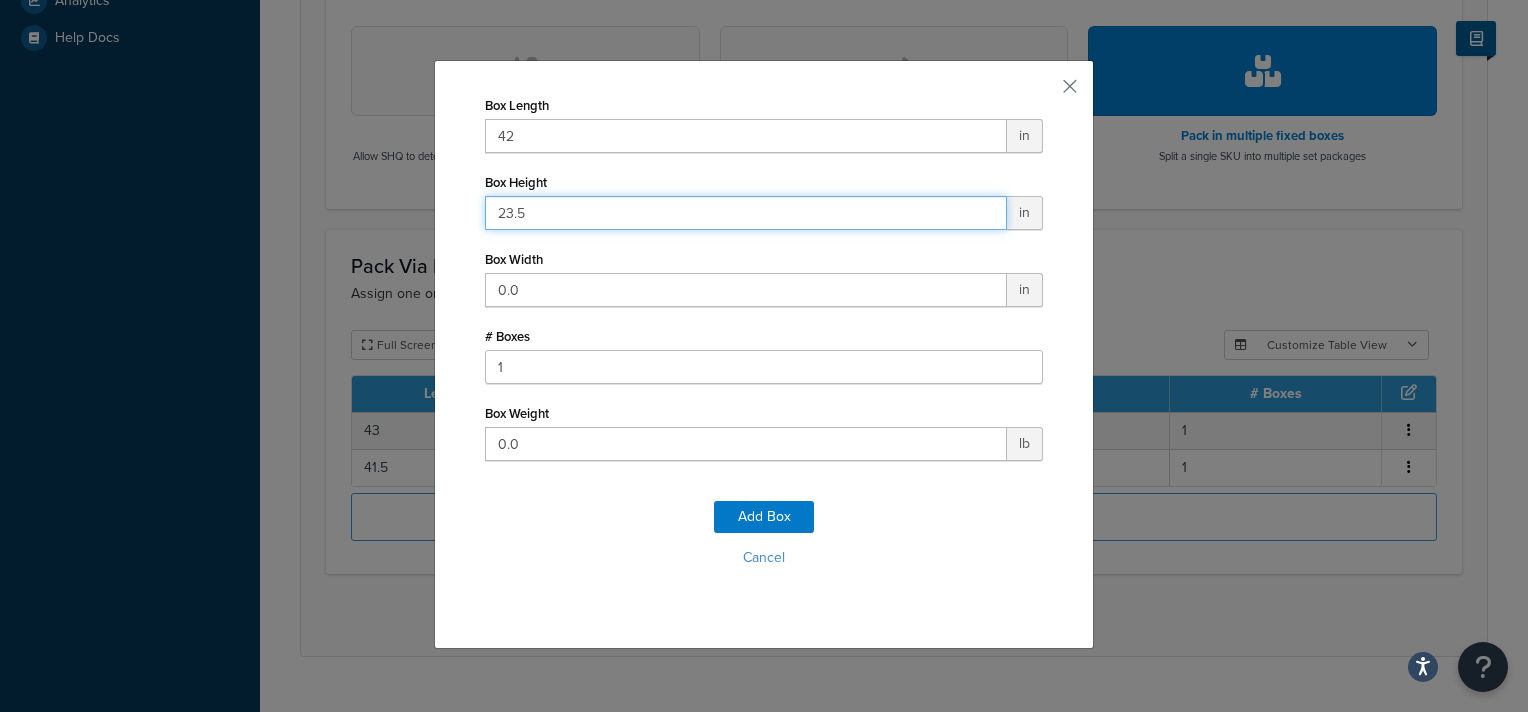 type on "23.5" 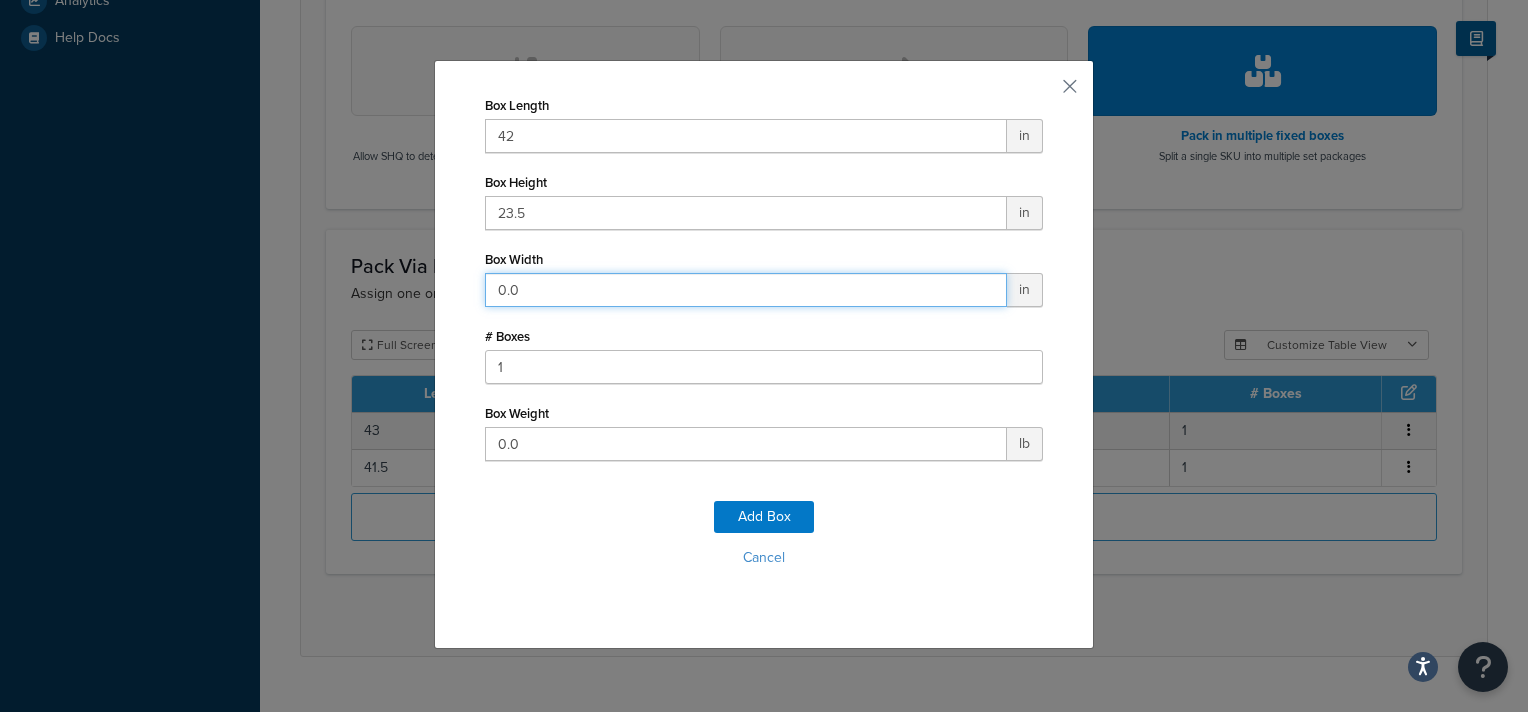 drag, startPoint x: 552, startPoint y: 292, endPoint x: 423, endPoint y: 280, distance: 129.55693 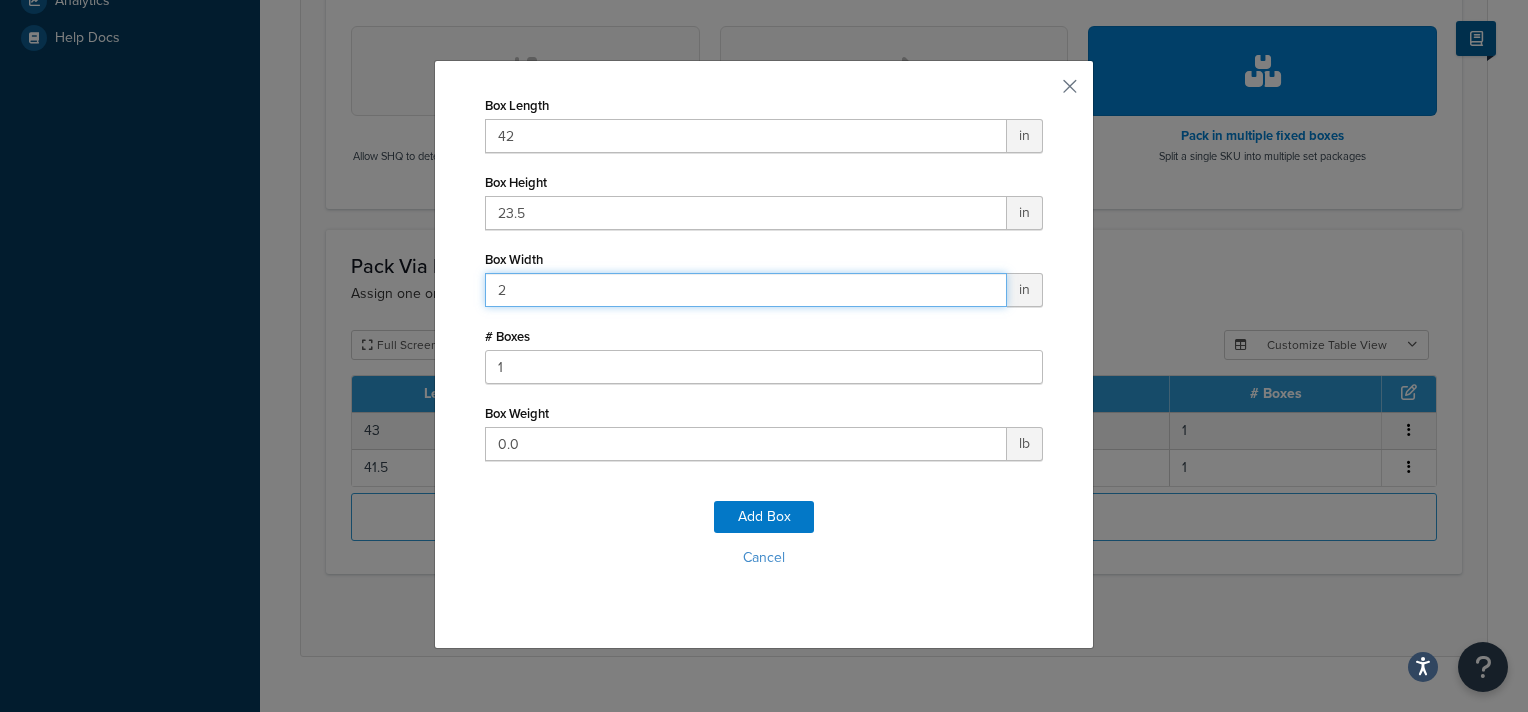type on "2" 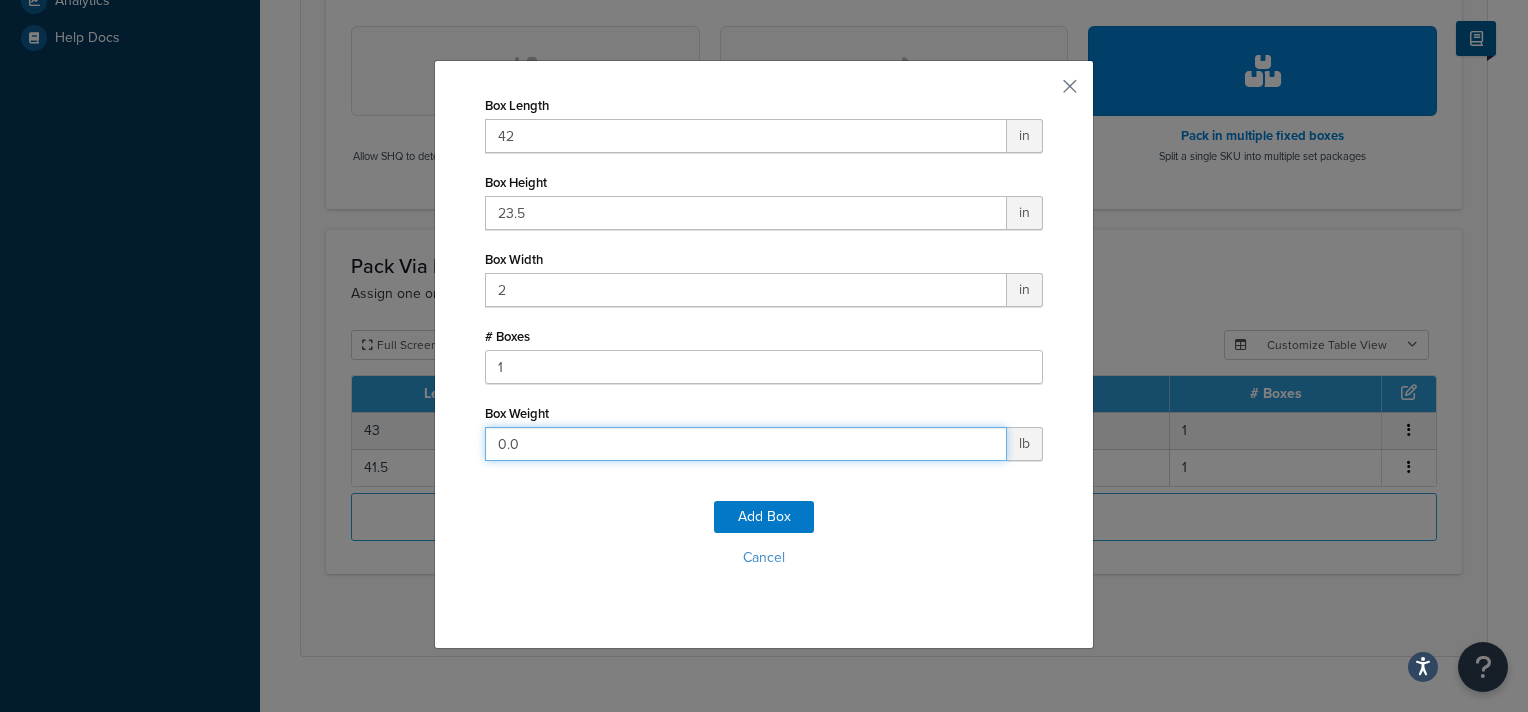 drag, startPoint x: 546, startPoint y: 444, endPoint x: 204, endPoint y: 406, distance: 344.10464 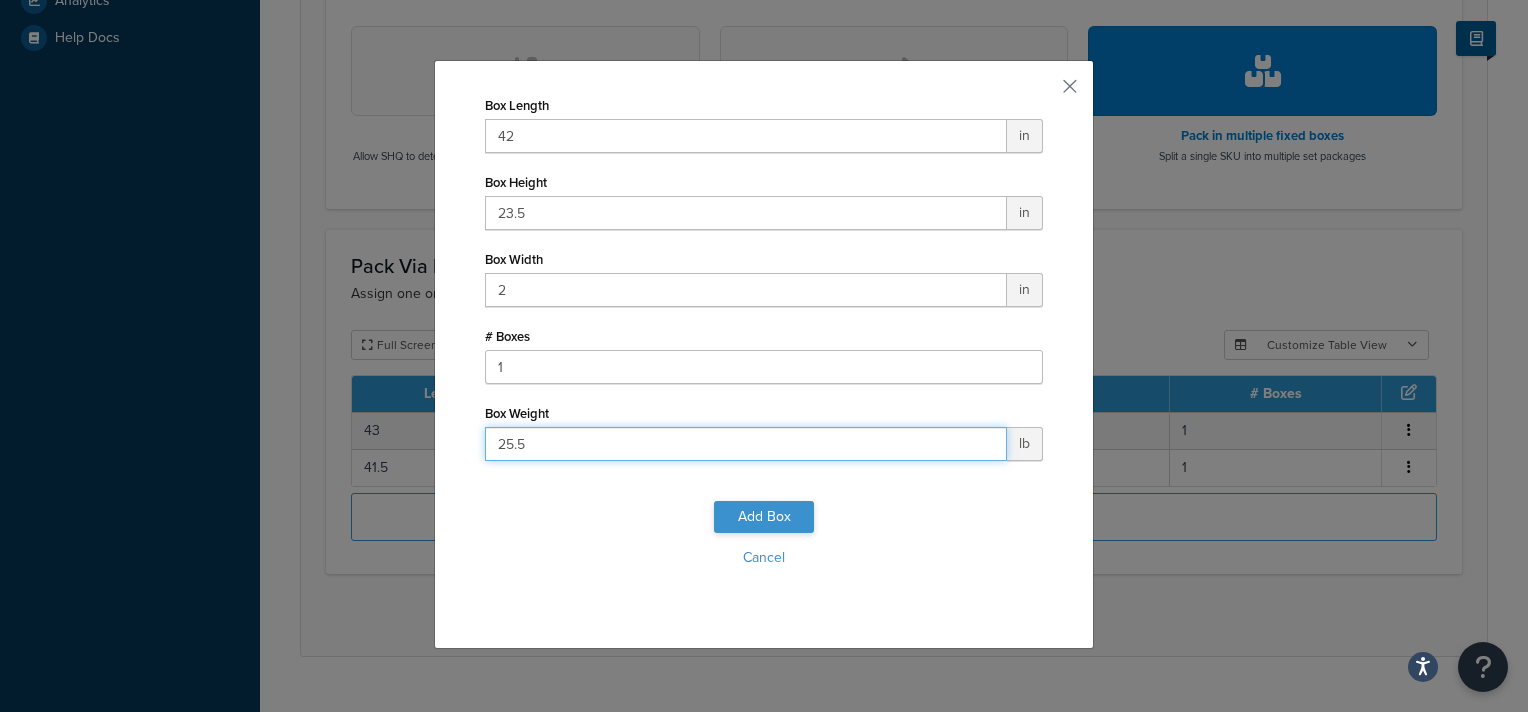 type on "25.5" 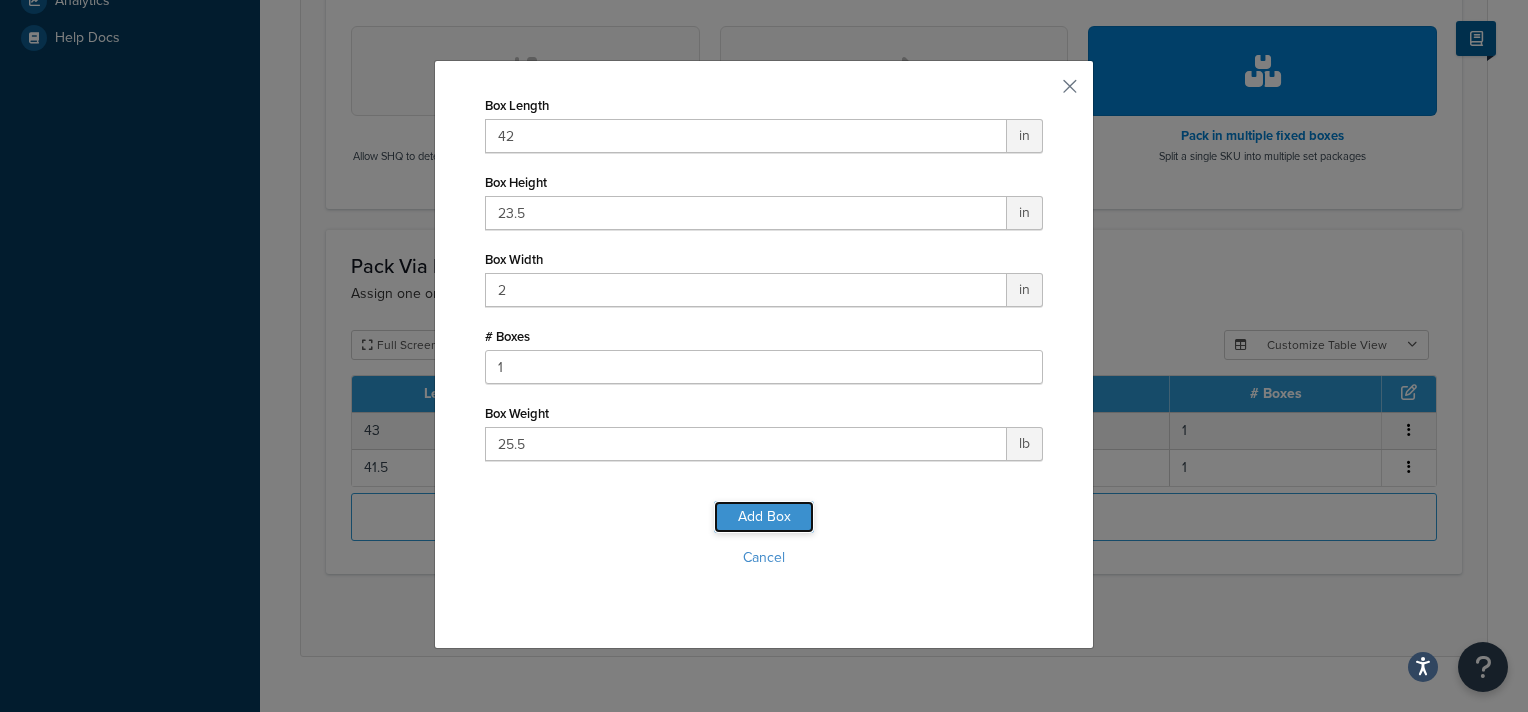 click on "Add Box" at bounding box center [764, 517] 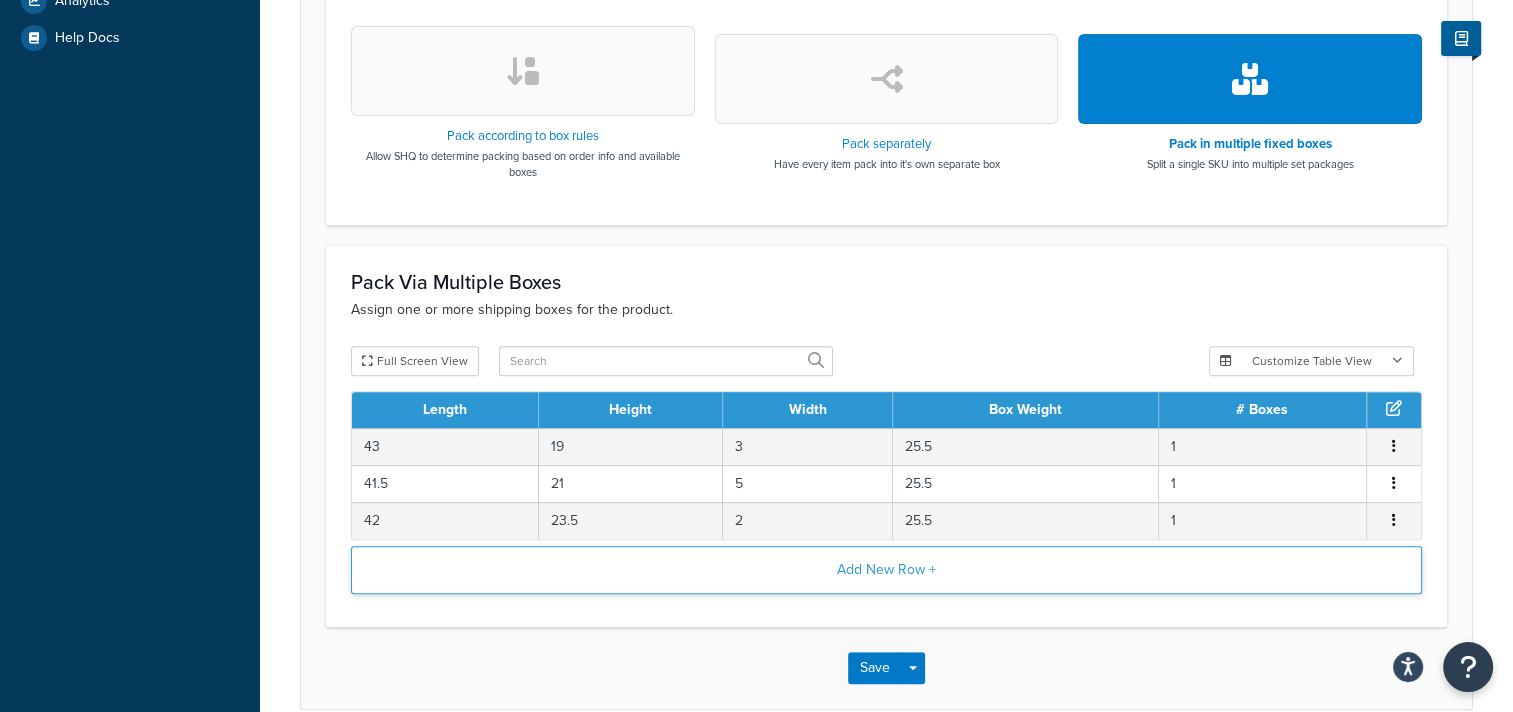 click on "Add New Row +" at bounding box center [886, 570] 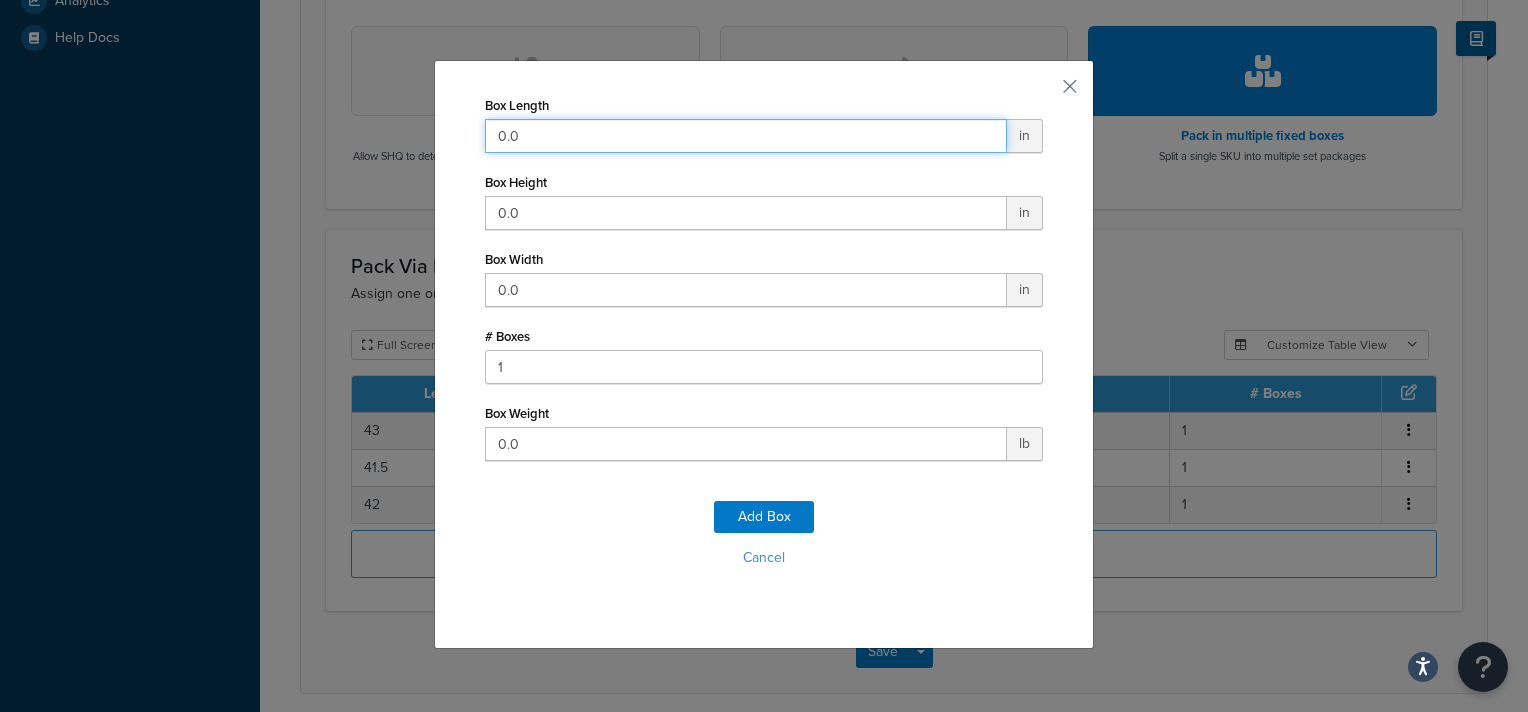 drag, startPoint x: 538, startPoint y: 120, endPoint x: 468, endPoint y: 124, distance: 70.11419 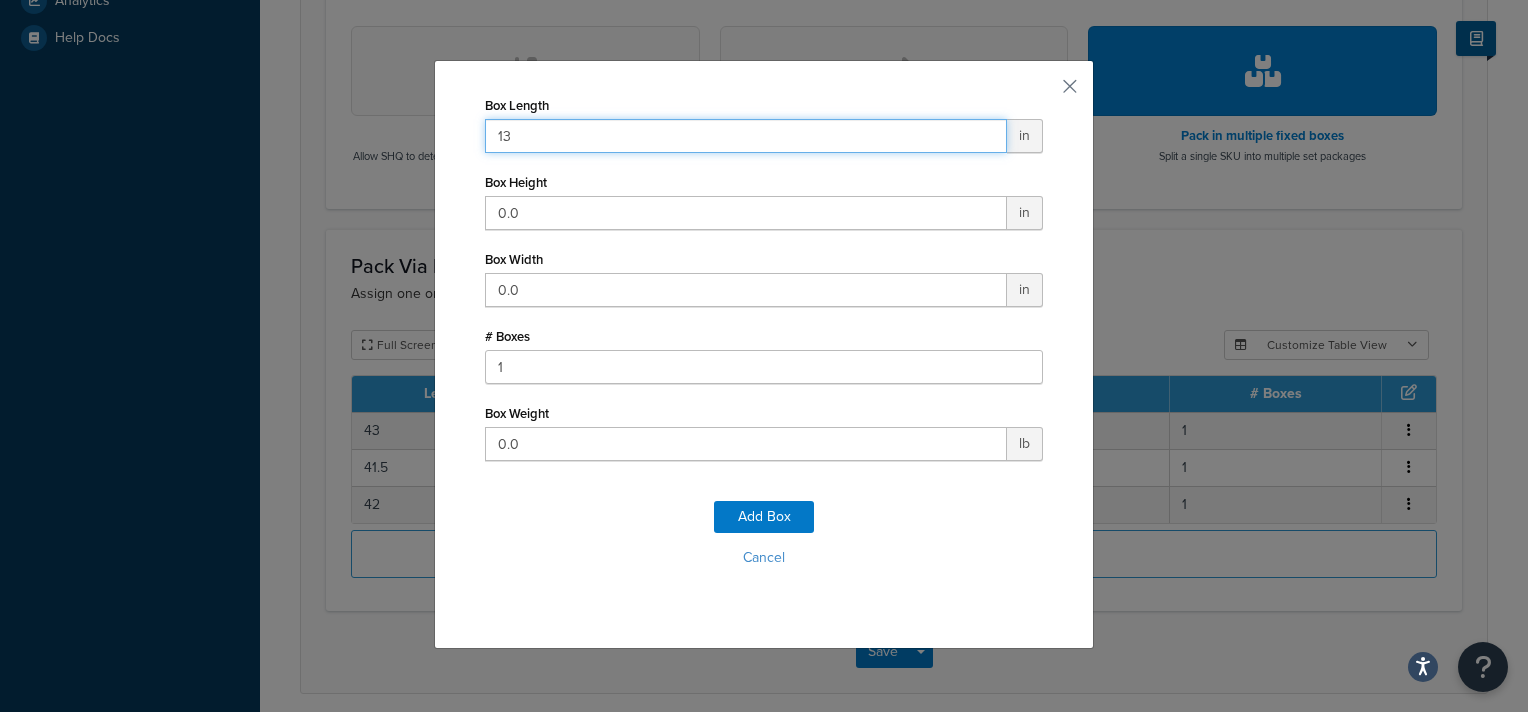 type on "13" 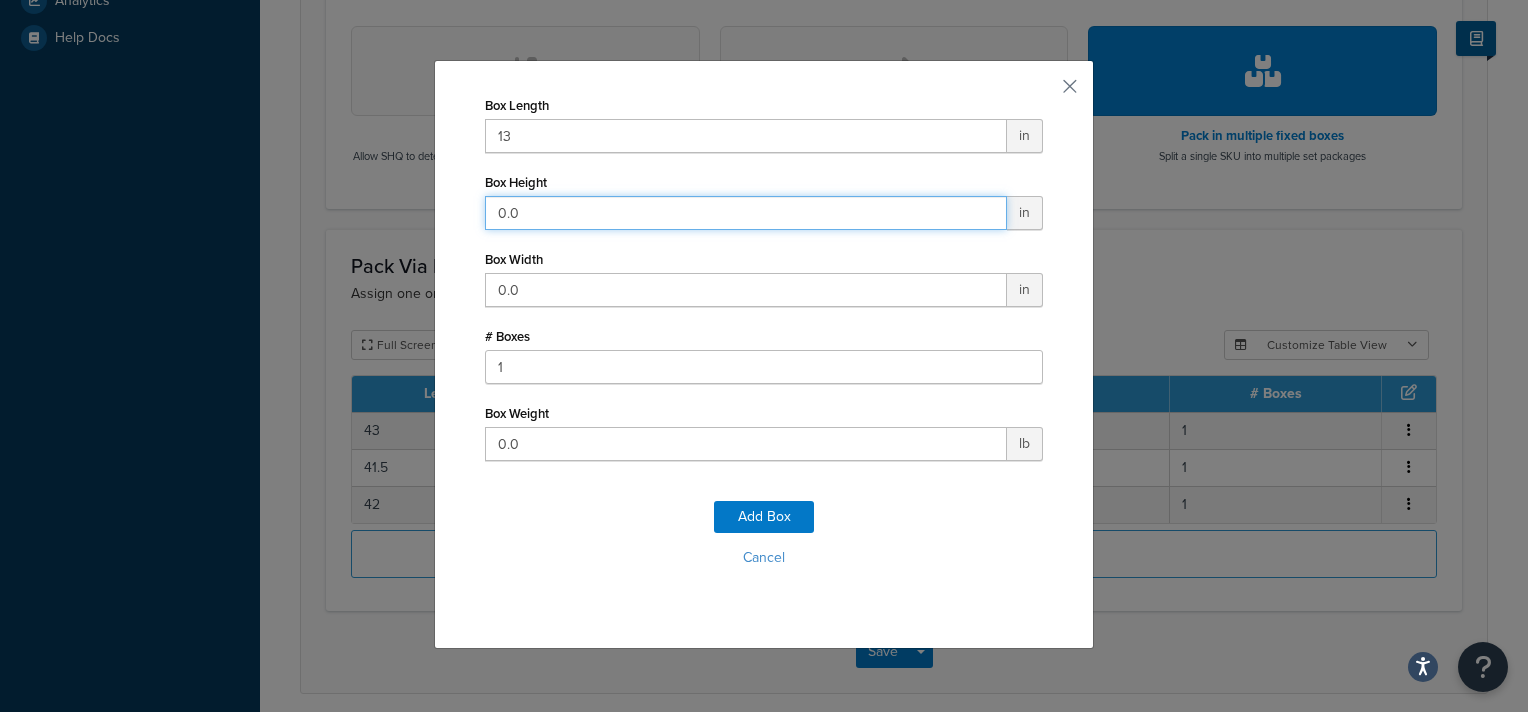 drag, startPoint x: 420, startPoint y: 204, endPoint x: 392, endPoint y: 200, distance: 28.284271 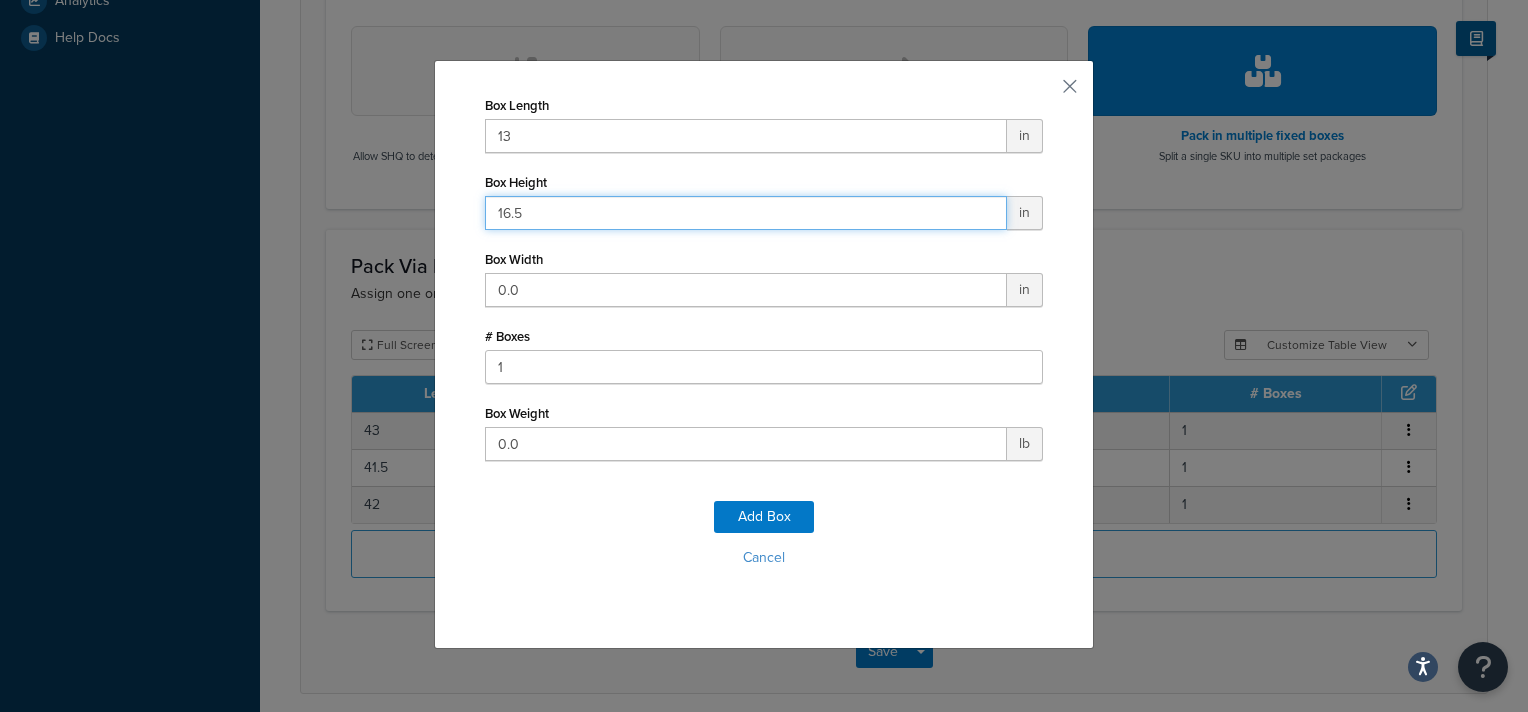 type on "16.5" 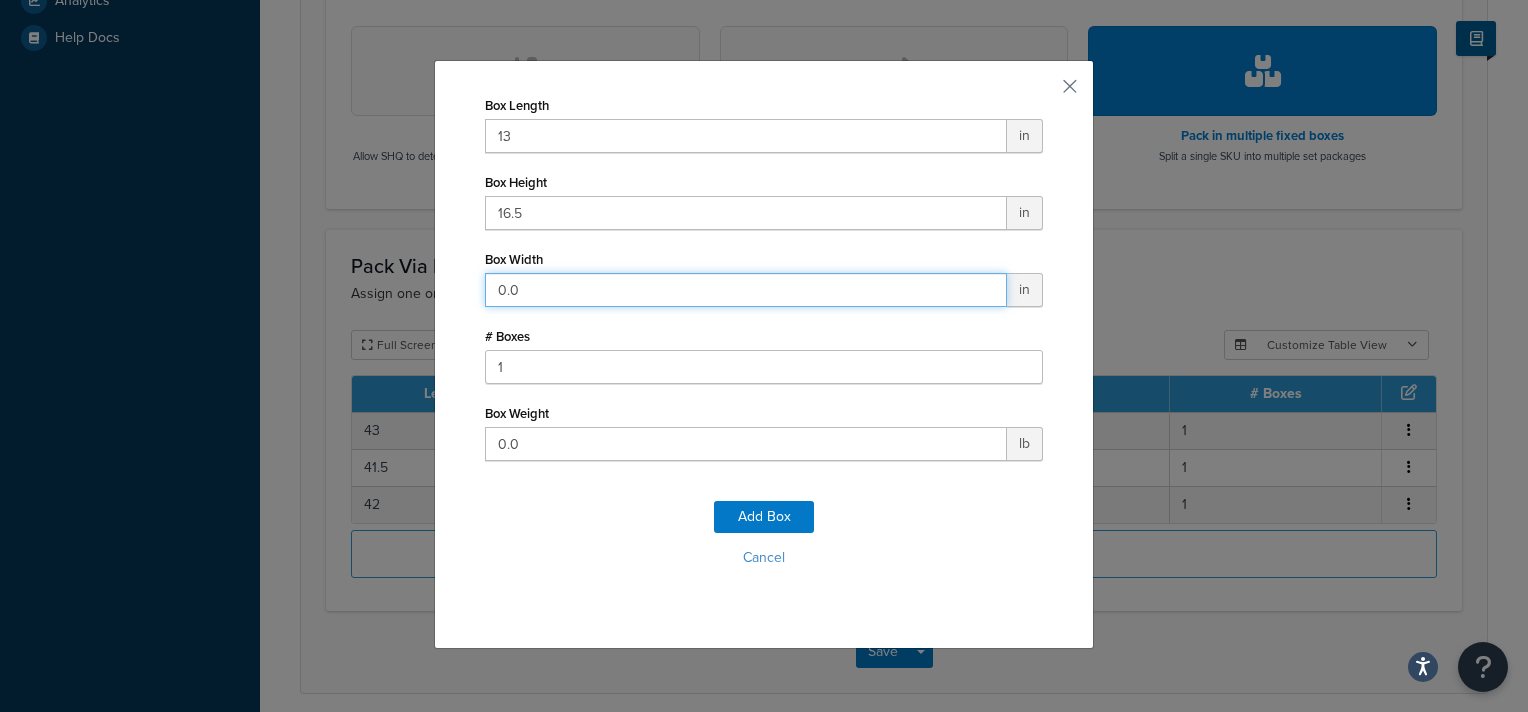 drag, startPoint x: 544, startPoint y: 289, endPoint x: 376, endPoint y: 277, distance: 168.42802 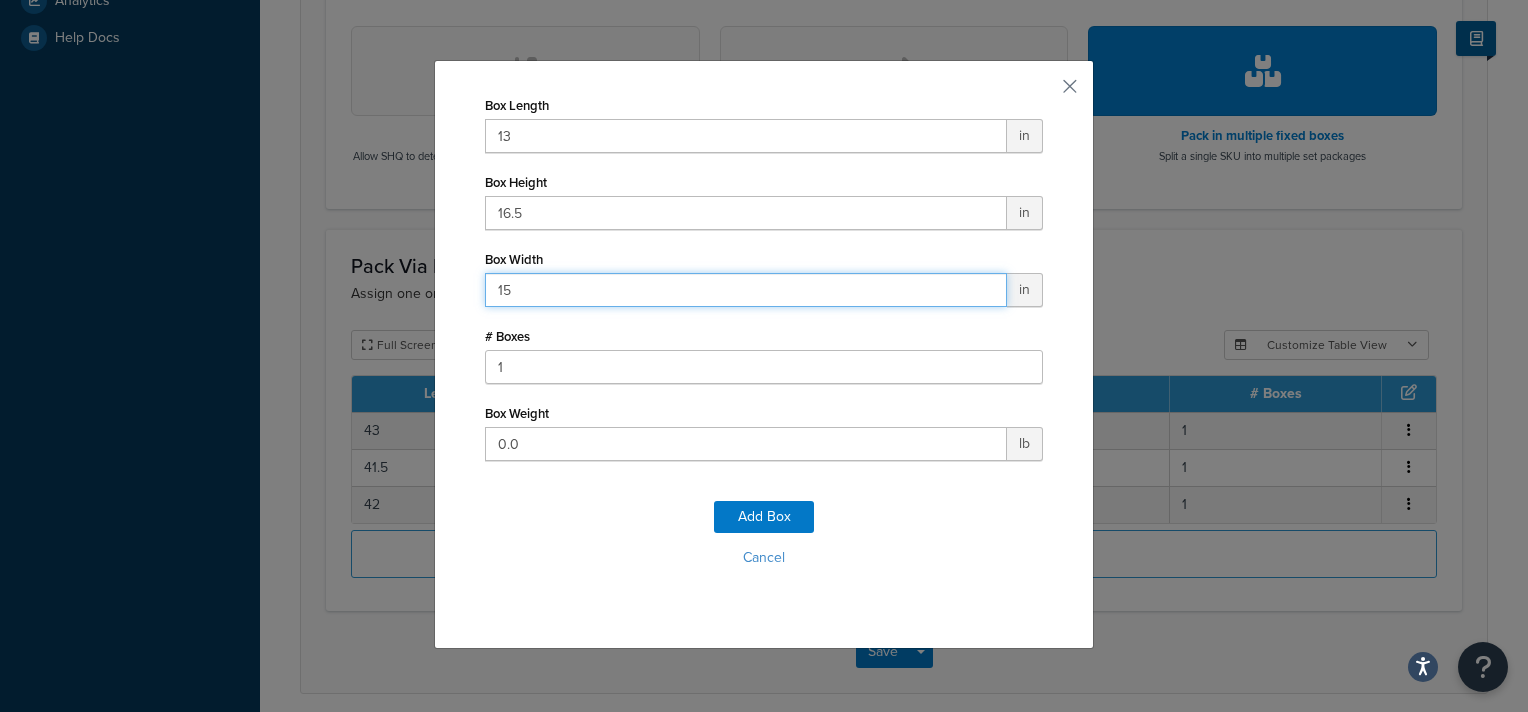 type on "15" 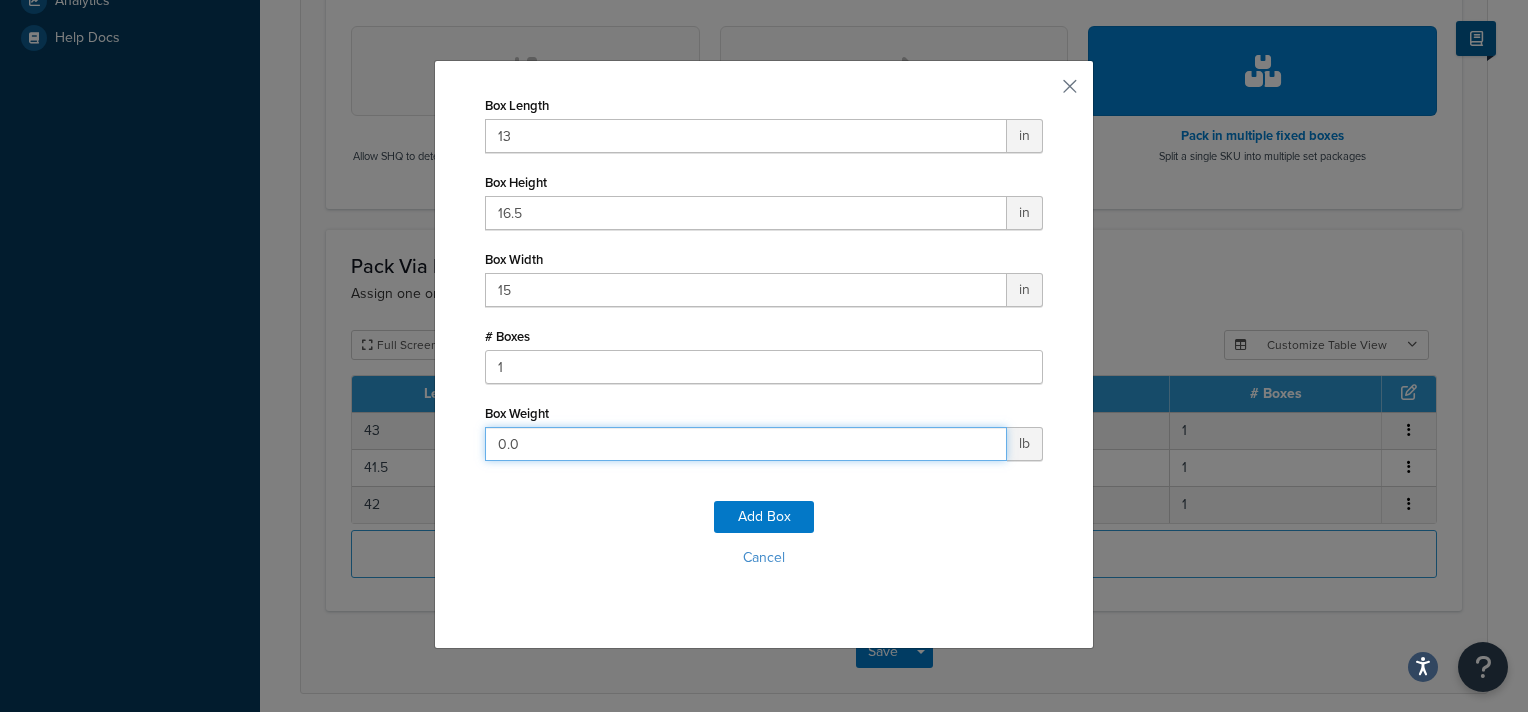 drag, startPoint x: 523, startPoint y: 448, endPoint x: 395, endPoint y: 414, distance: 132.43866 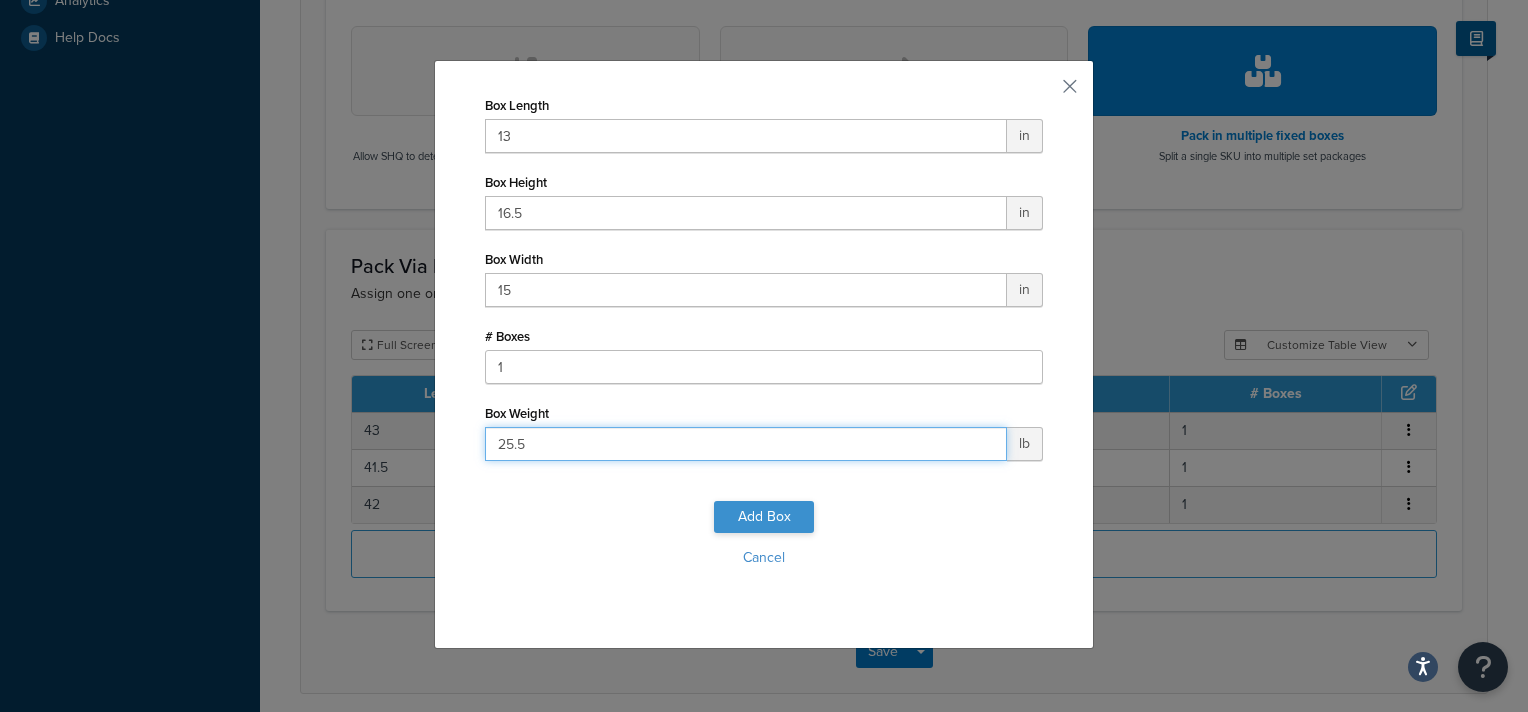 type on "25.5" 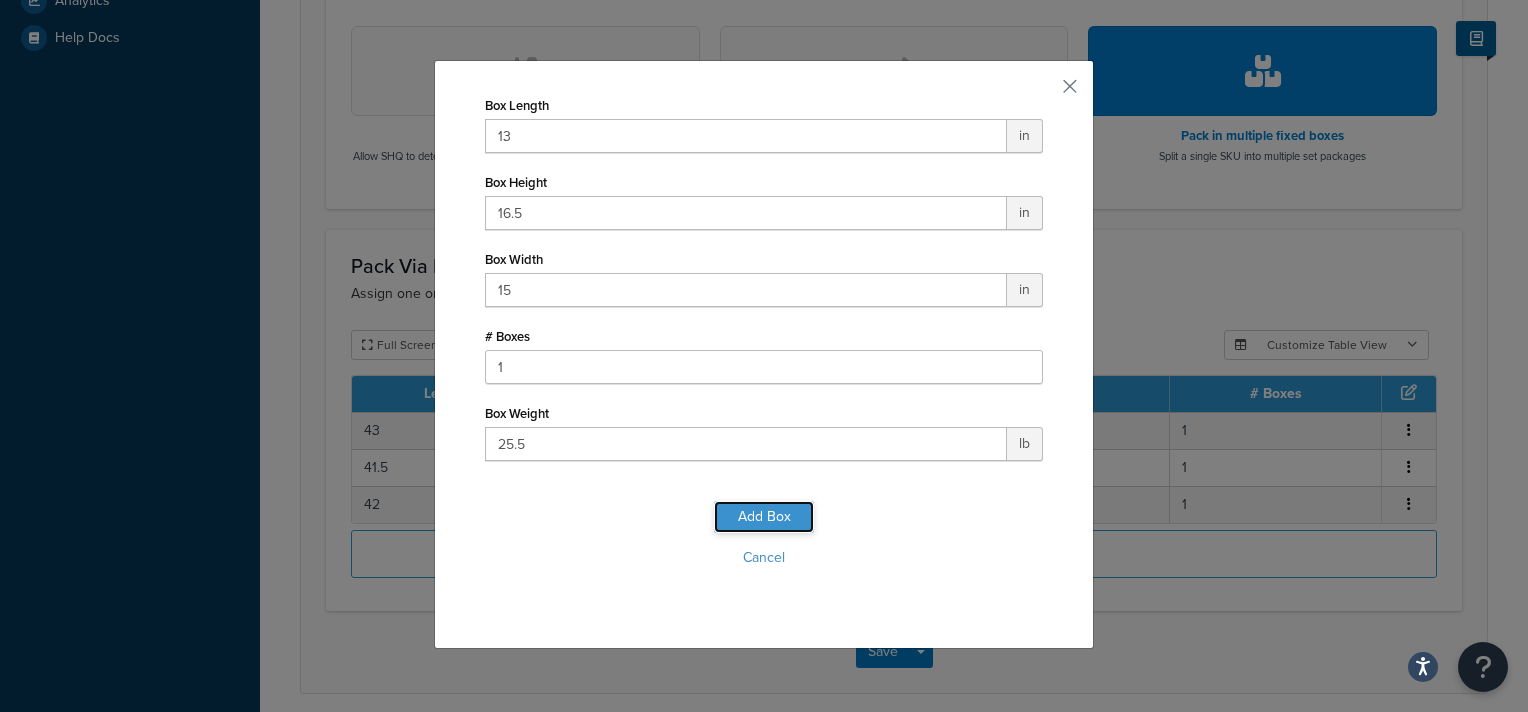 click on "Add Box" at bounding box center [764, 517] 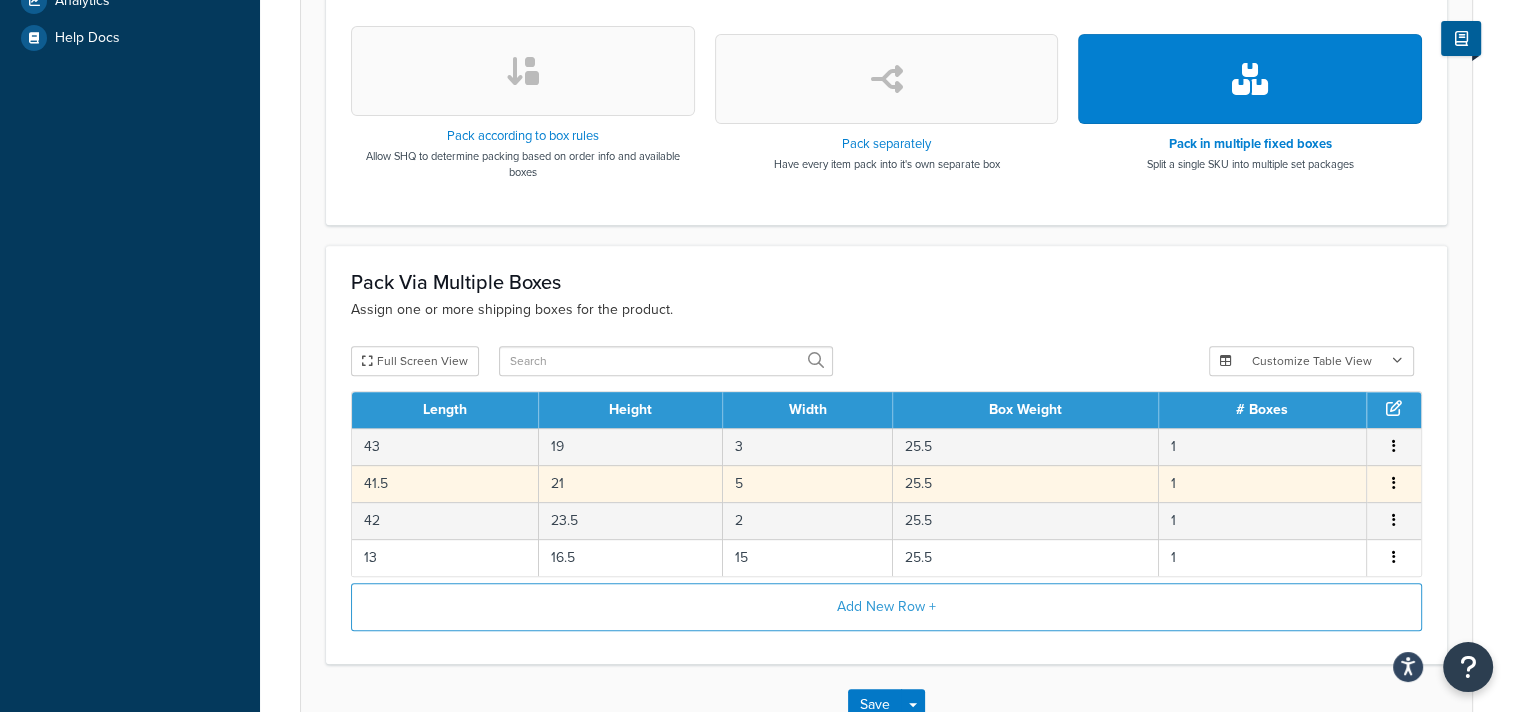 scroll, scrollTop: 864, scrollLeft: 0, axis: vertical 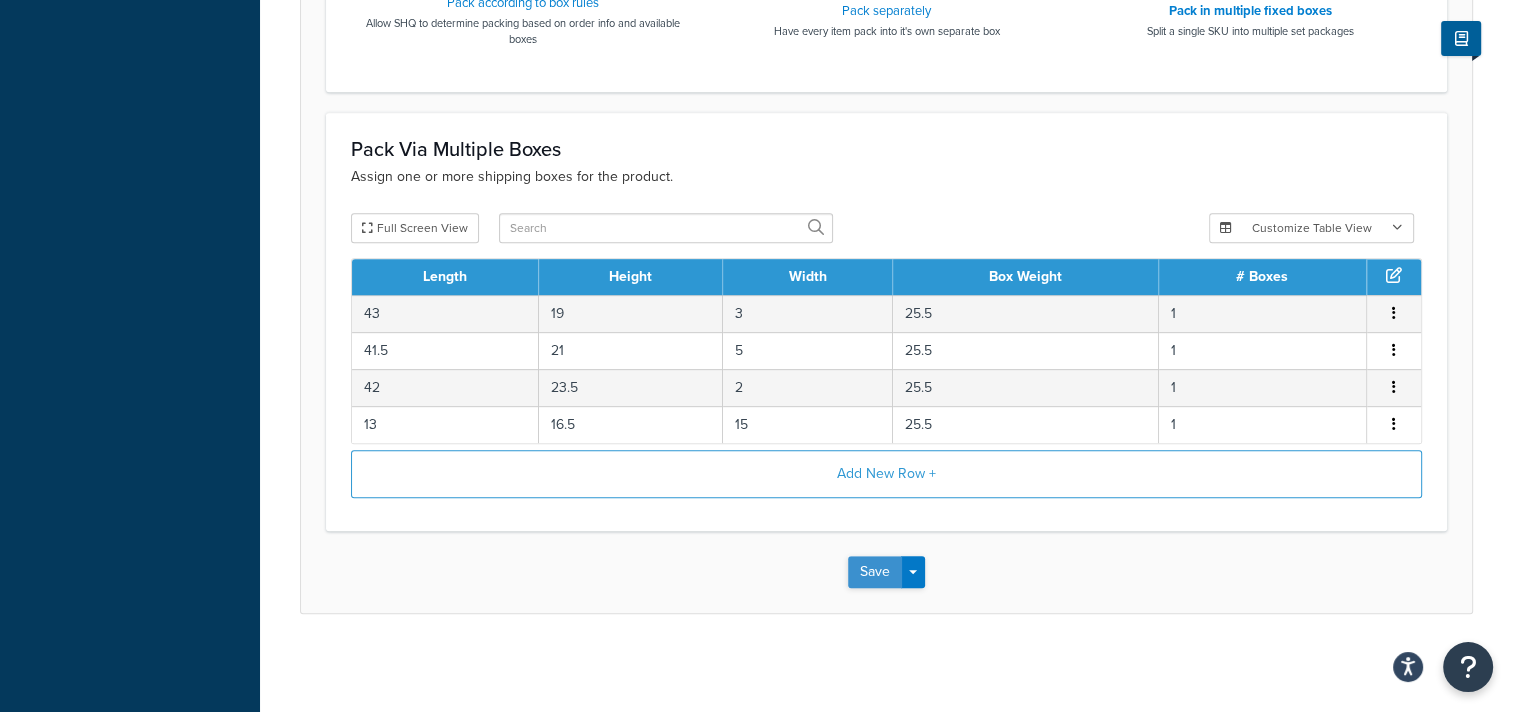 click on "Save" at bounding box center [875, 572] 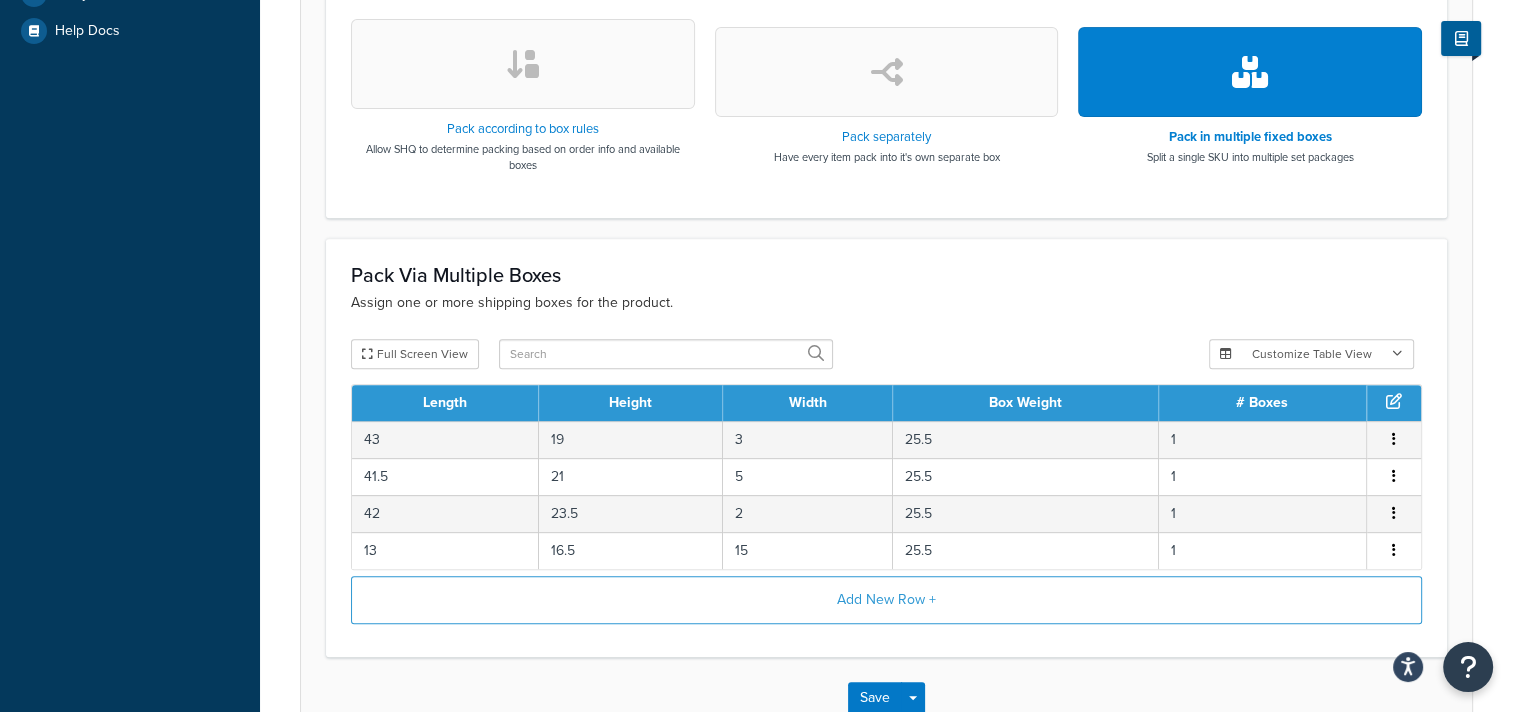 scroll, scrollTop: 864, scrollLeft: 0, axis: vertical 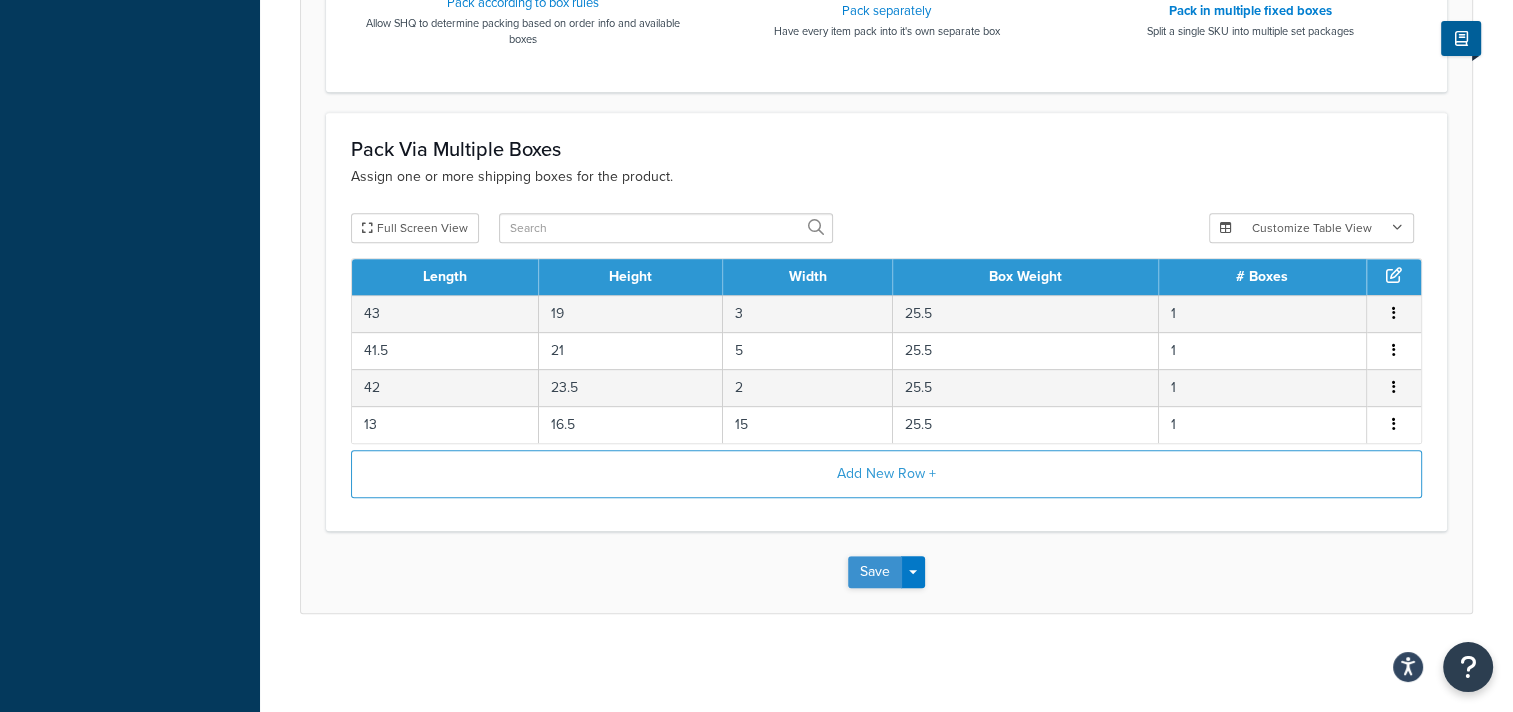 click on "Save" at bounding box center [875, 572] 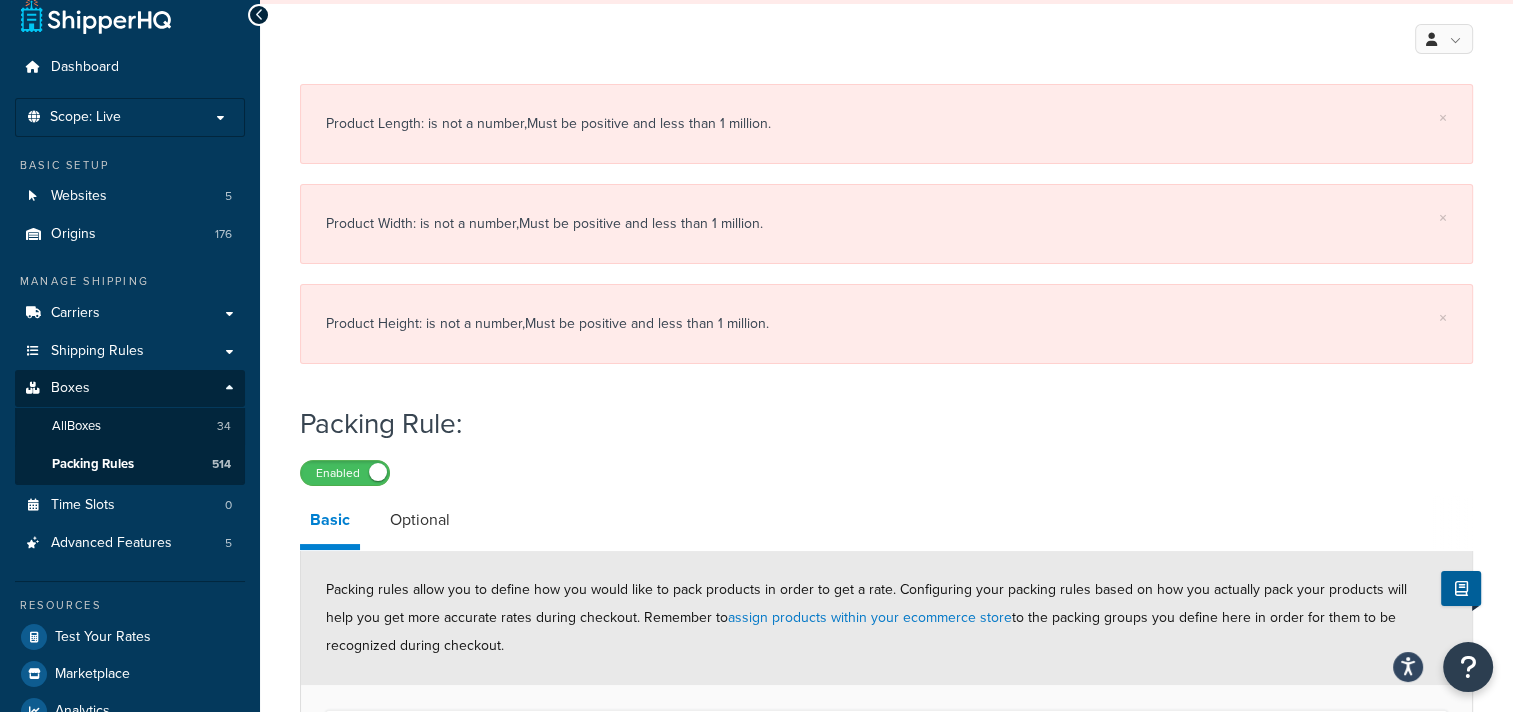 scroll, scrollTop: 0, scrollLeft: 0, axis: both 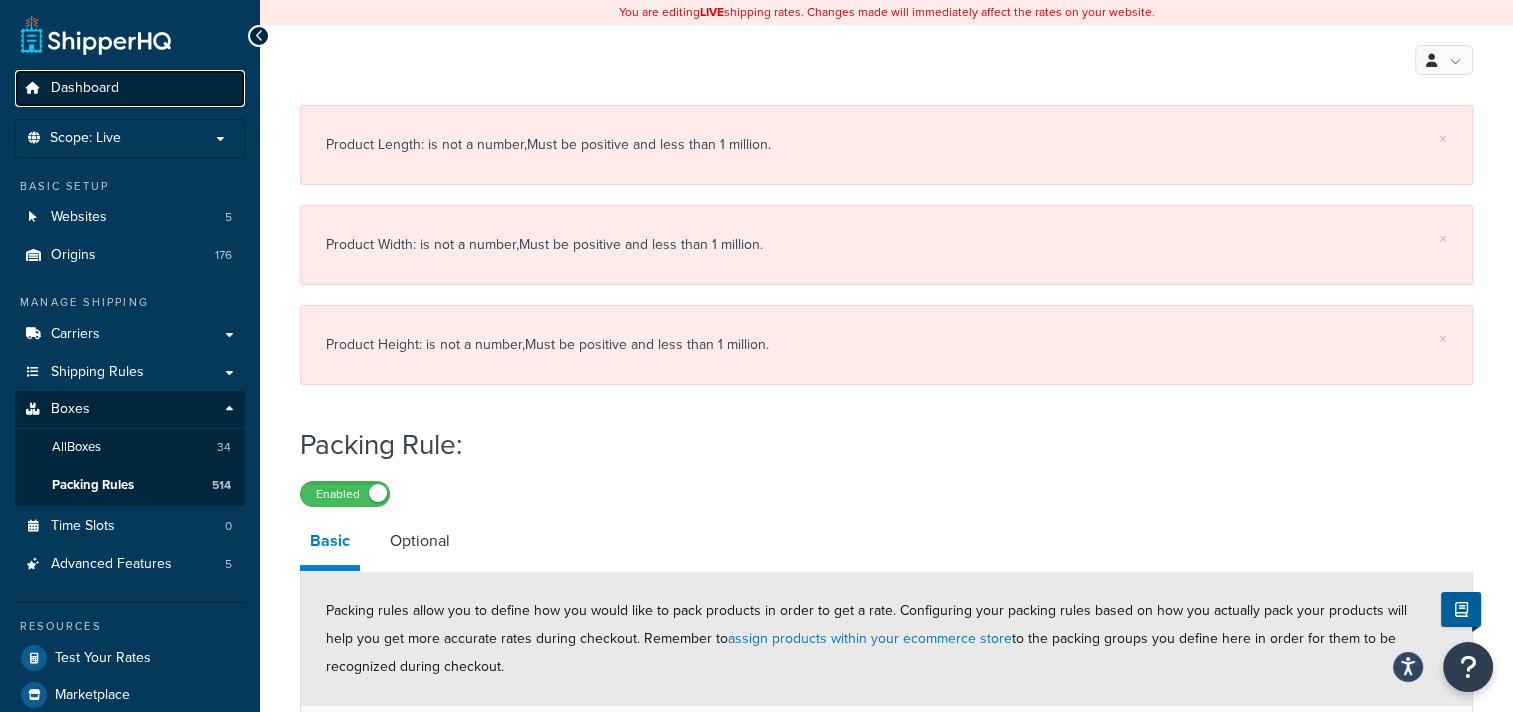 click on "Dashboard" at bounding box center (130, 88) 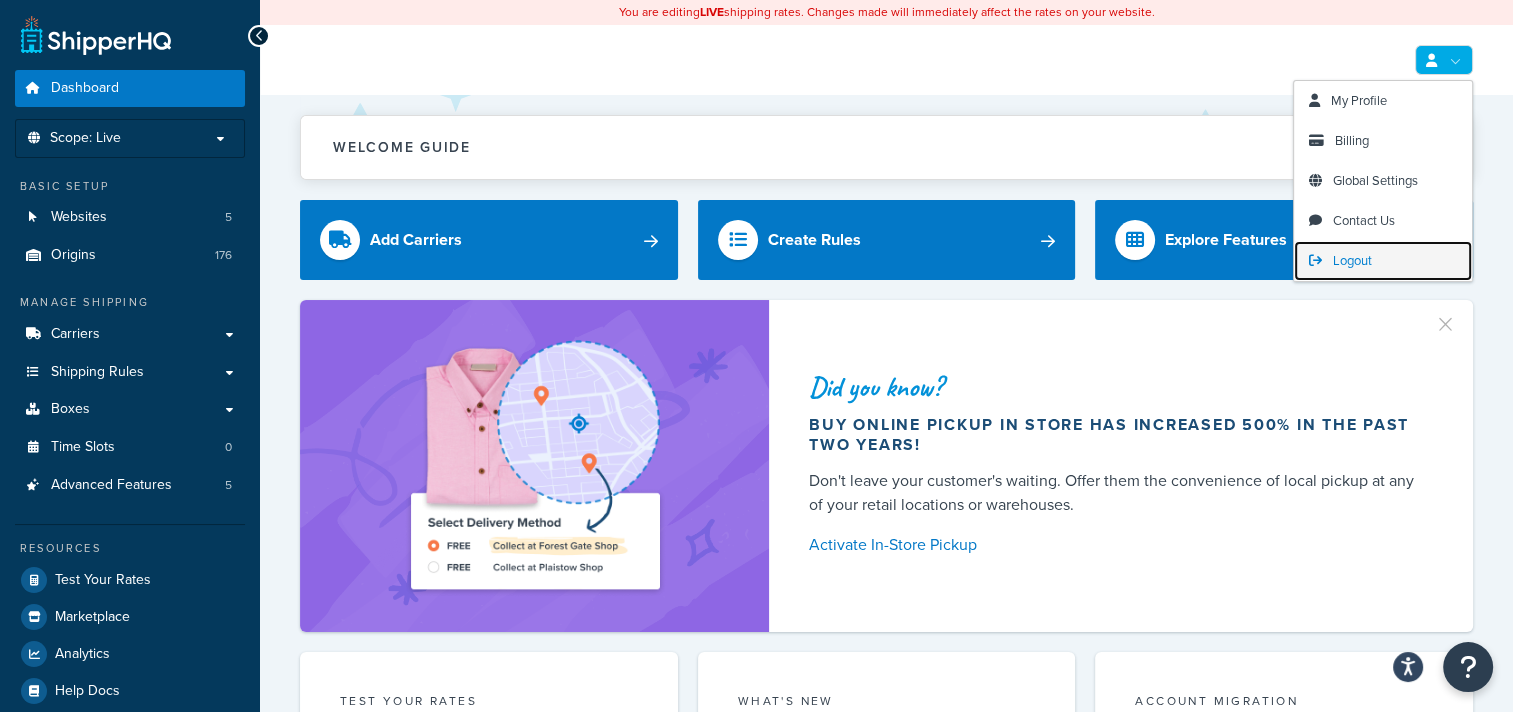 click on "Logout" at bounding box center [1352, 260] 